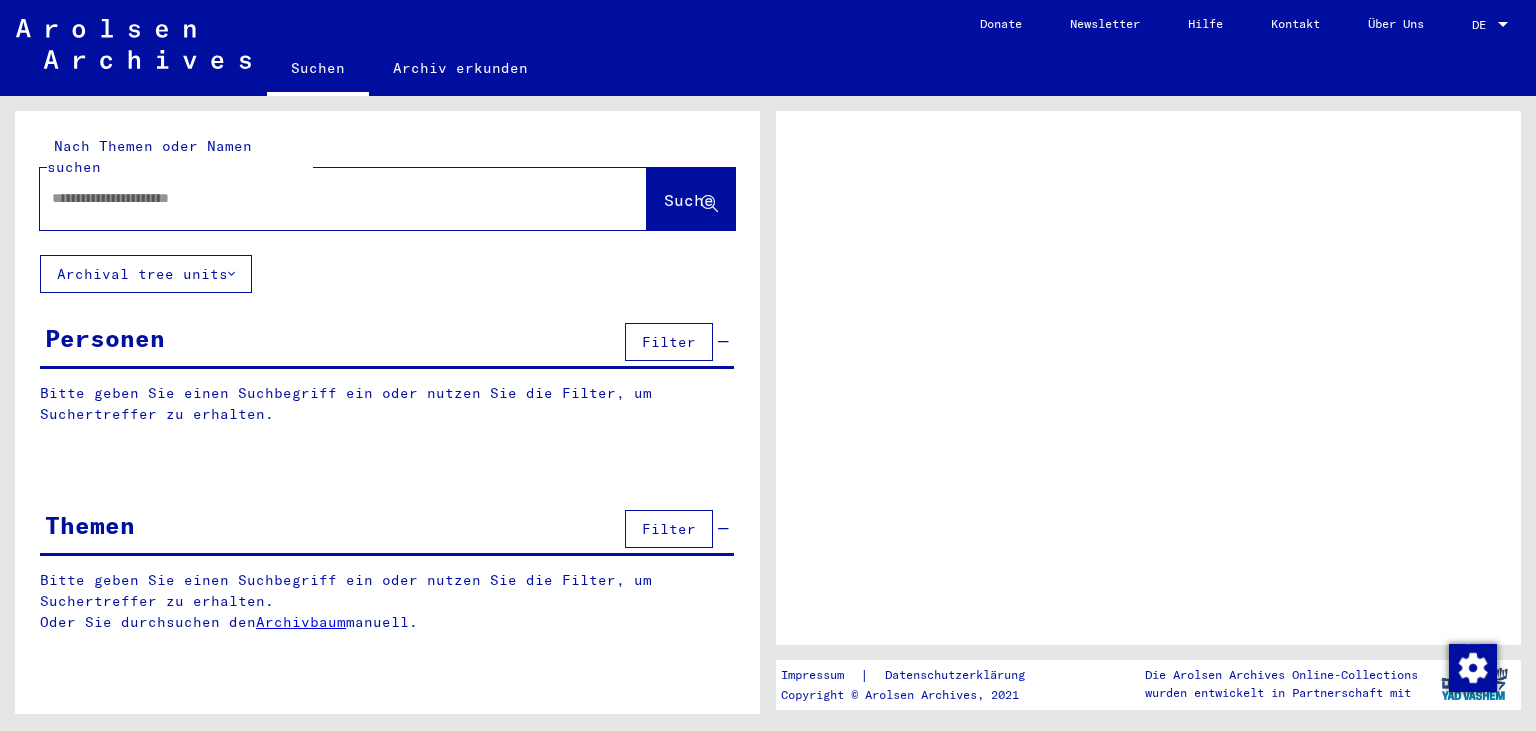 scroll, scrollTop: 0, scrollLeft: 0, axis: both 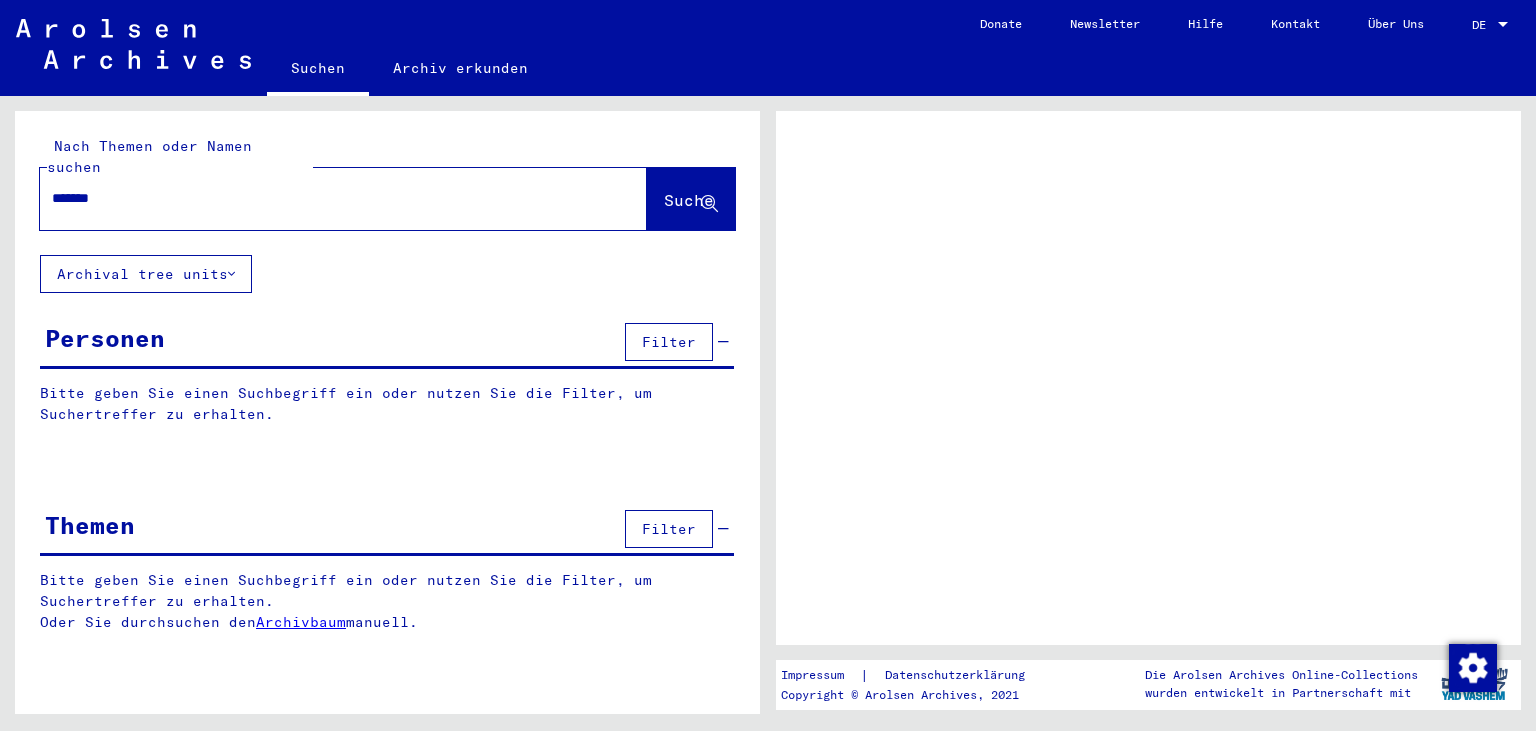type on "*******" 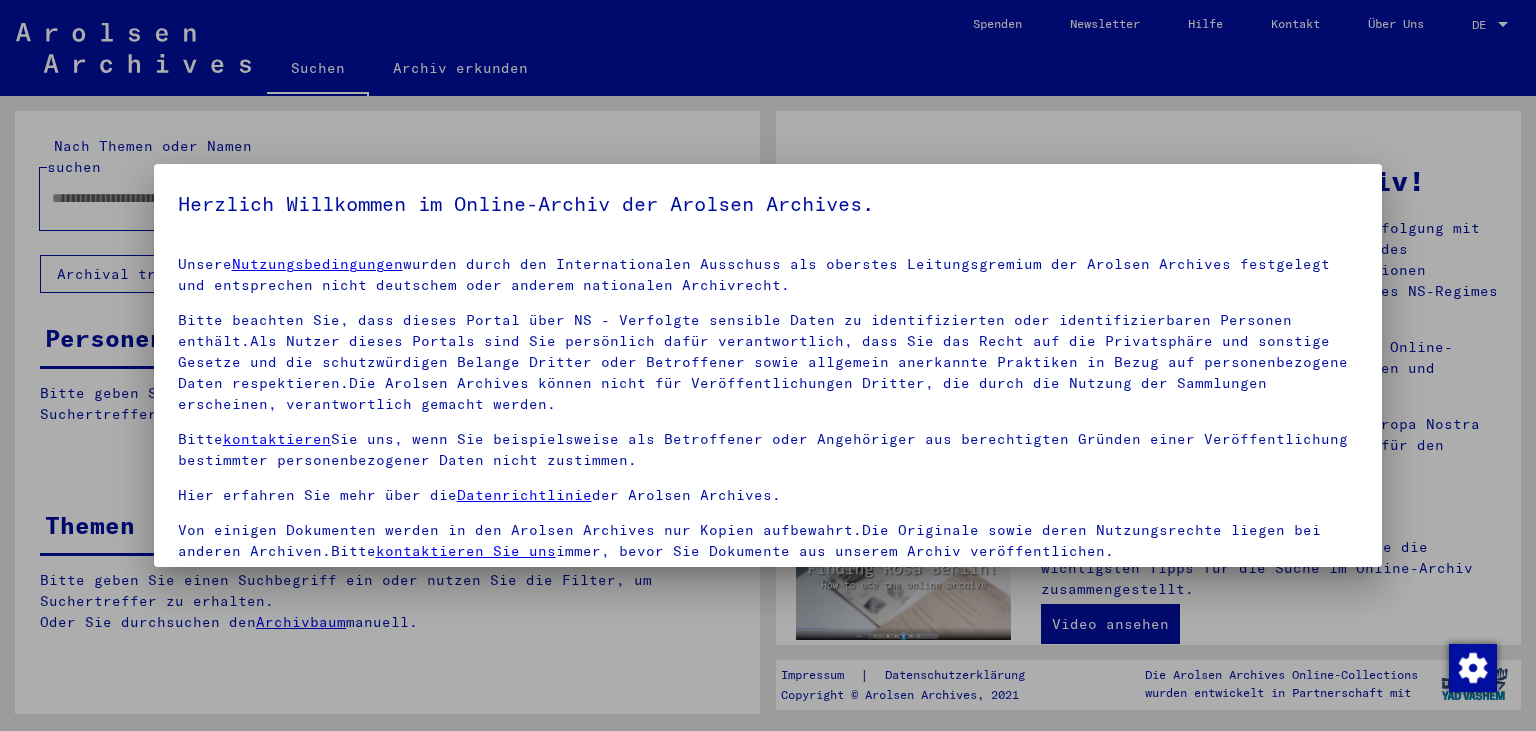 scroll, scrollTop: 4, scrollLeft: 0, axis: vertical 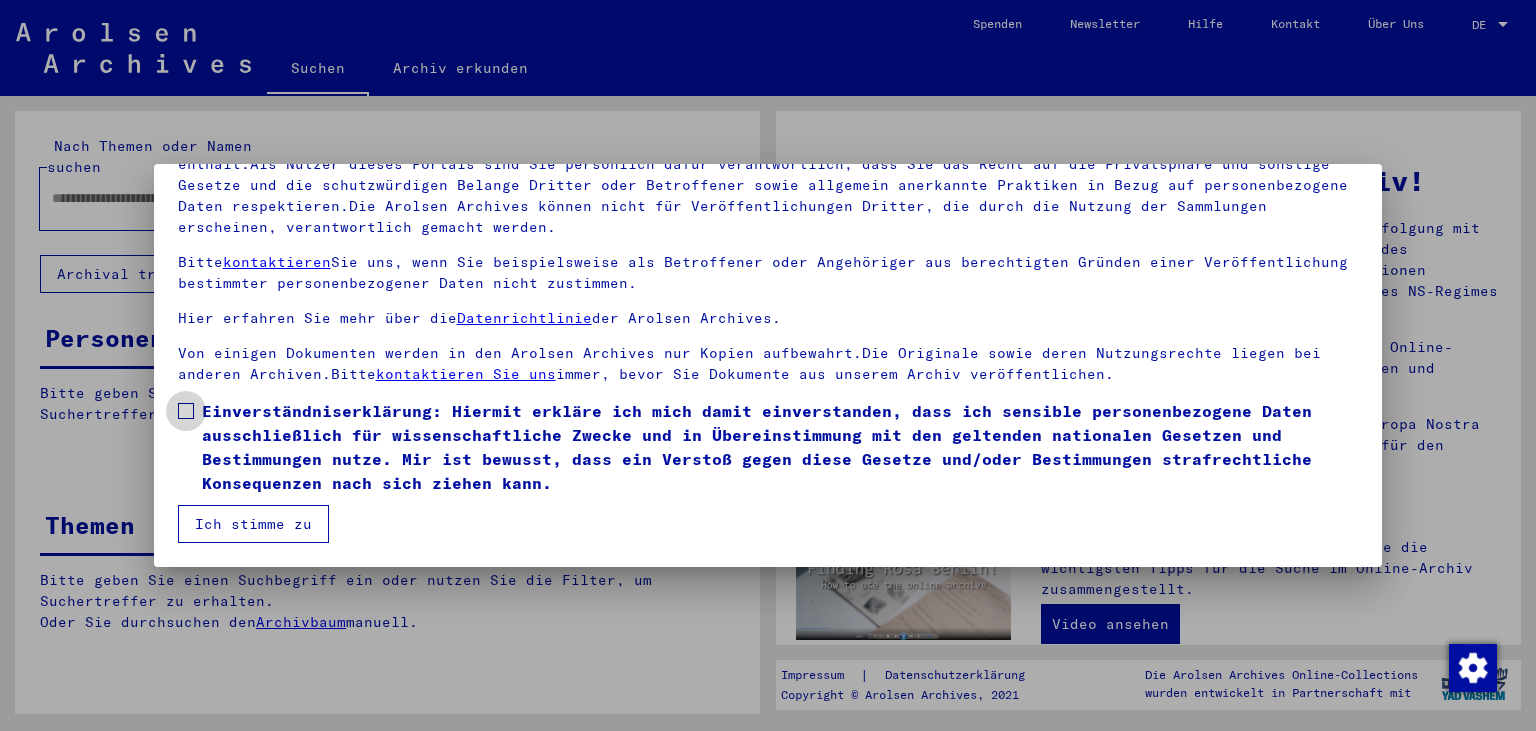 click at bounding box center [186, 411] 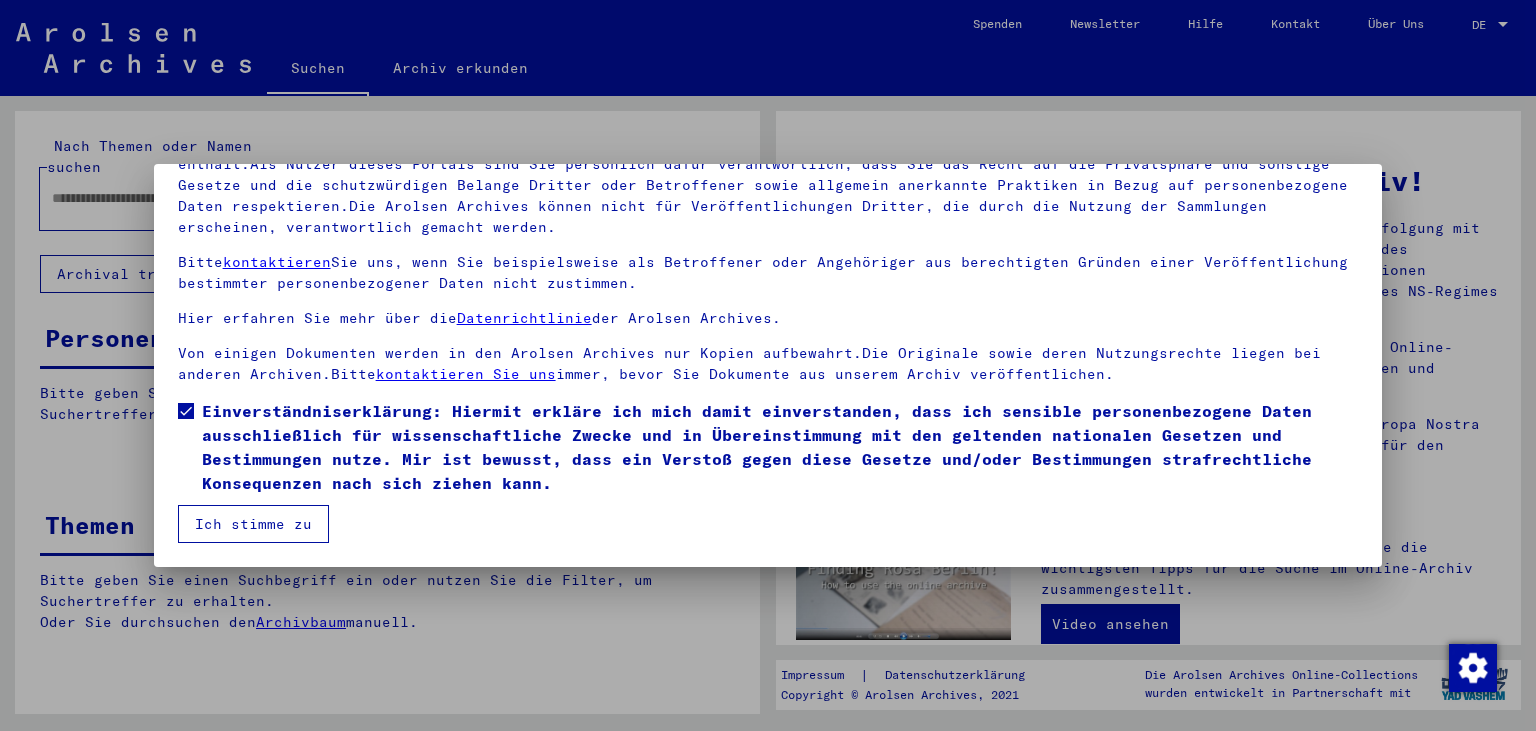 click on "Ich stimme zu" at bounding box center (253, 524) 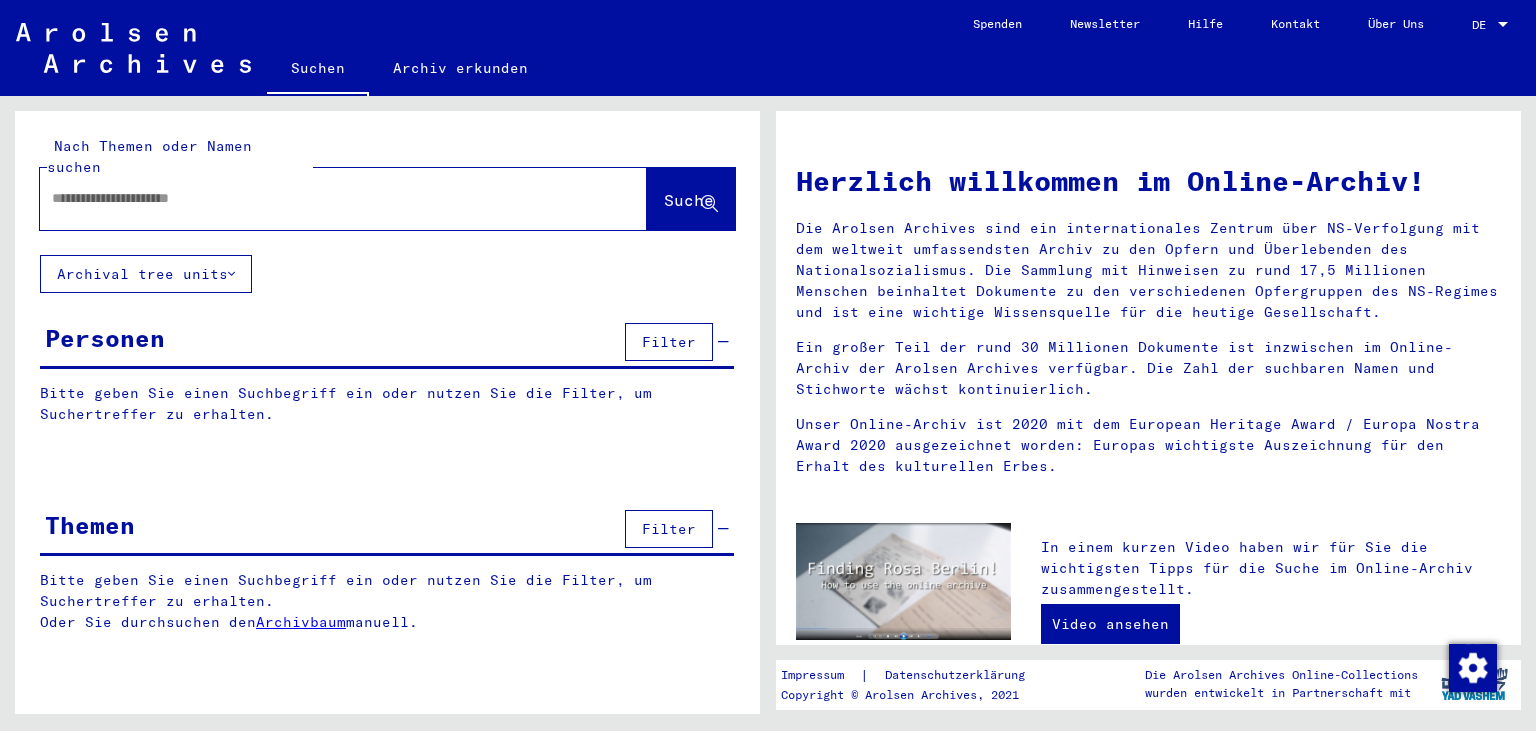 click on "Filter" at bounding box center (669, 342) 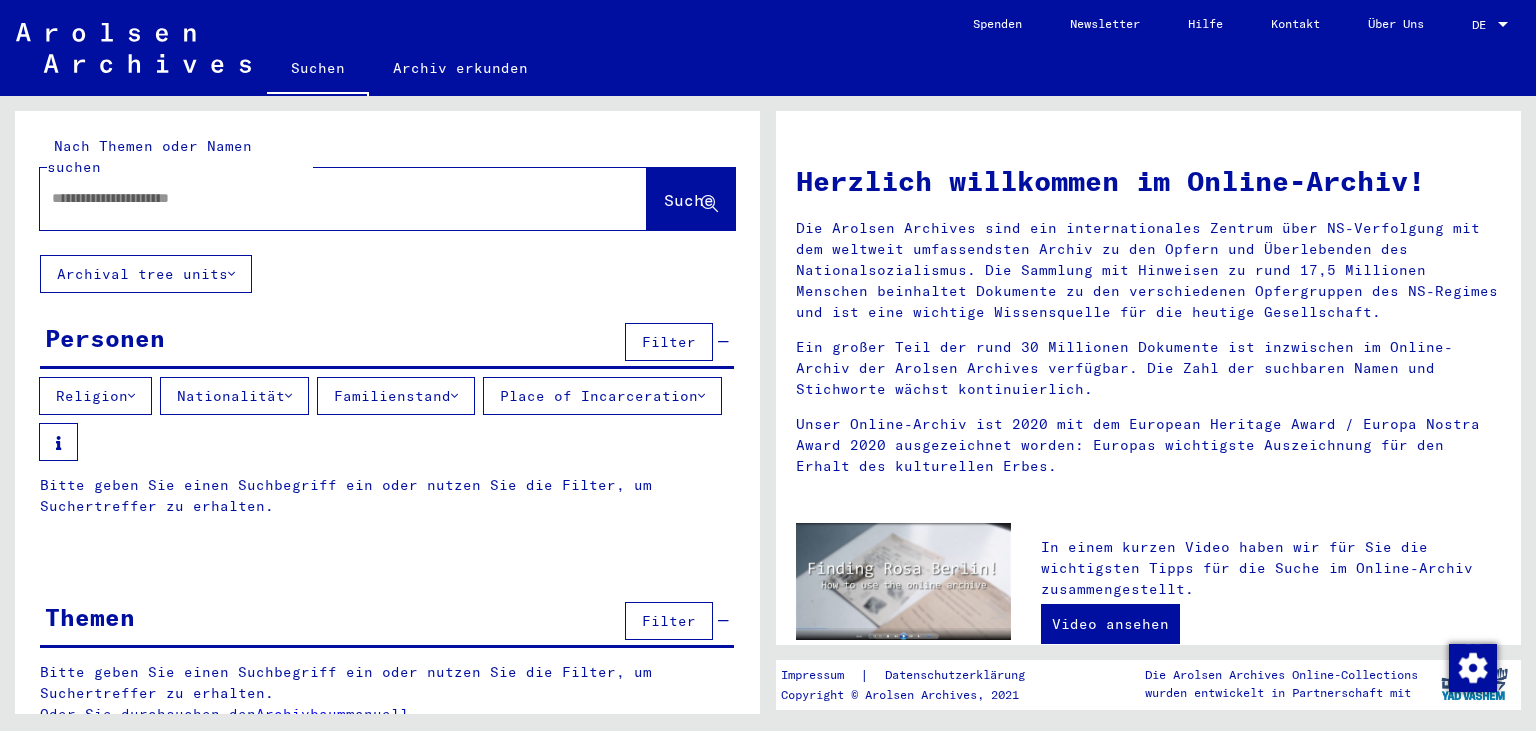 click on "Filter" at bounding box center (669, 342) 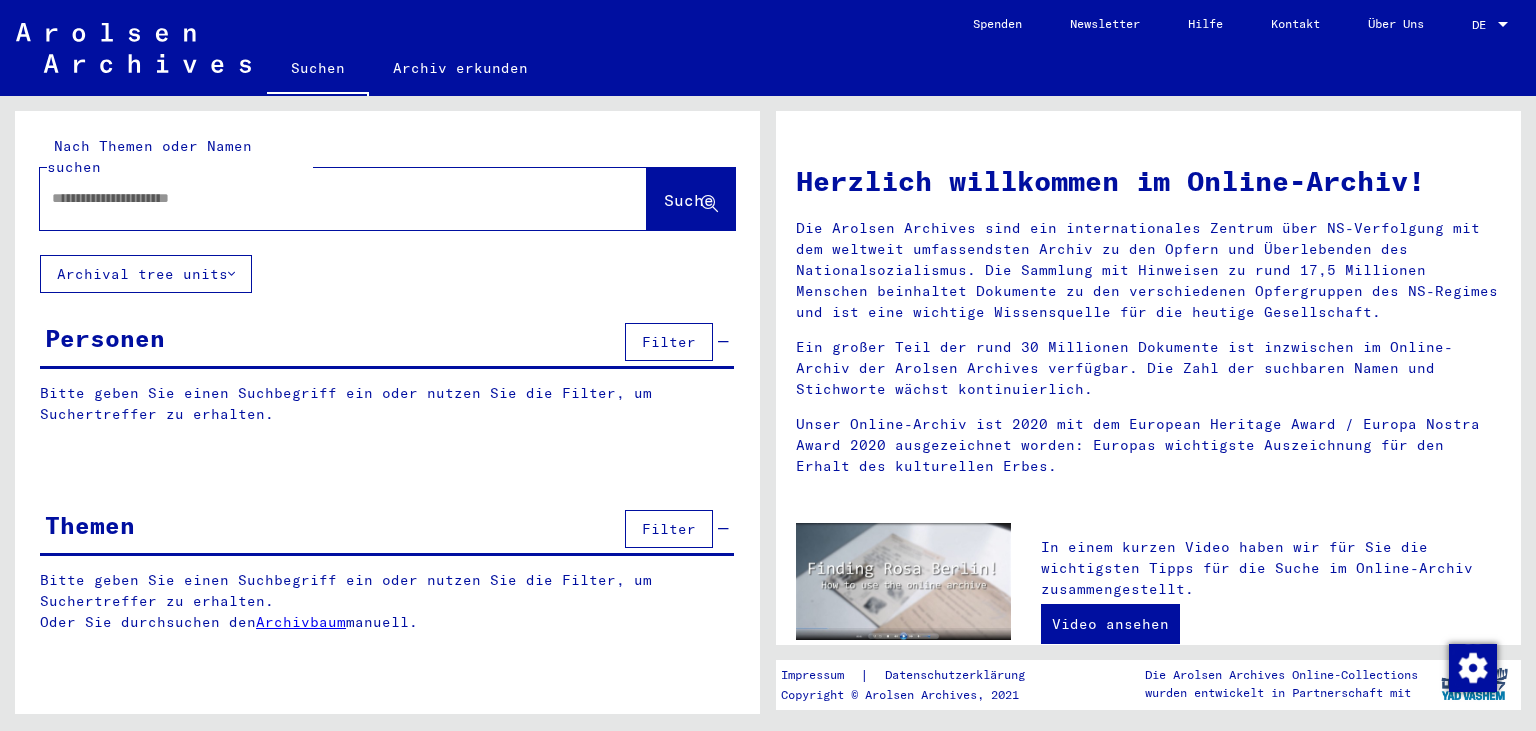 click 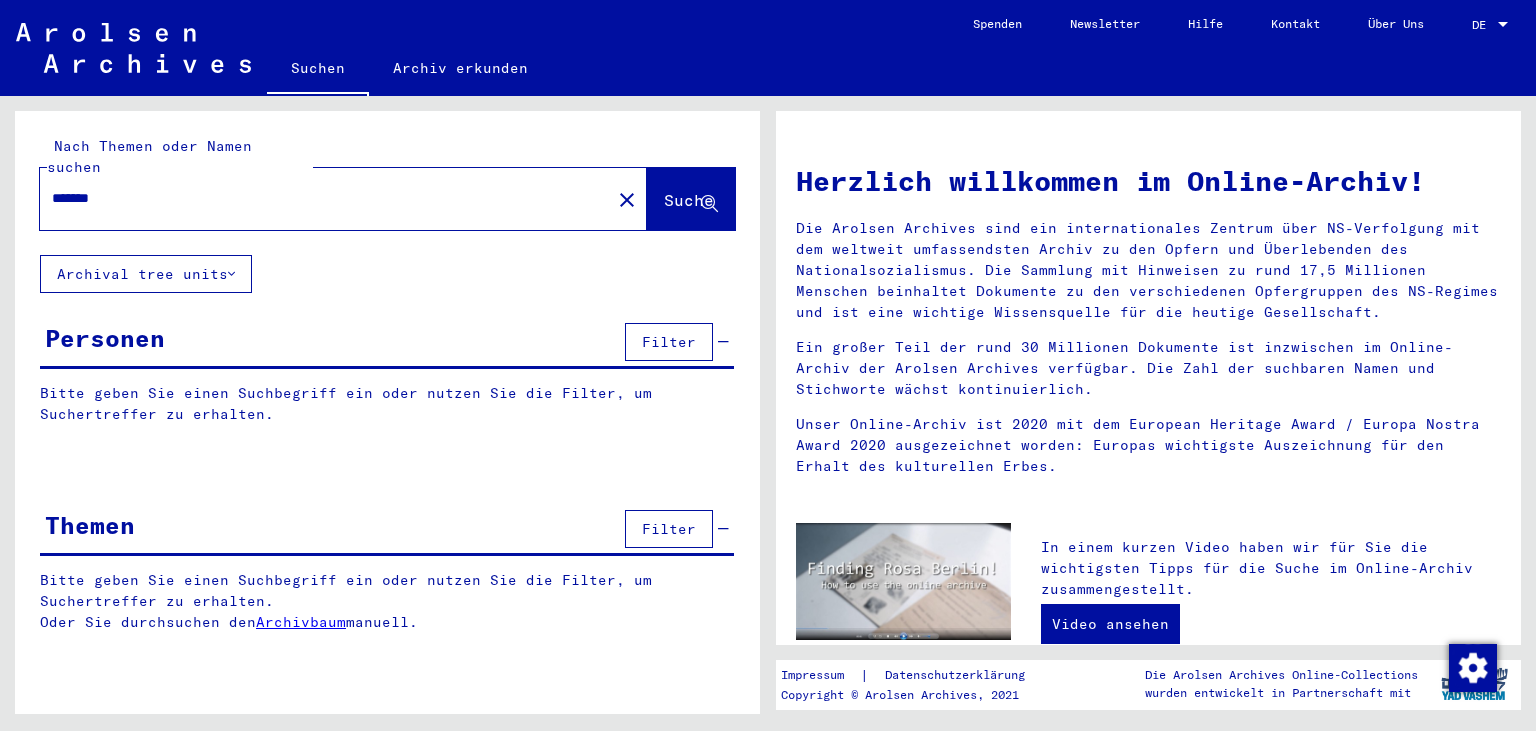type on "*******" 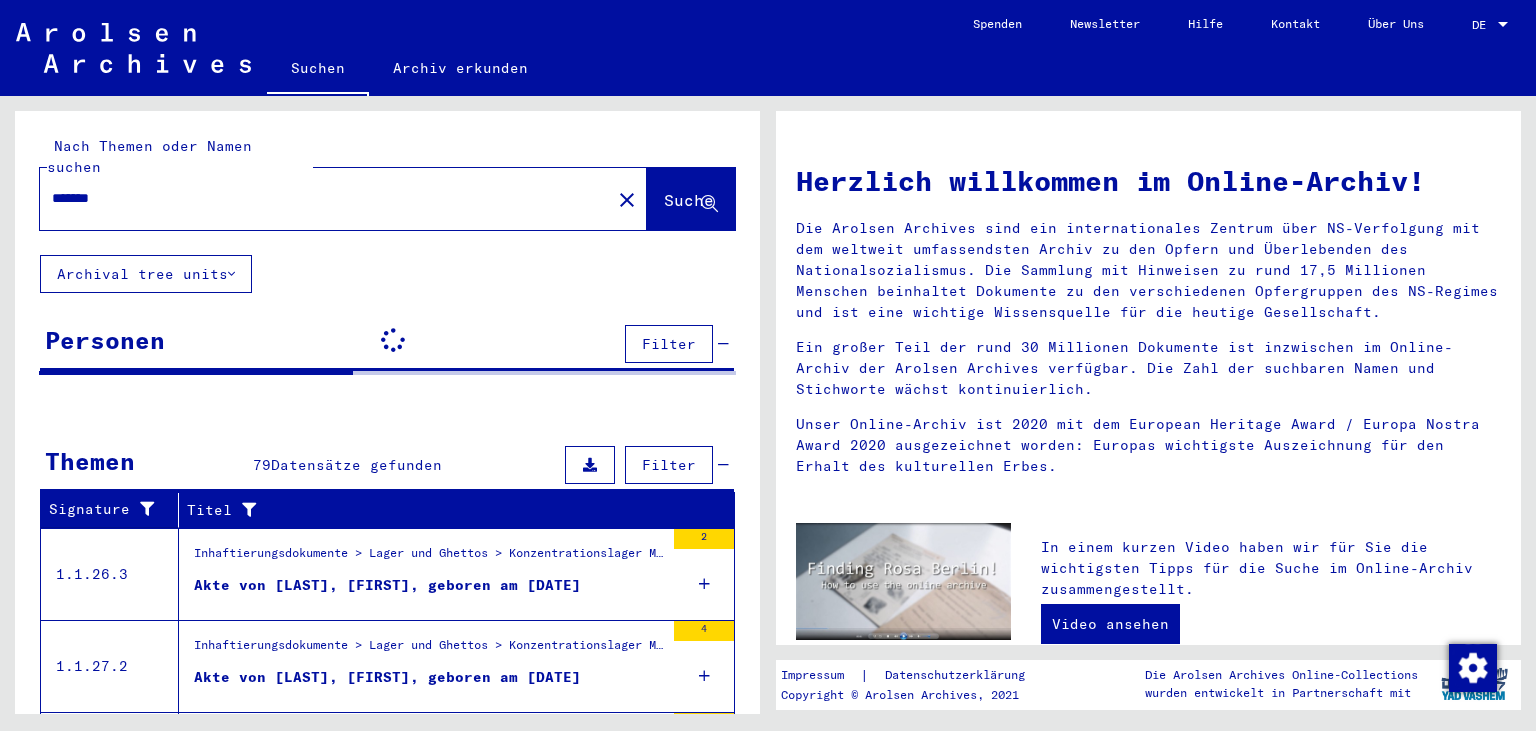 click on "DE DE" 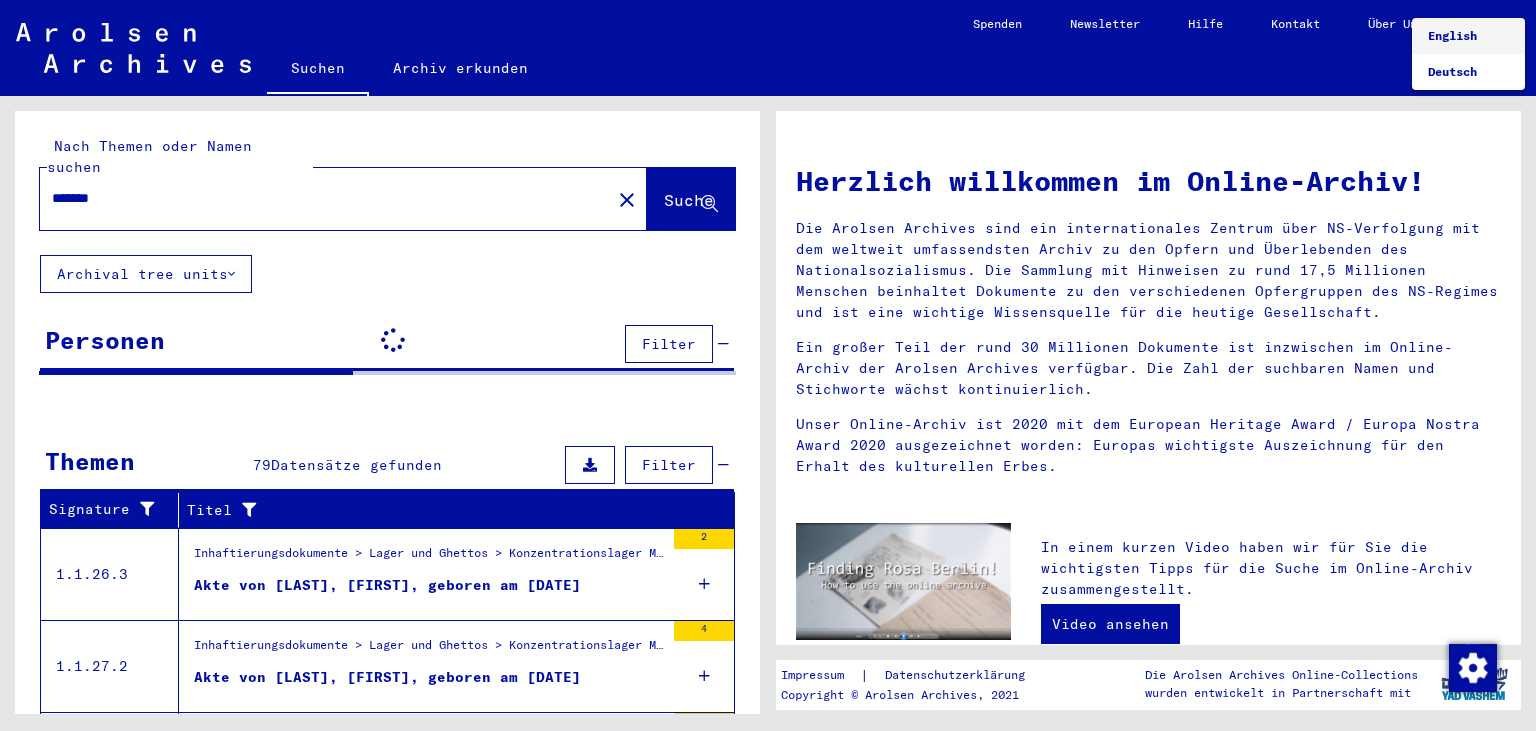 click on "English" at bounding box center (1468, 36) 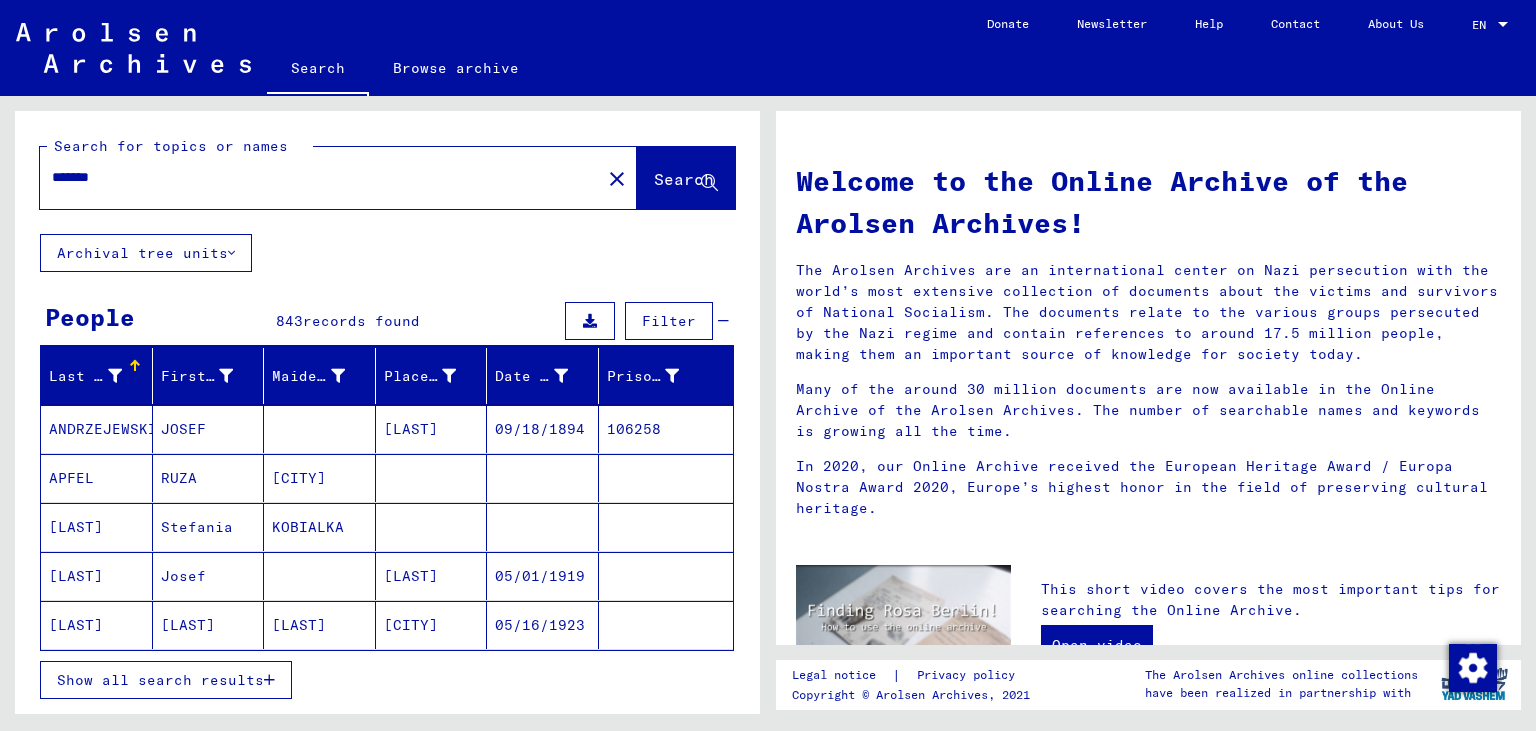 click on "Show all search results" at bounding box center [160, 680] 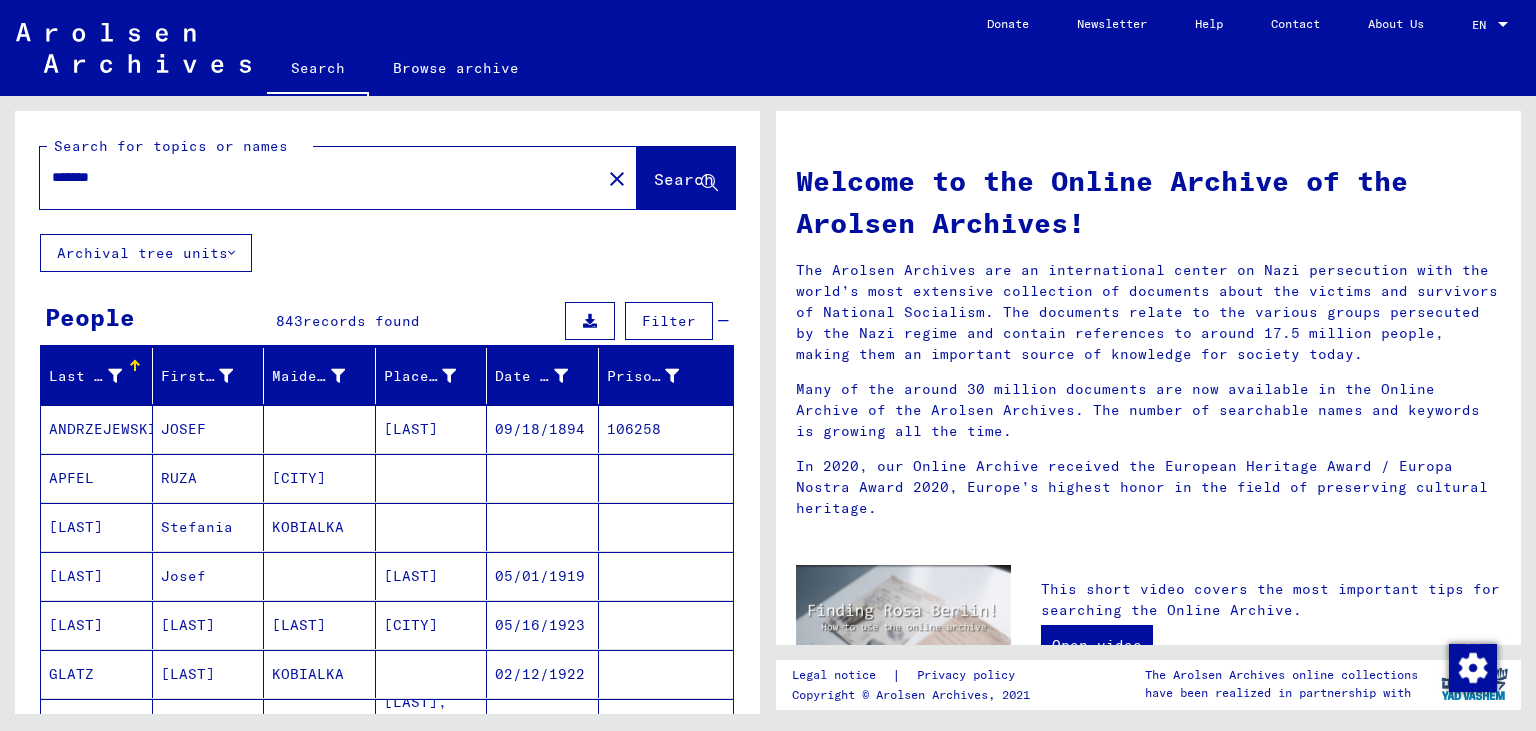 click on "[CITY]" at bounding box center (320, 527) 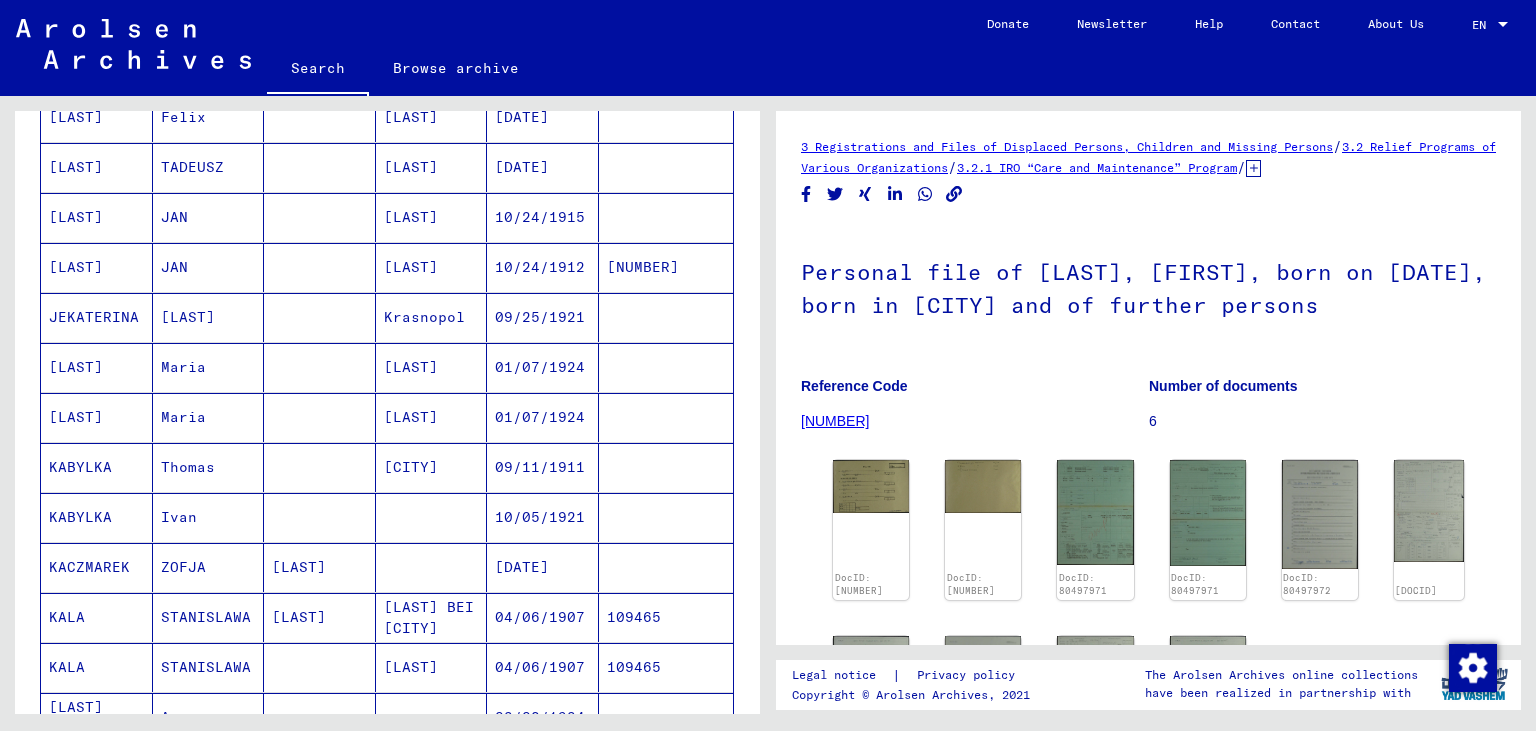 scroll, scrollTop: 773, scrollLeft: 0, axis: vertical 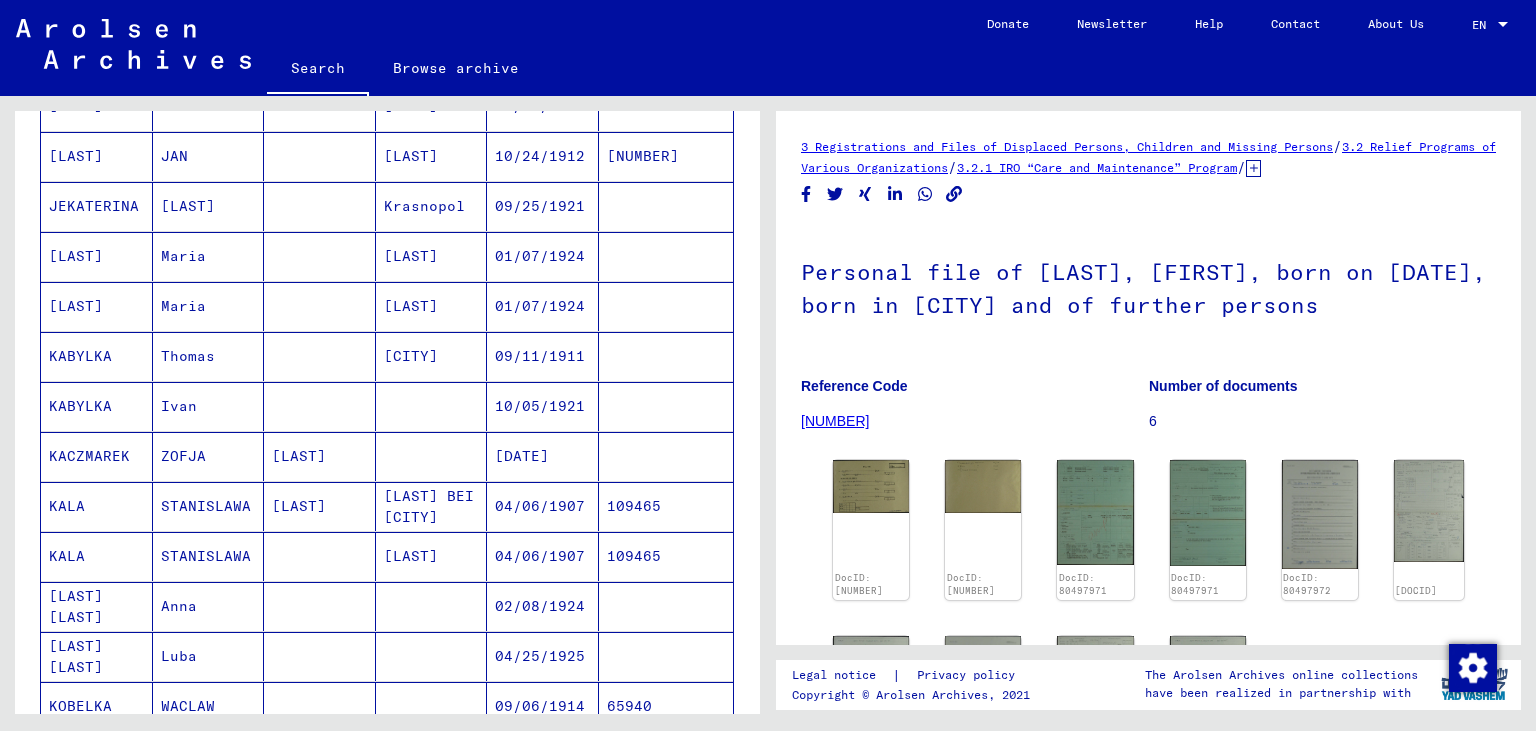 click on "[LAST] BEI [CITY]" at bounding box center (432, 556) 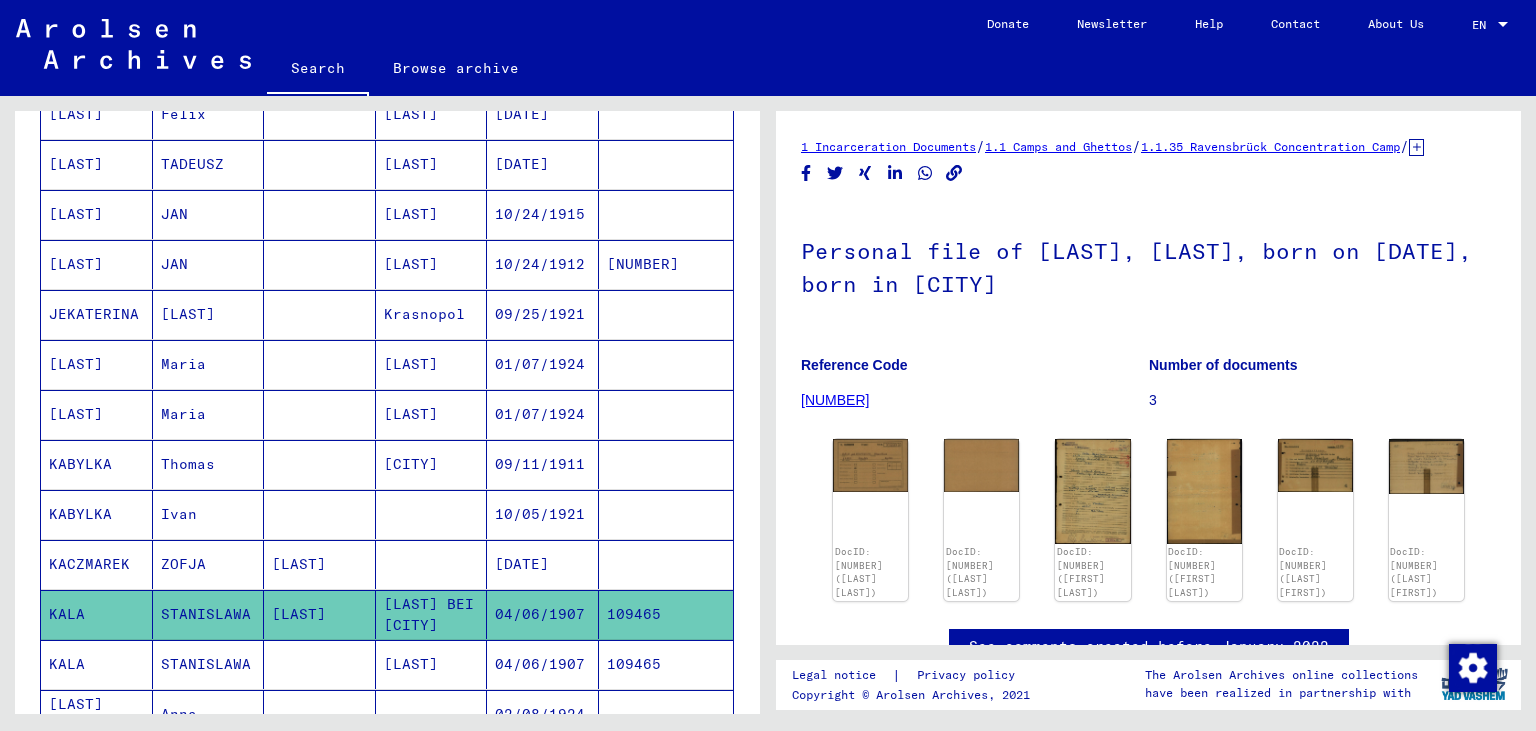 scroll, scrollTop: 662, scrollLeft: 0, axis: vertical 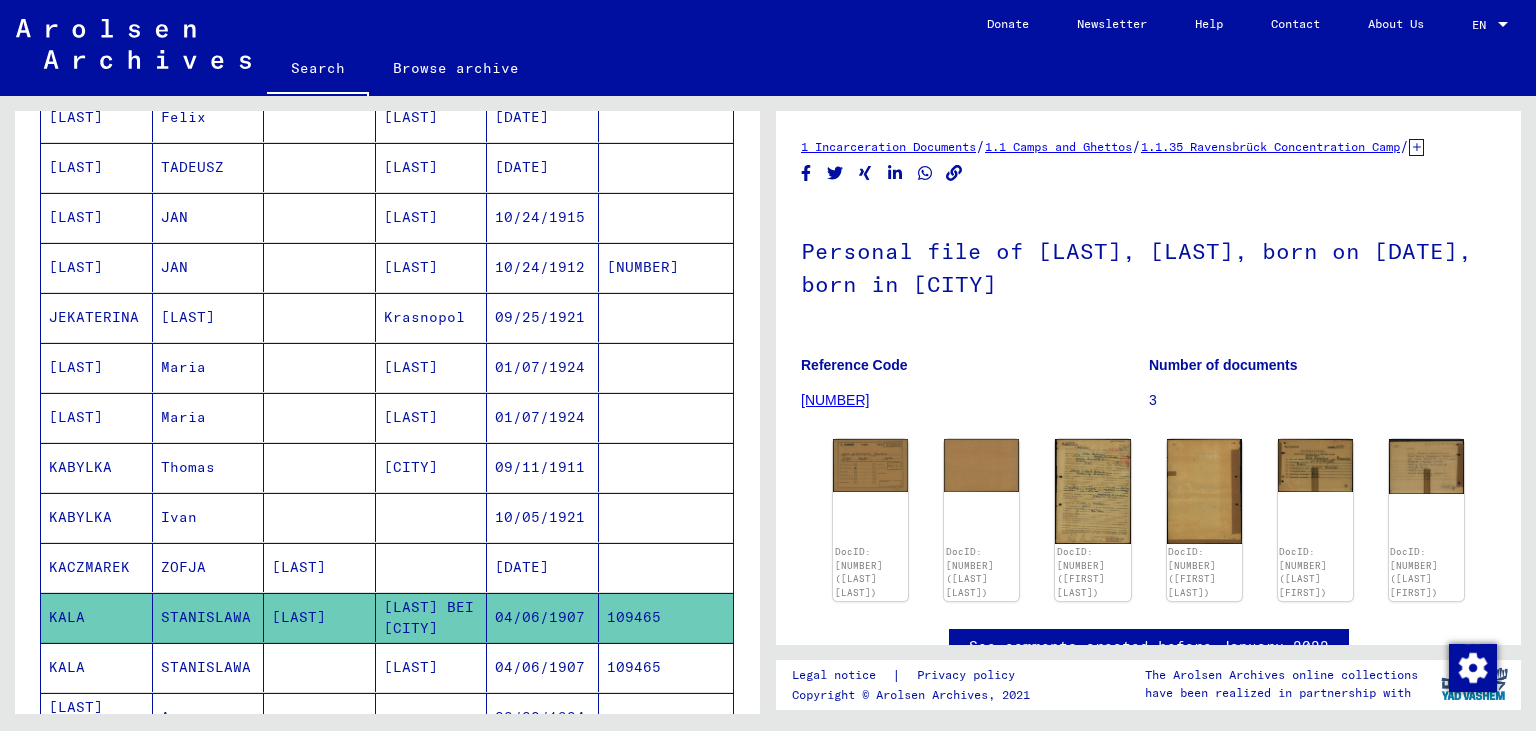 click on "[LAST]" at bounding box center [432, 467] 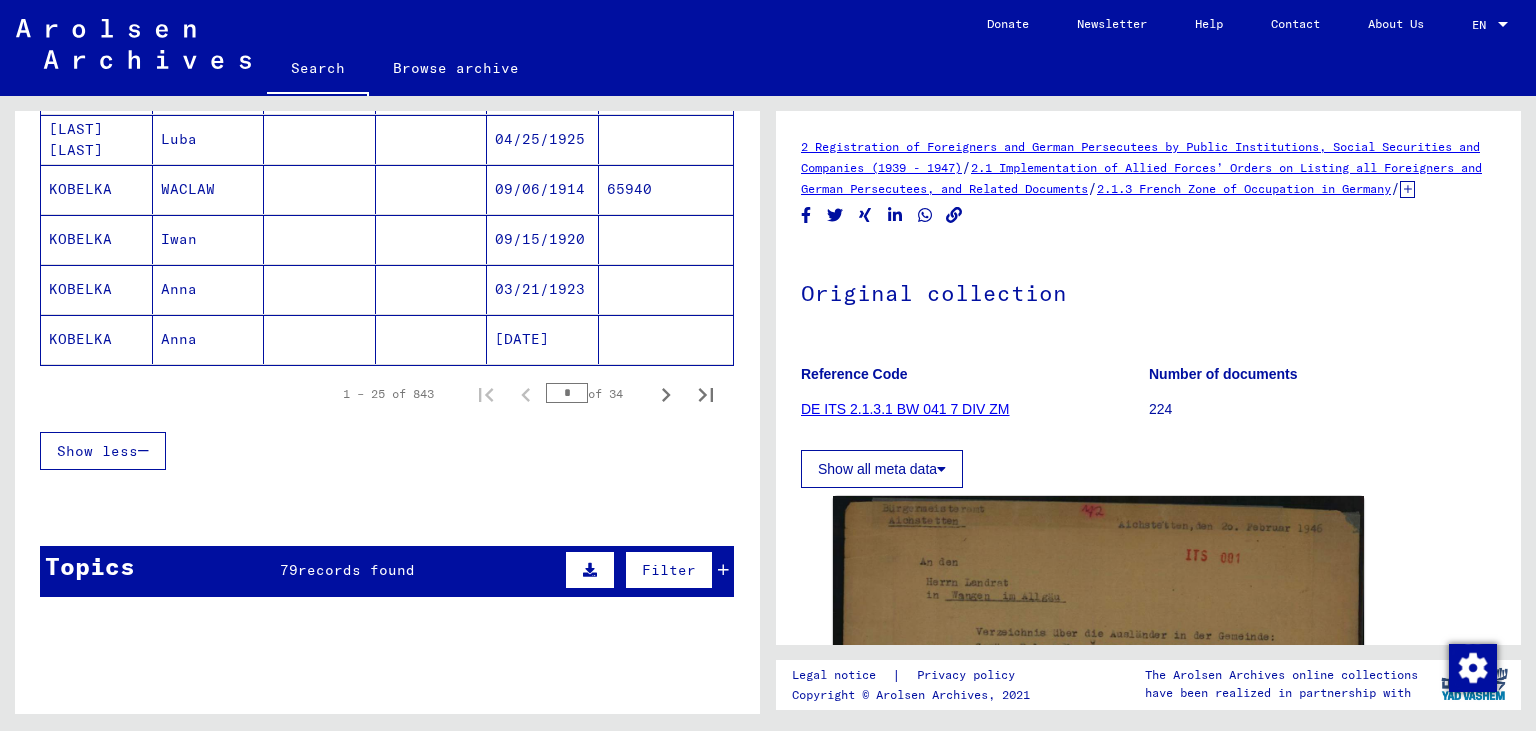 scroll, scrollTop: 1325, scrollLeft: 0, axis: vertical 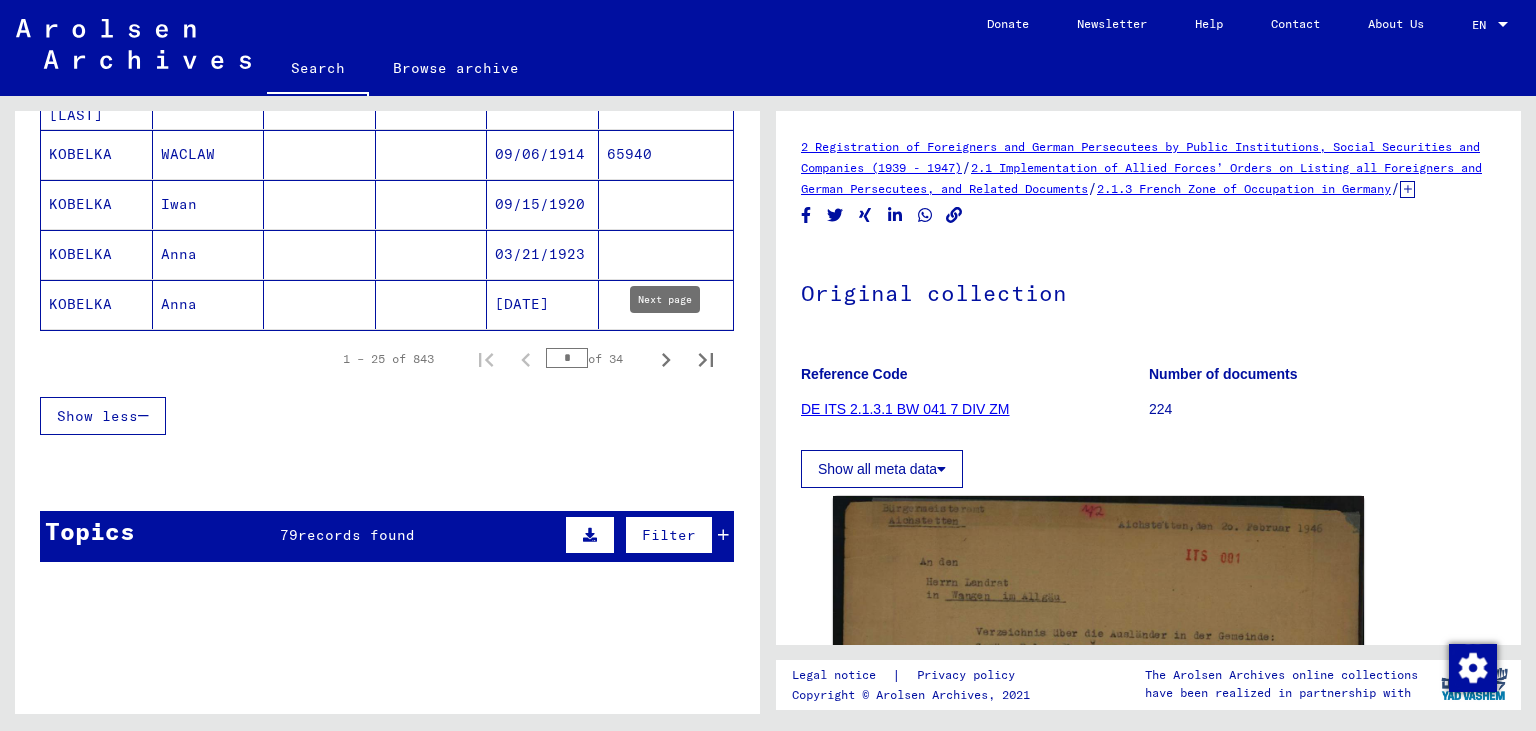 click 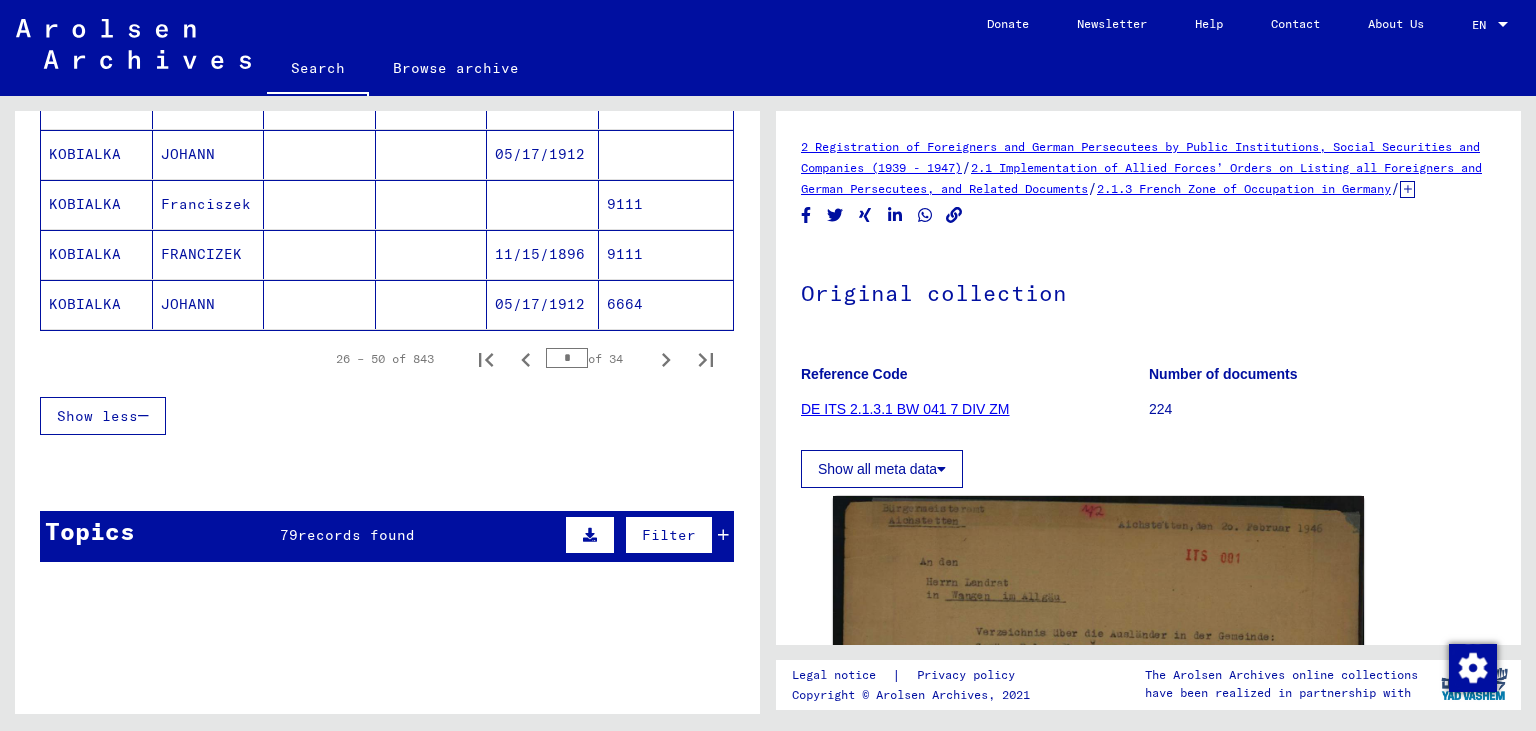 click on "Topics 79  records found  Filter" at bounding box center (387, 536) 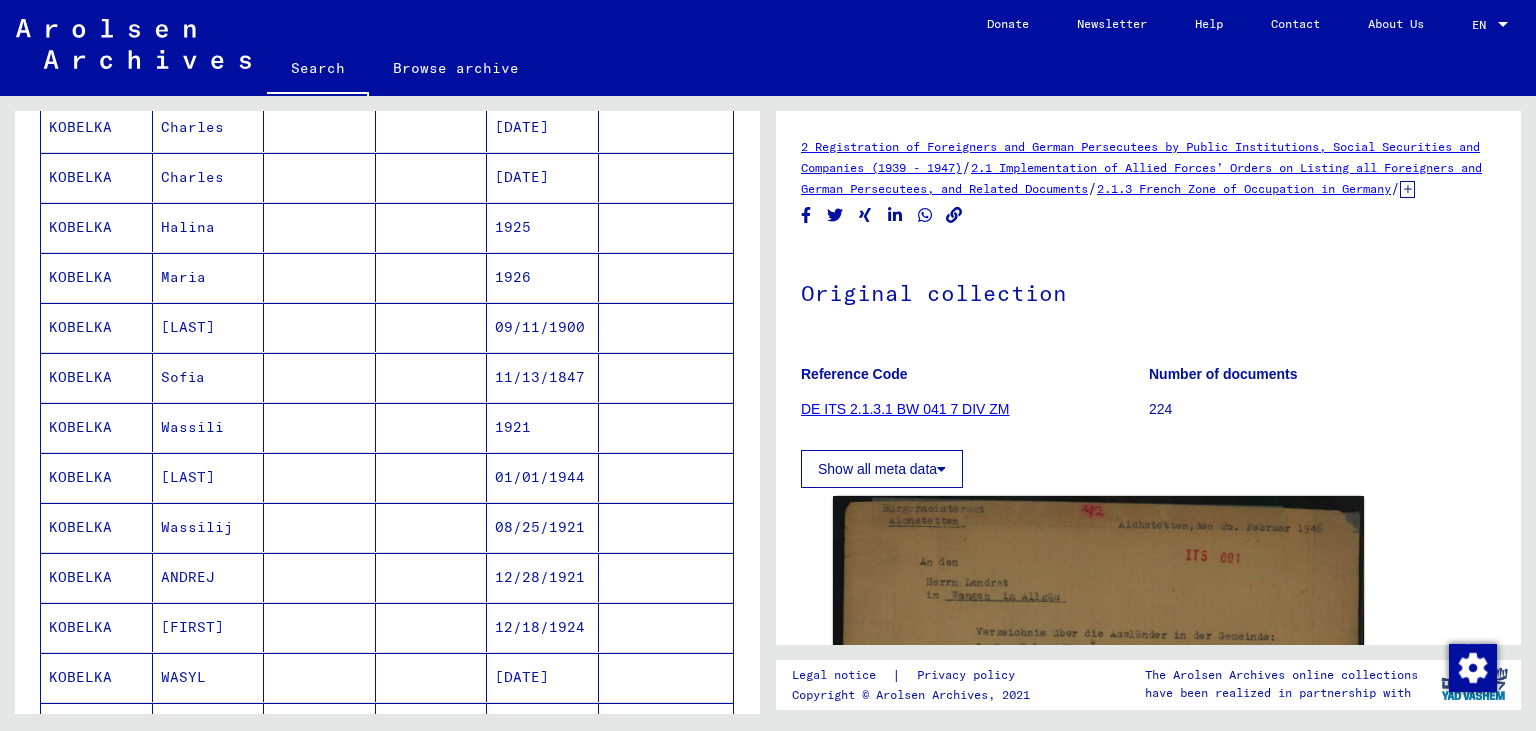 scroll, scrollTop: 0, scrollLeft: 0, axis: both 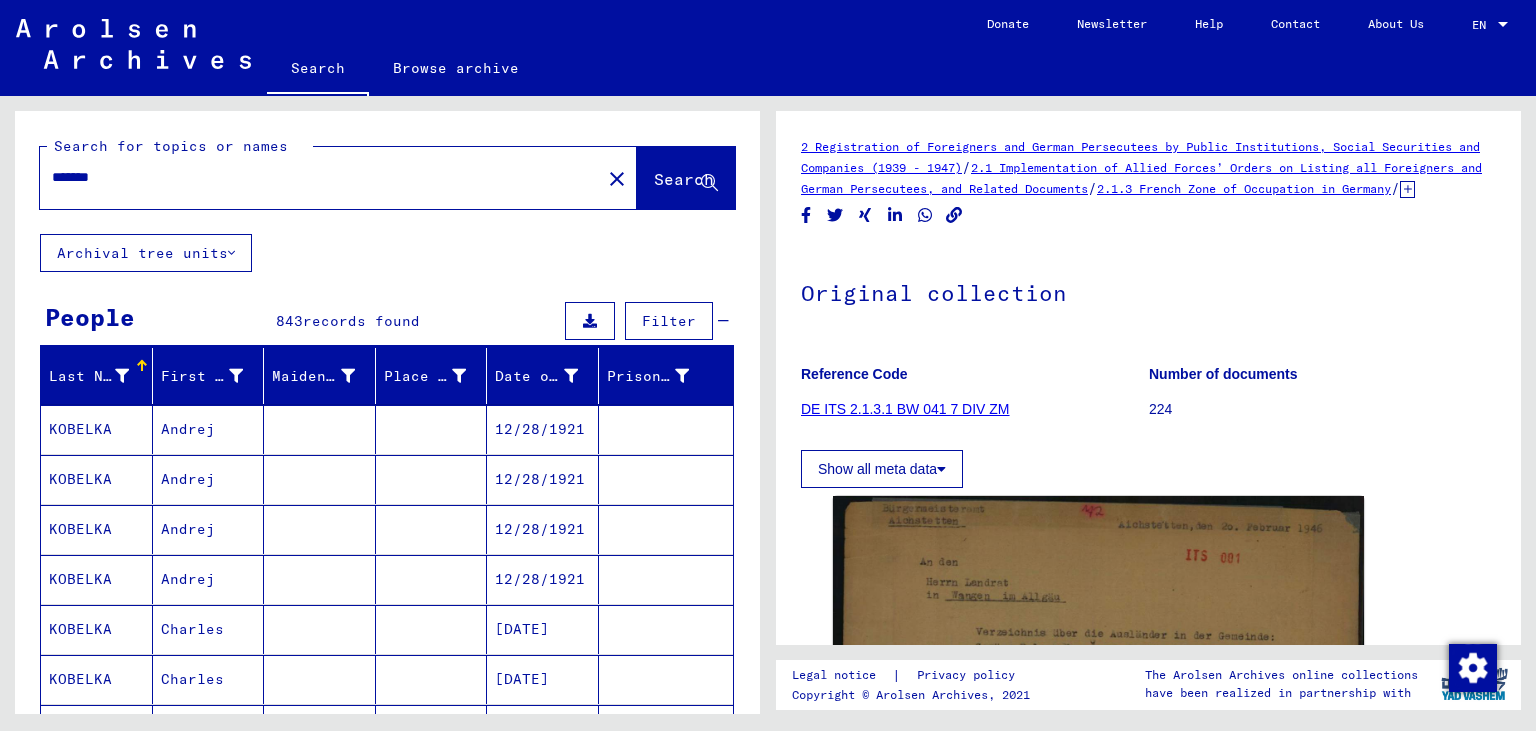 drag, startPoint x: 168, startPoint y: 177, endPoint x: 0, endPoint y: 166, distance: 168.35974 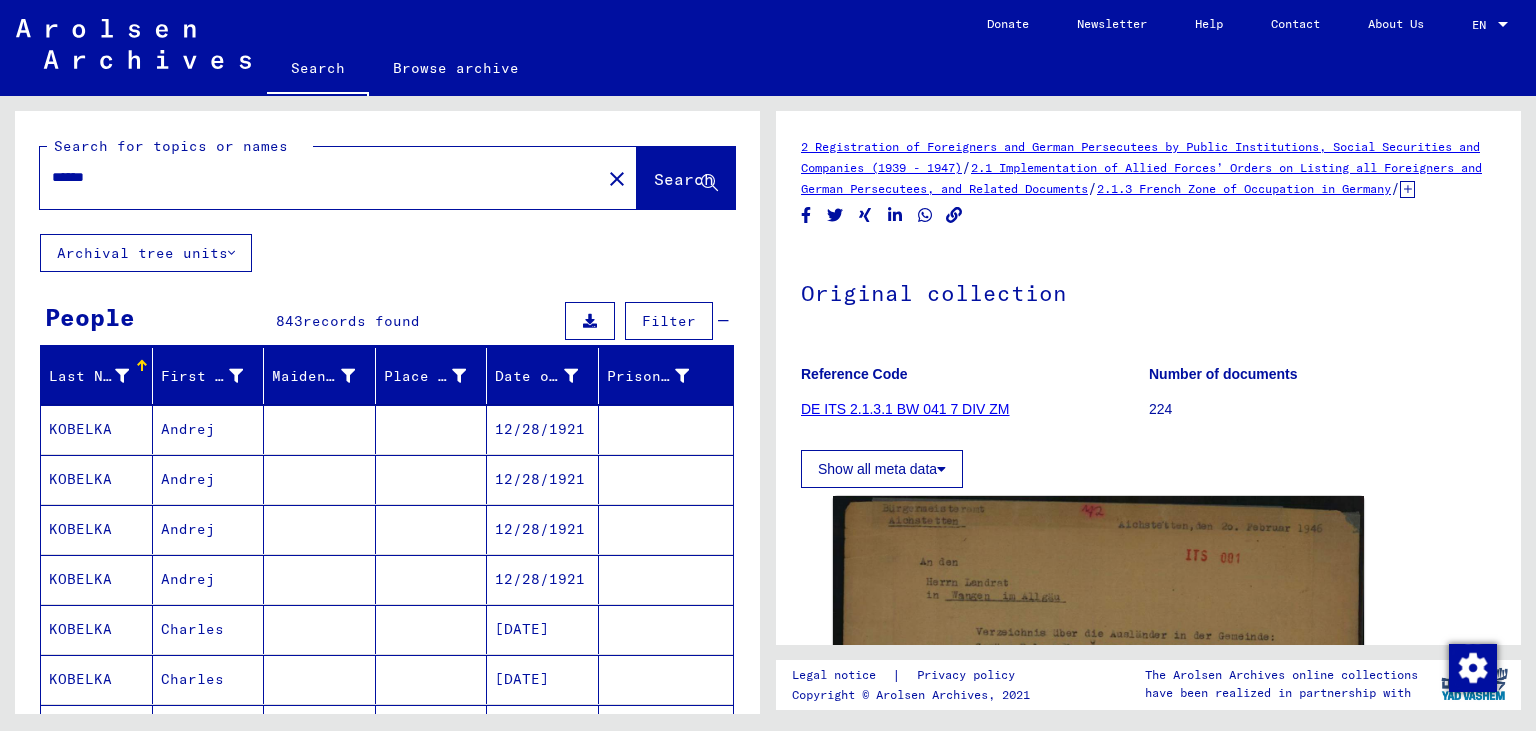 type on "******" 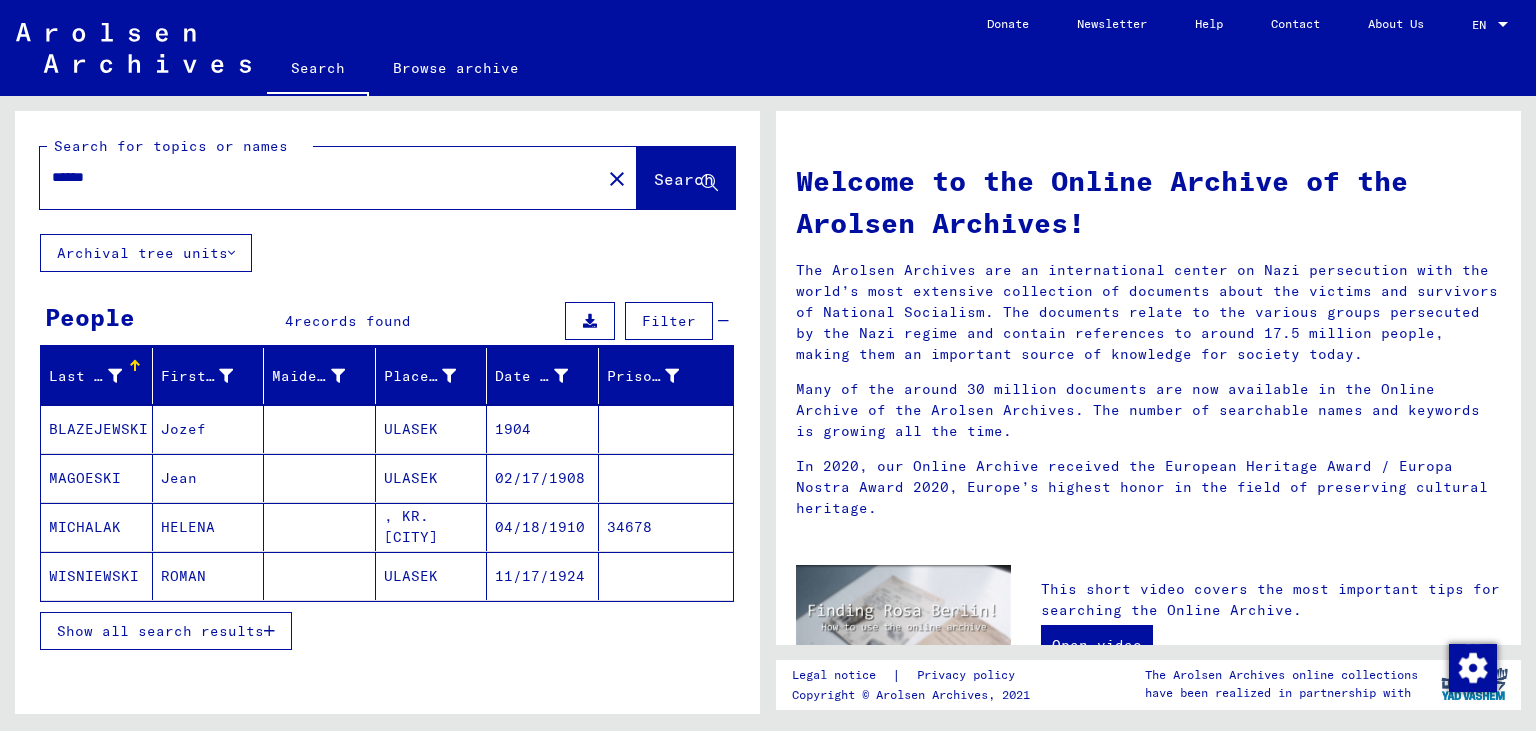 click at bounding box center [269, 631] 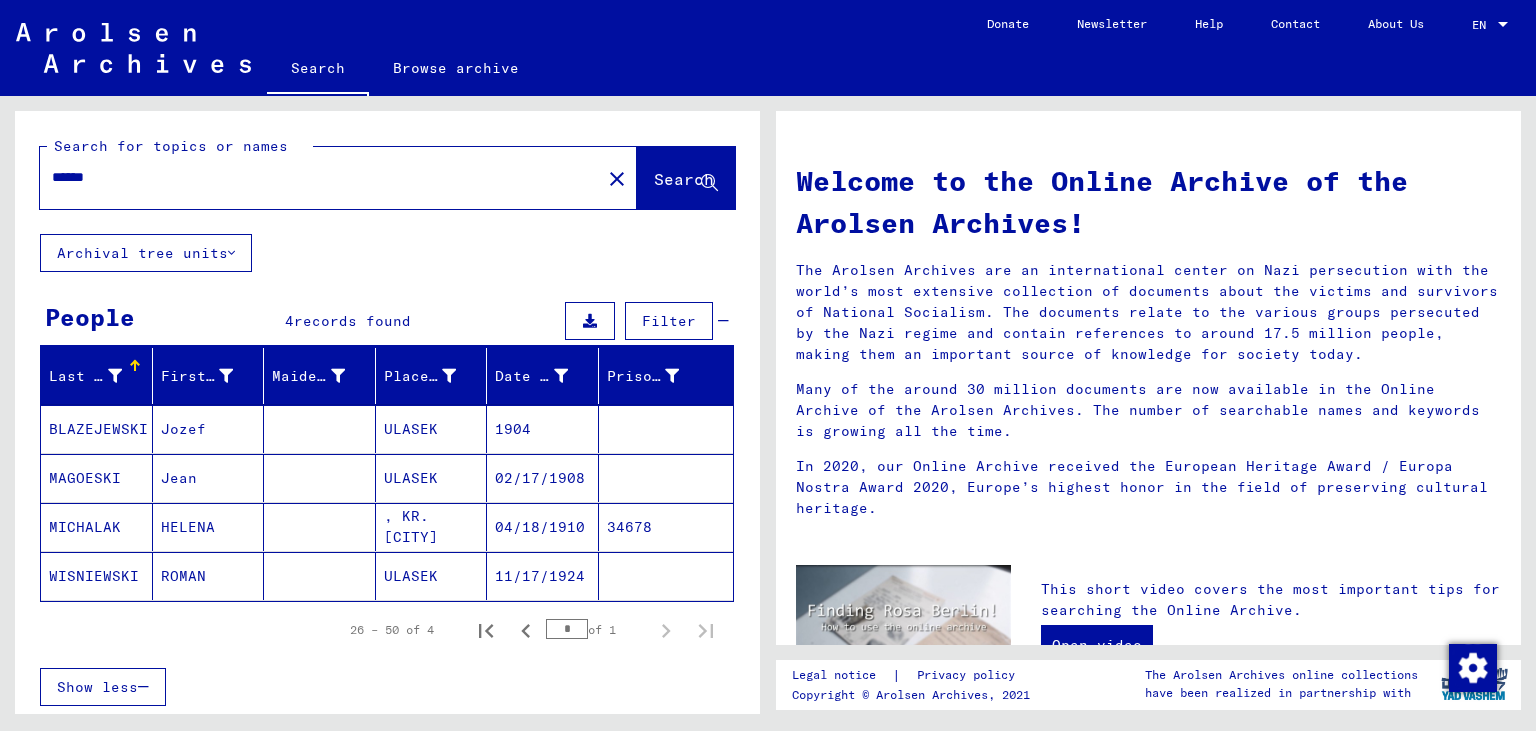 click 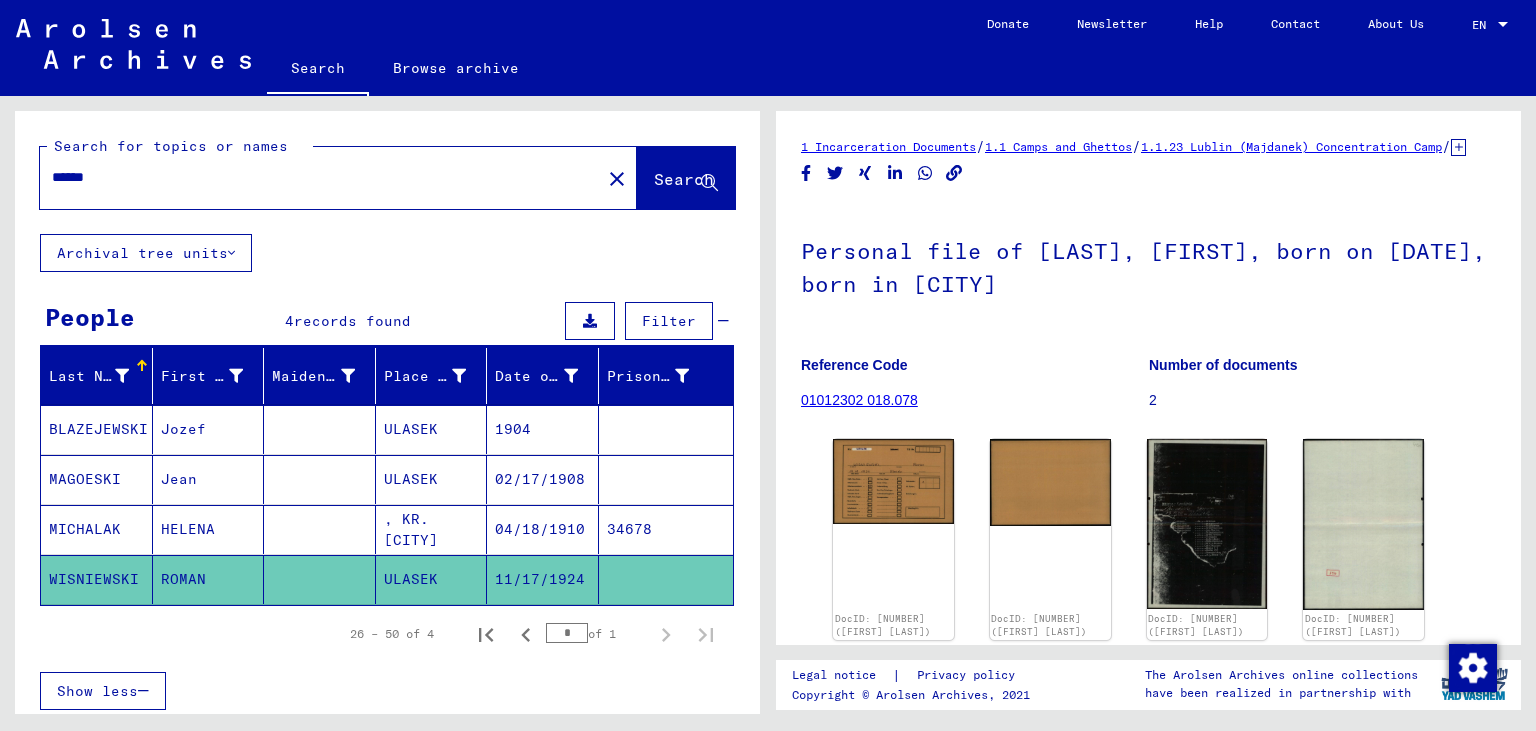drag, startPoint x: 421, startPoint y: 535, endPoint x: 378, endPoint y: 533, distance: 43.046486 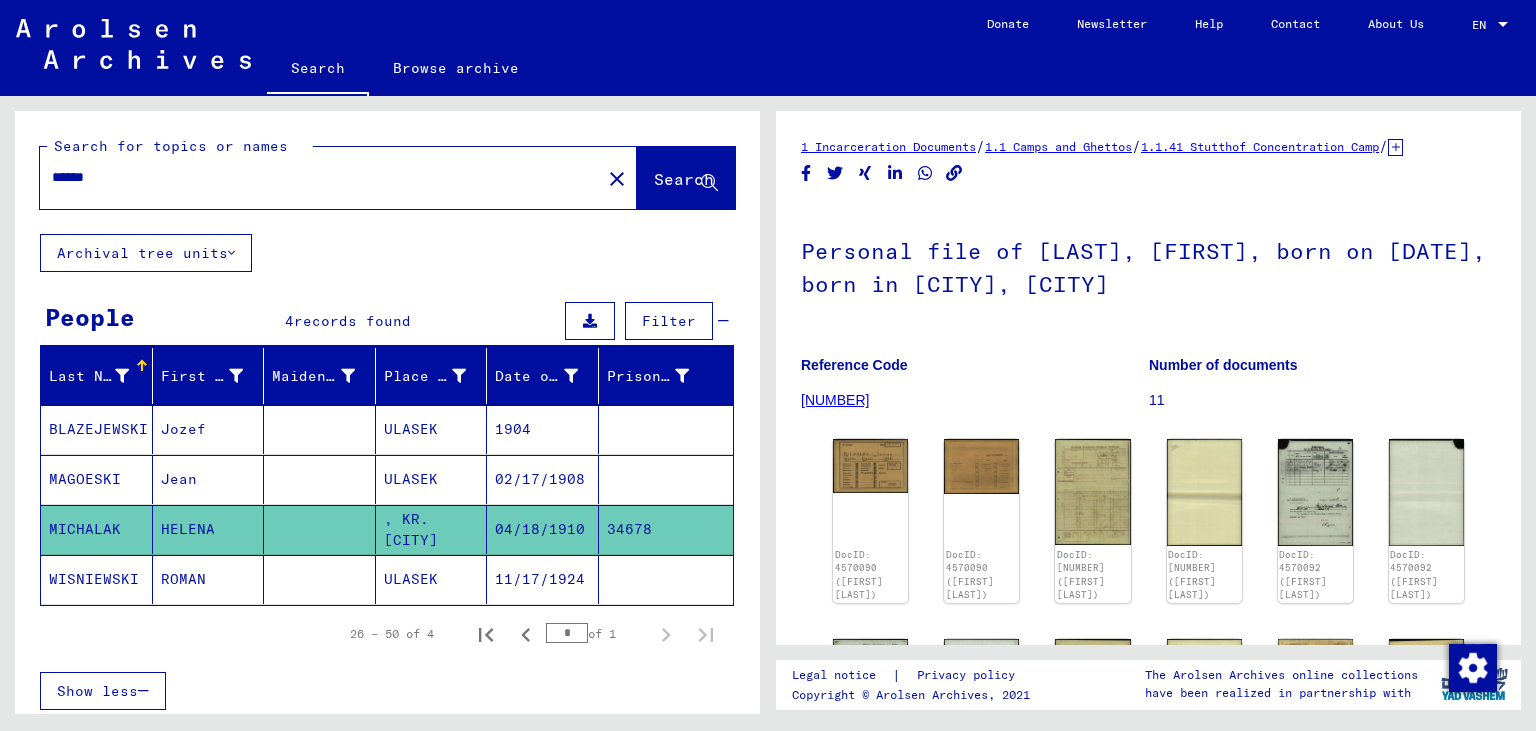 click on "ULASEK" at bounding box center (432, 529) 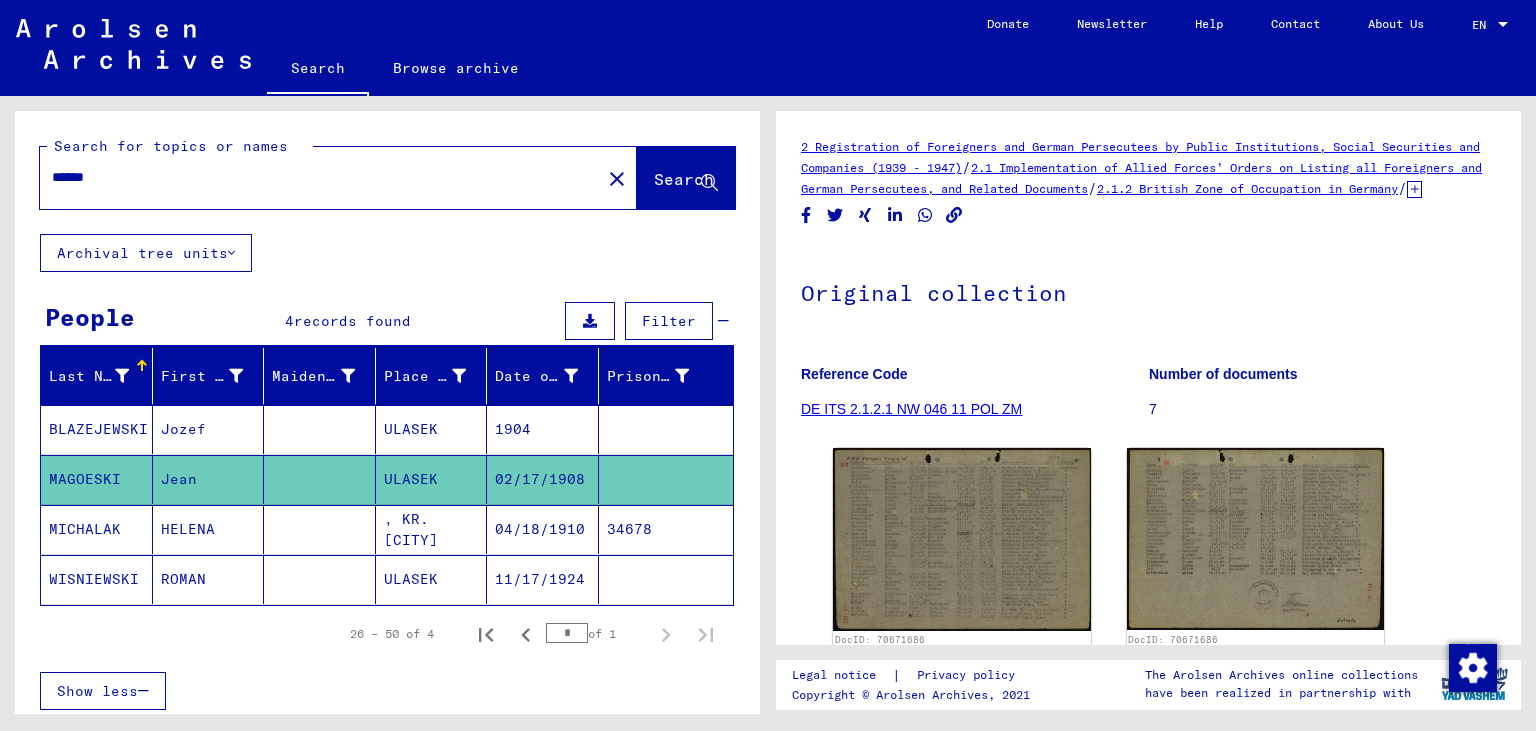 click on "ULASEK" at bounding box center (432, 479) 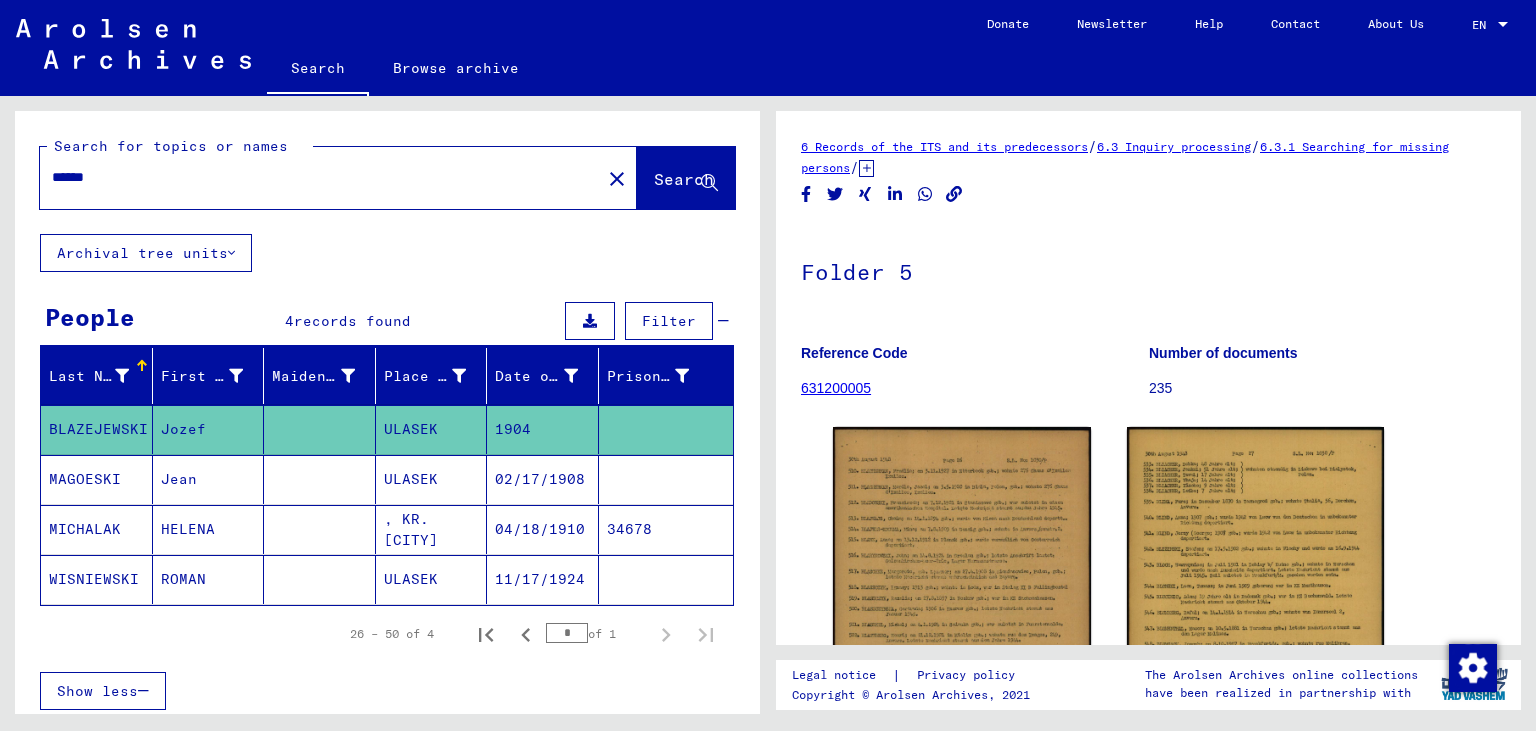 click at bounding box center (320, 529) 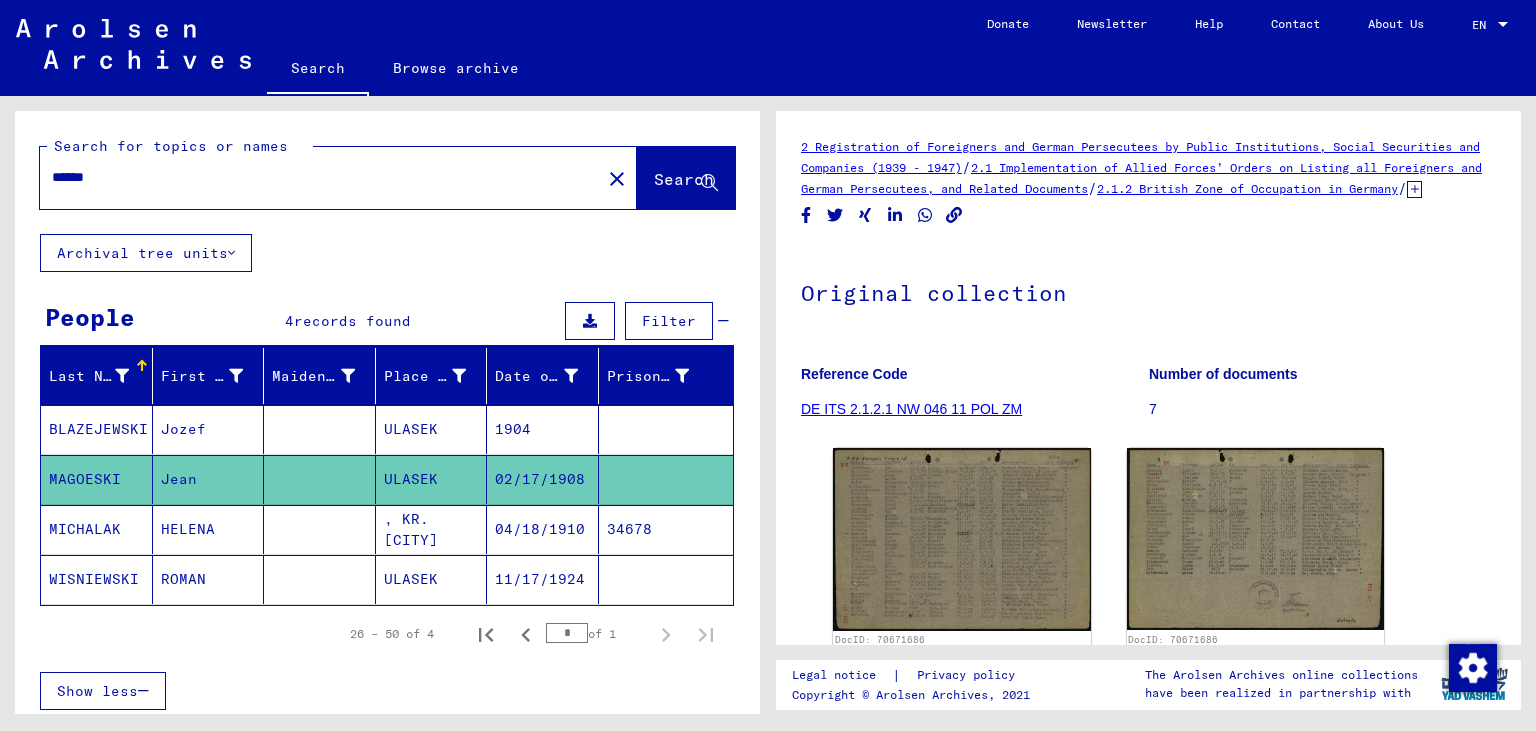 click on "******" 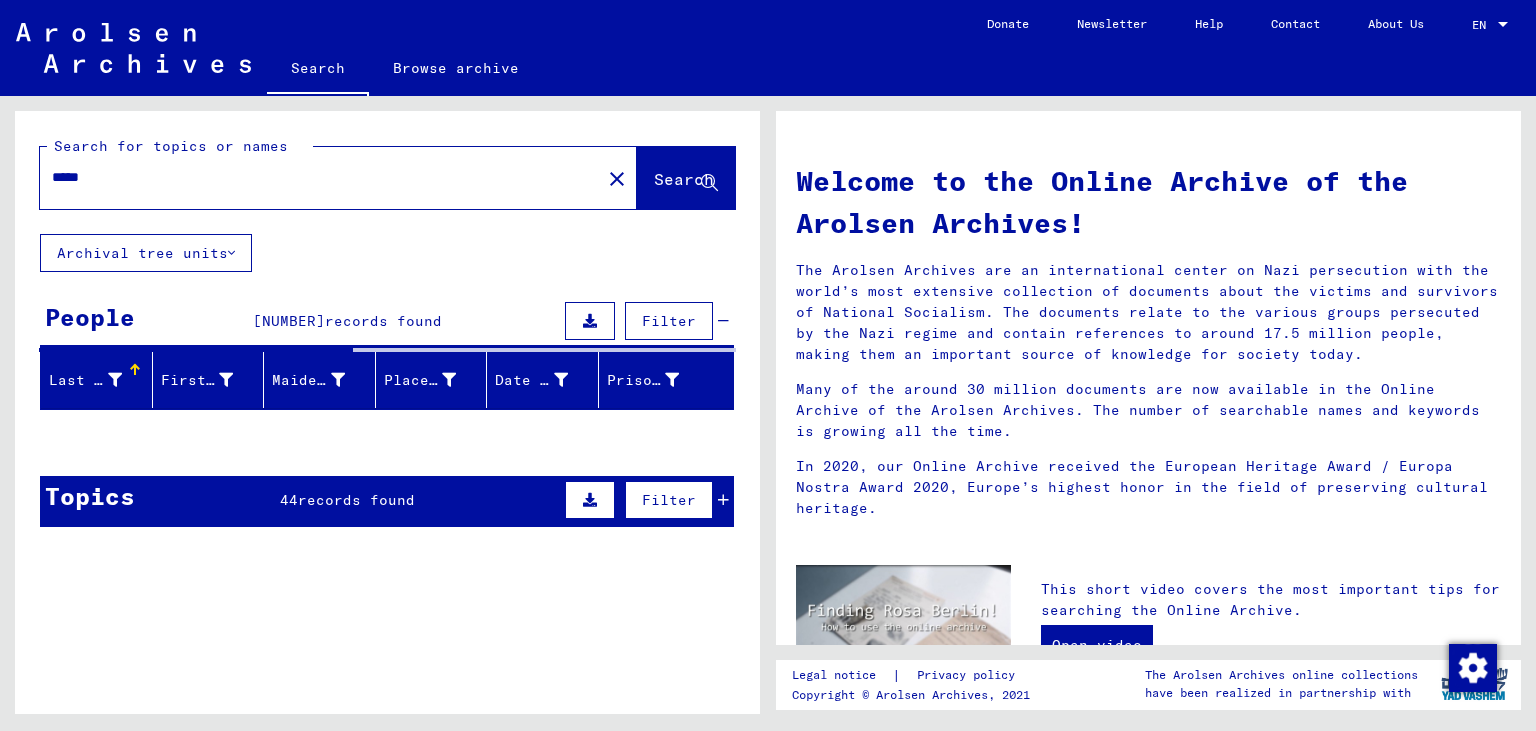 click on "records found" at bounding box center (356, 500) 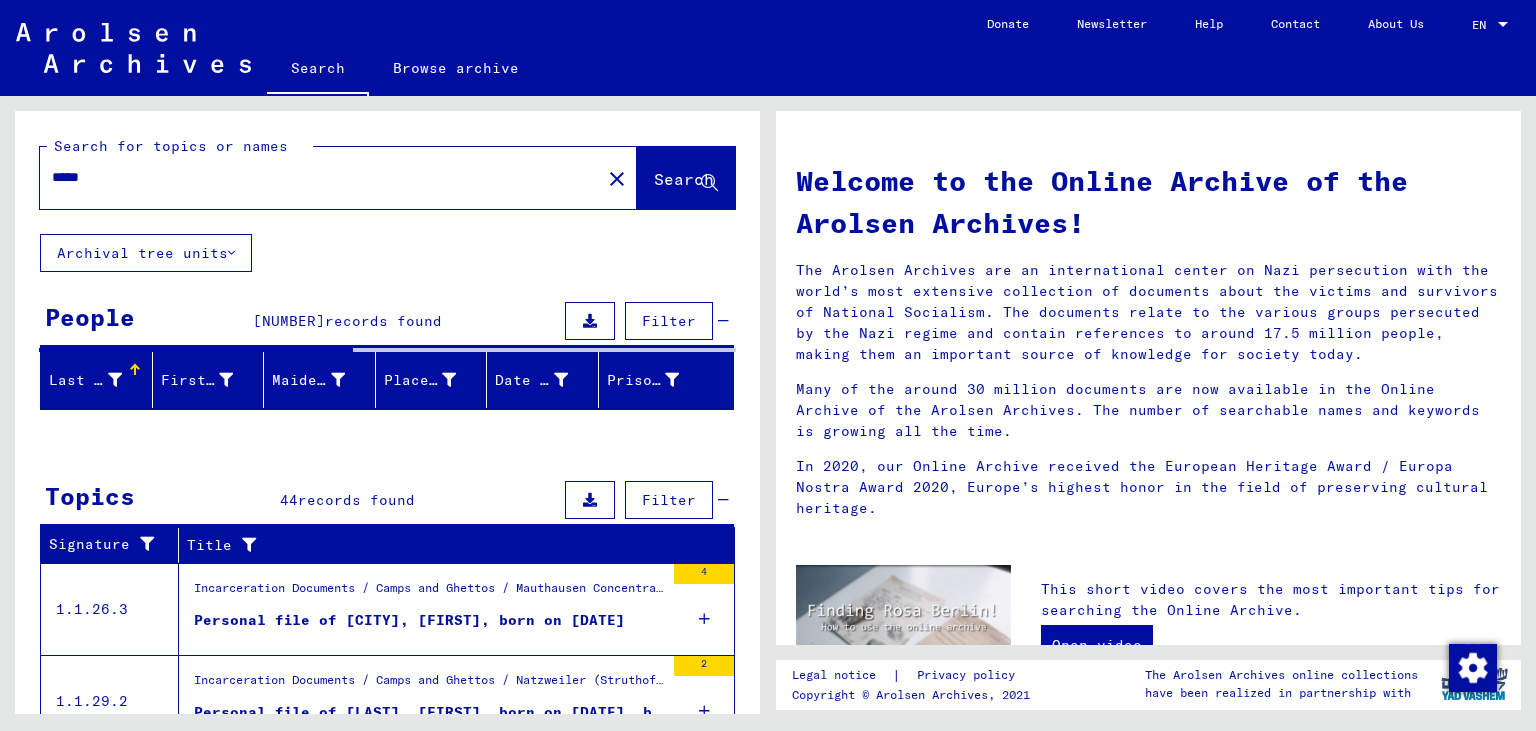 scroll, scrollTop: 110, scrollLeft: 0, axis: vertical 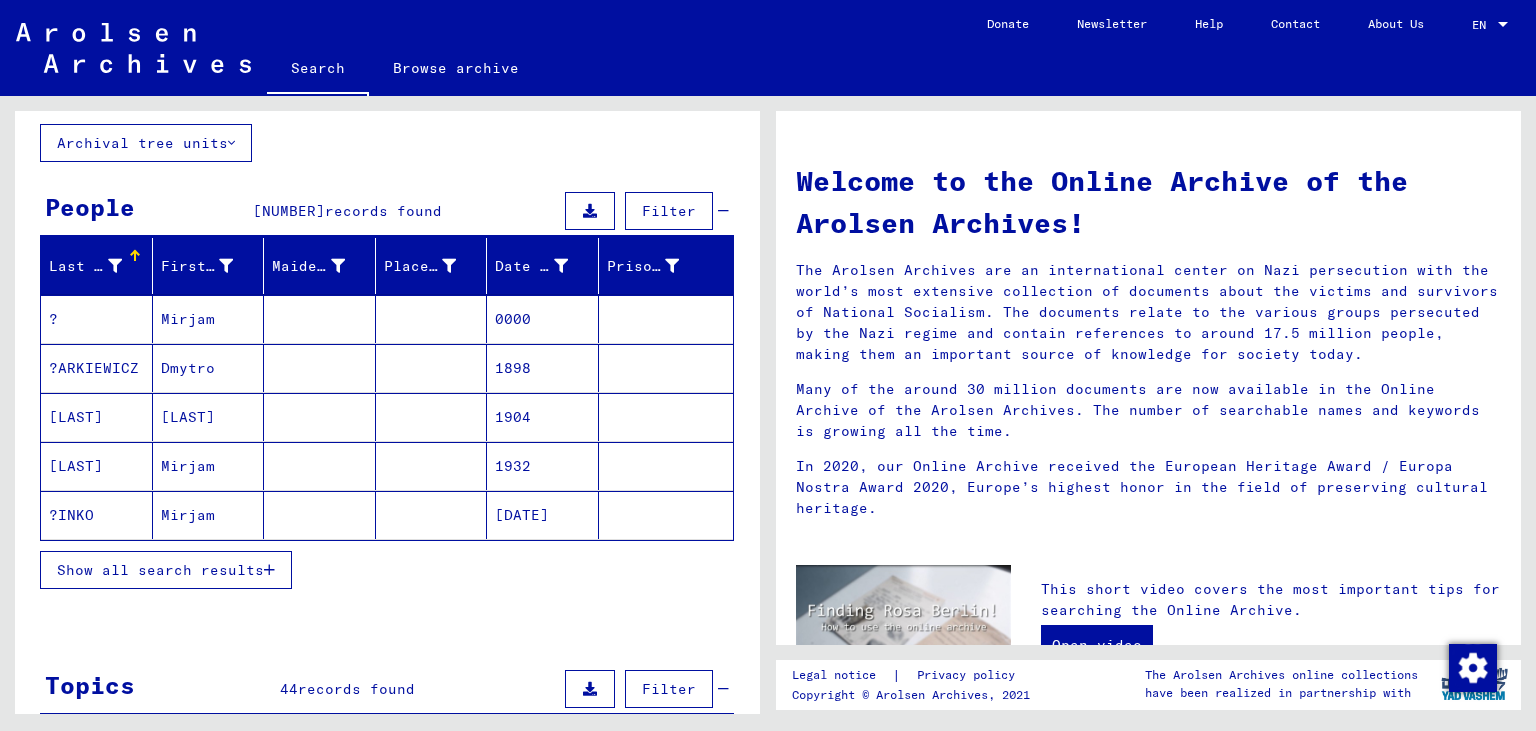 click on "Show all search results" at bounding box center [160, 570] 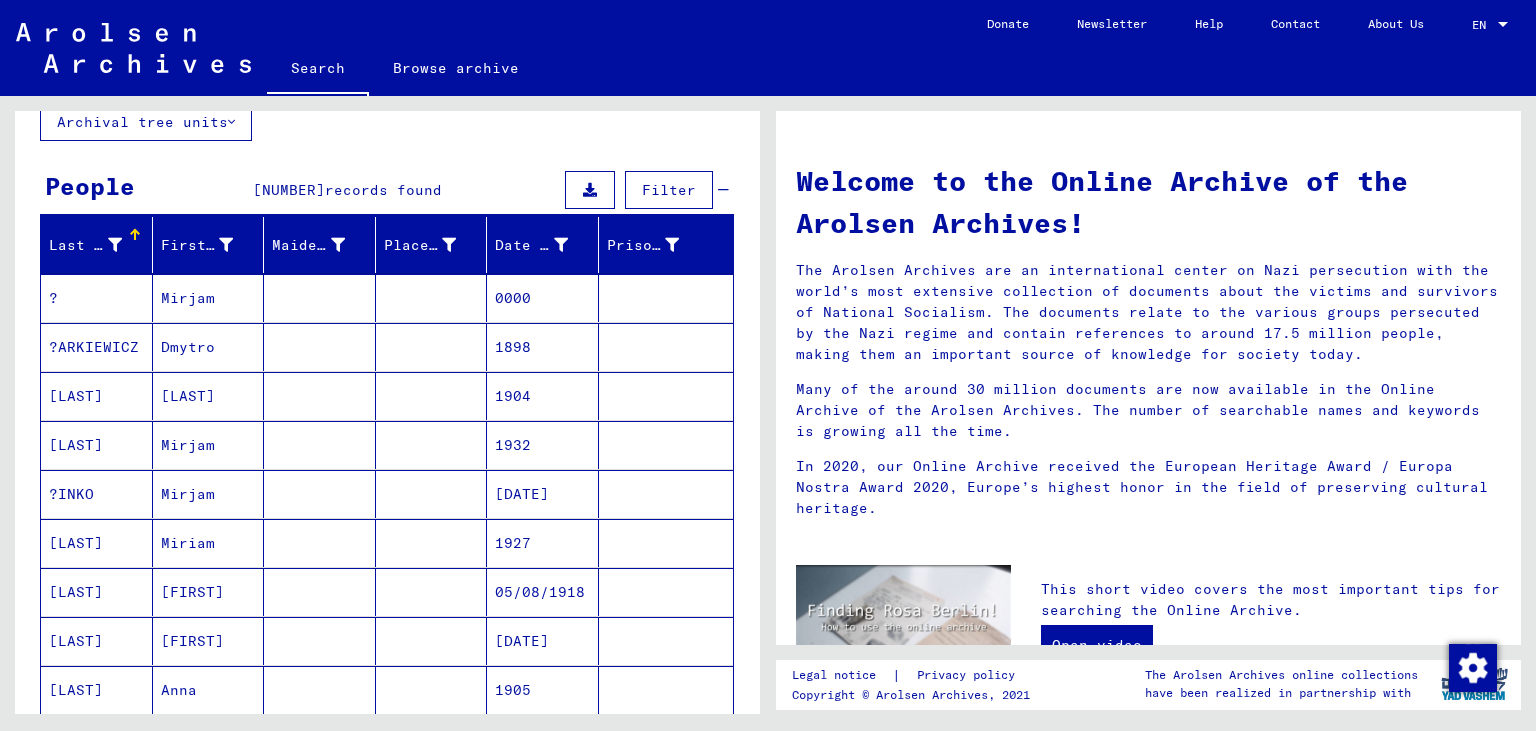 scroll, scrollTop: 0, scrollLeft: 0, axis: both 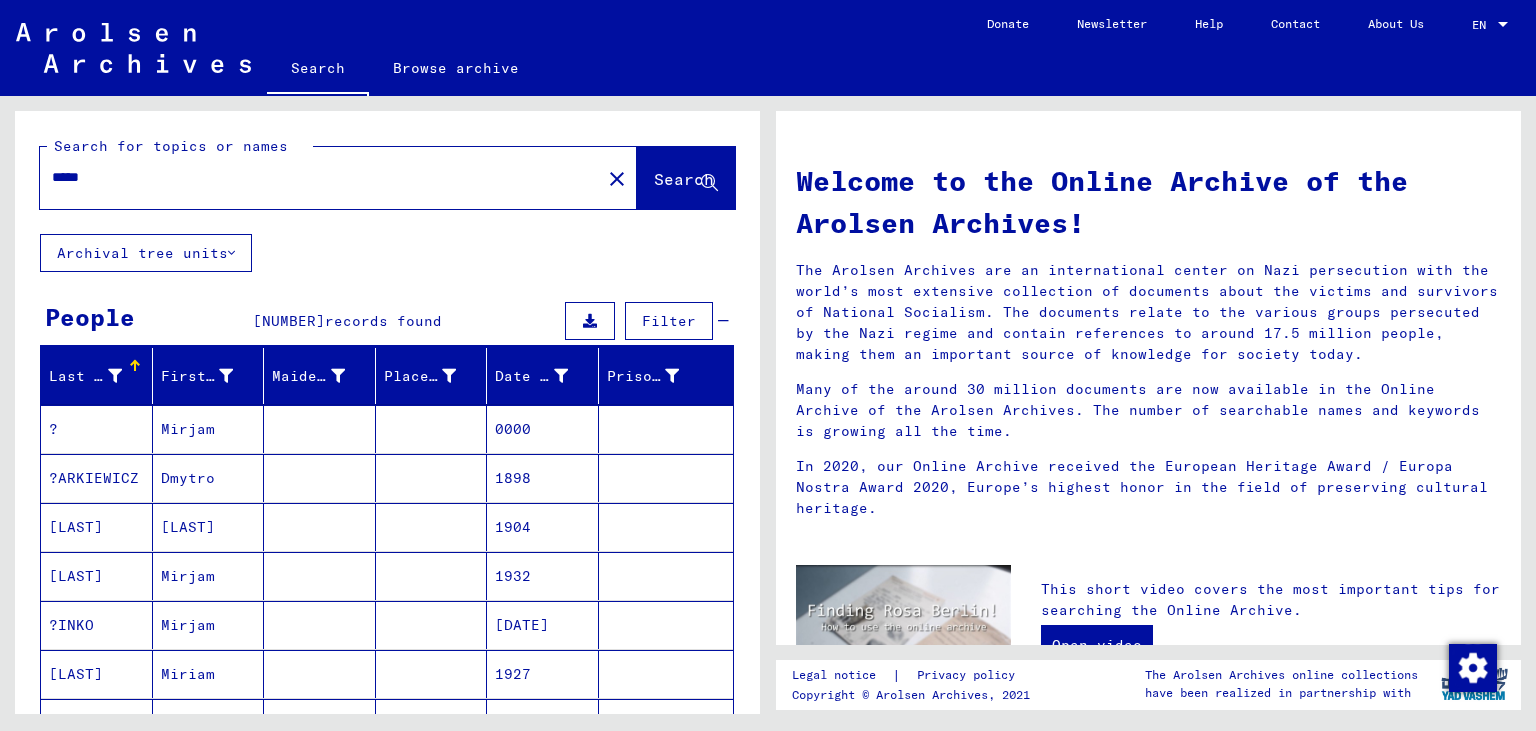 click on "*****" at bounding box center (314, 177) 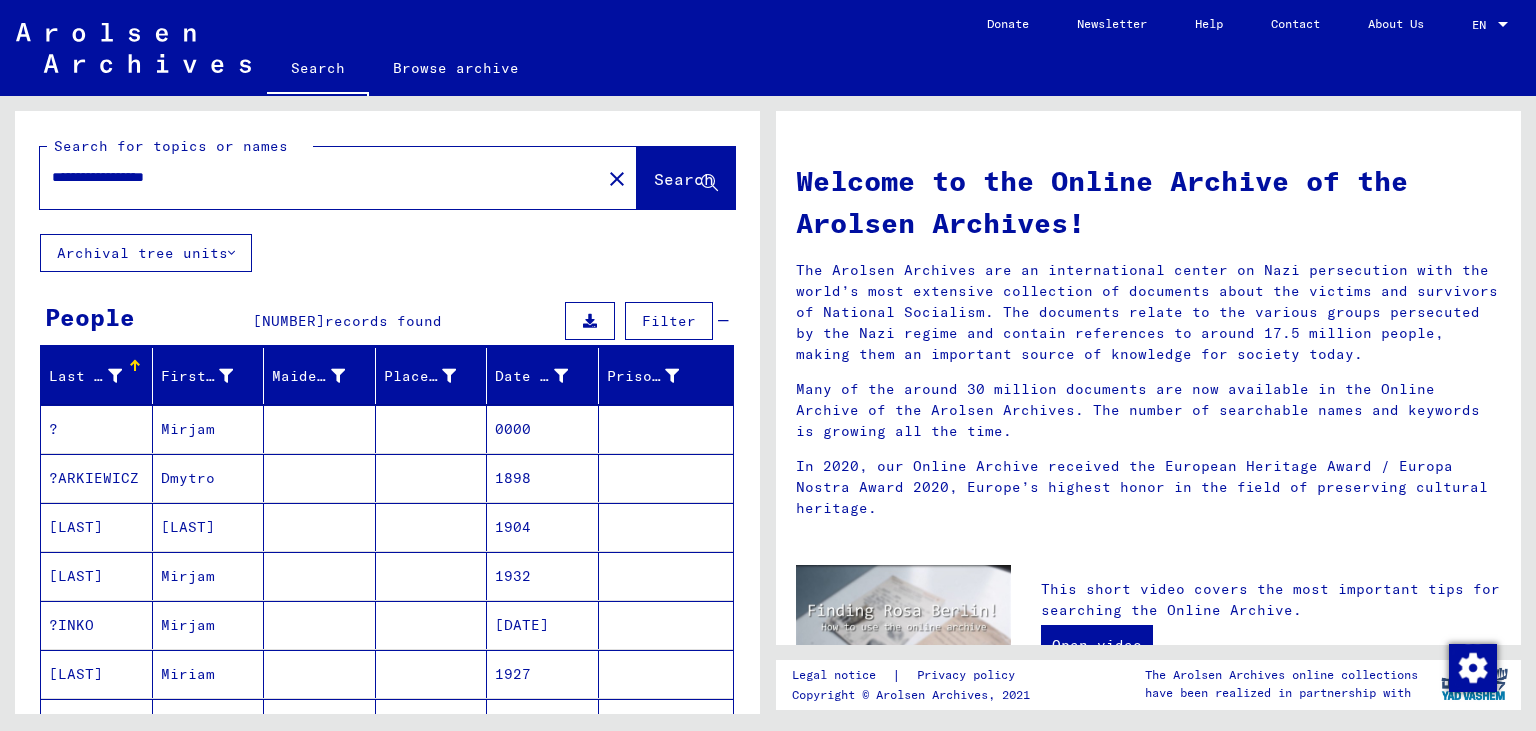type on "**********" 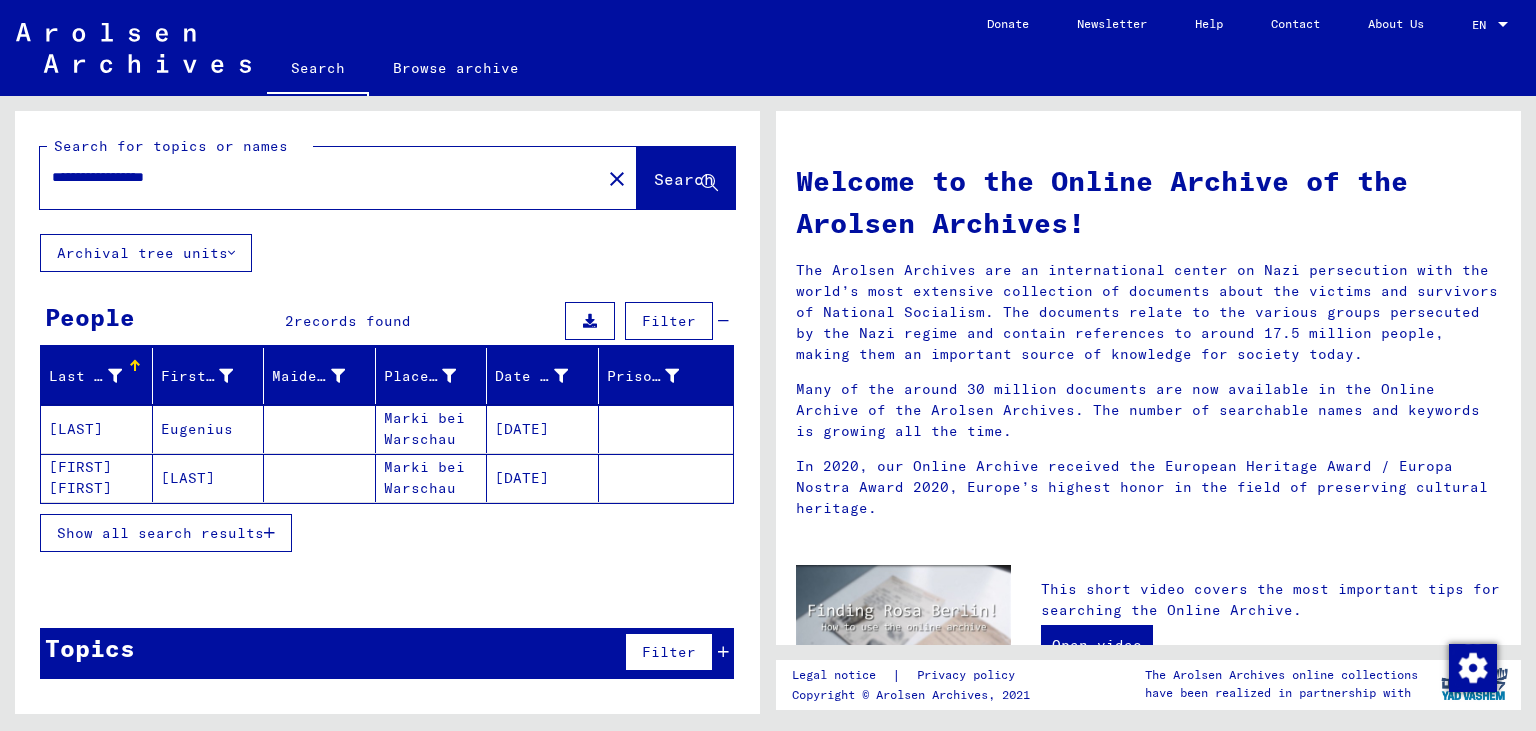 click on "Eugenius" at bounding box center (209, 478) 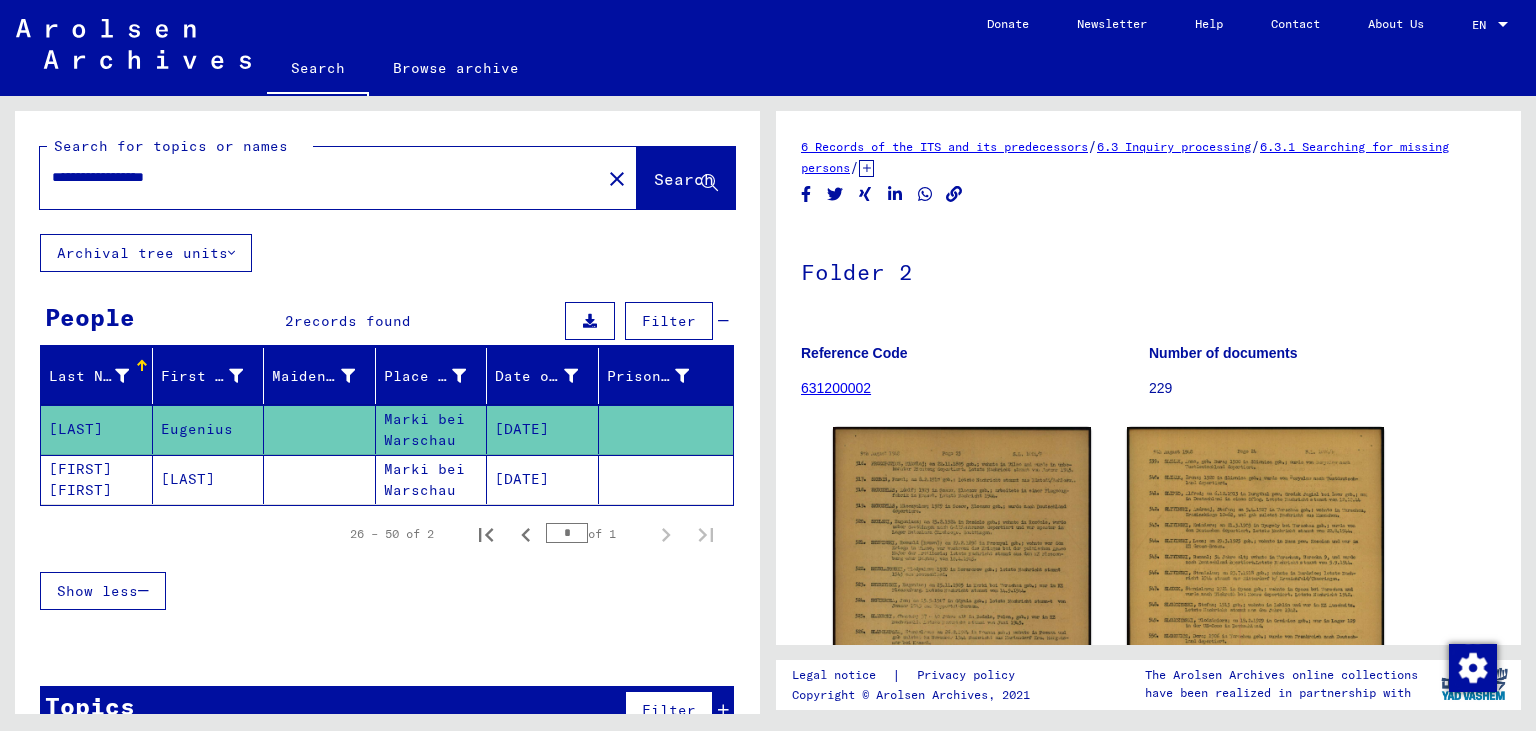 click 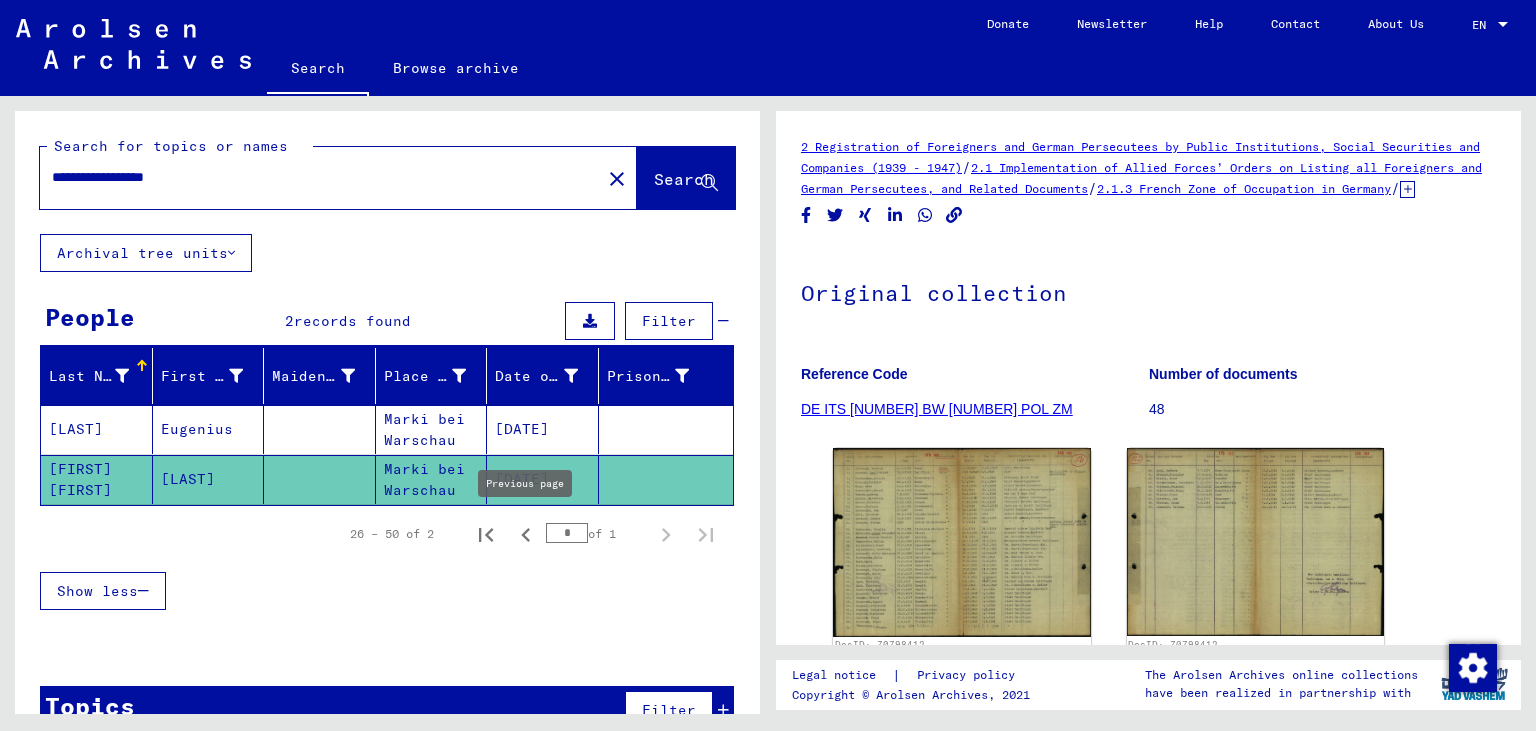 click 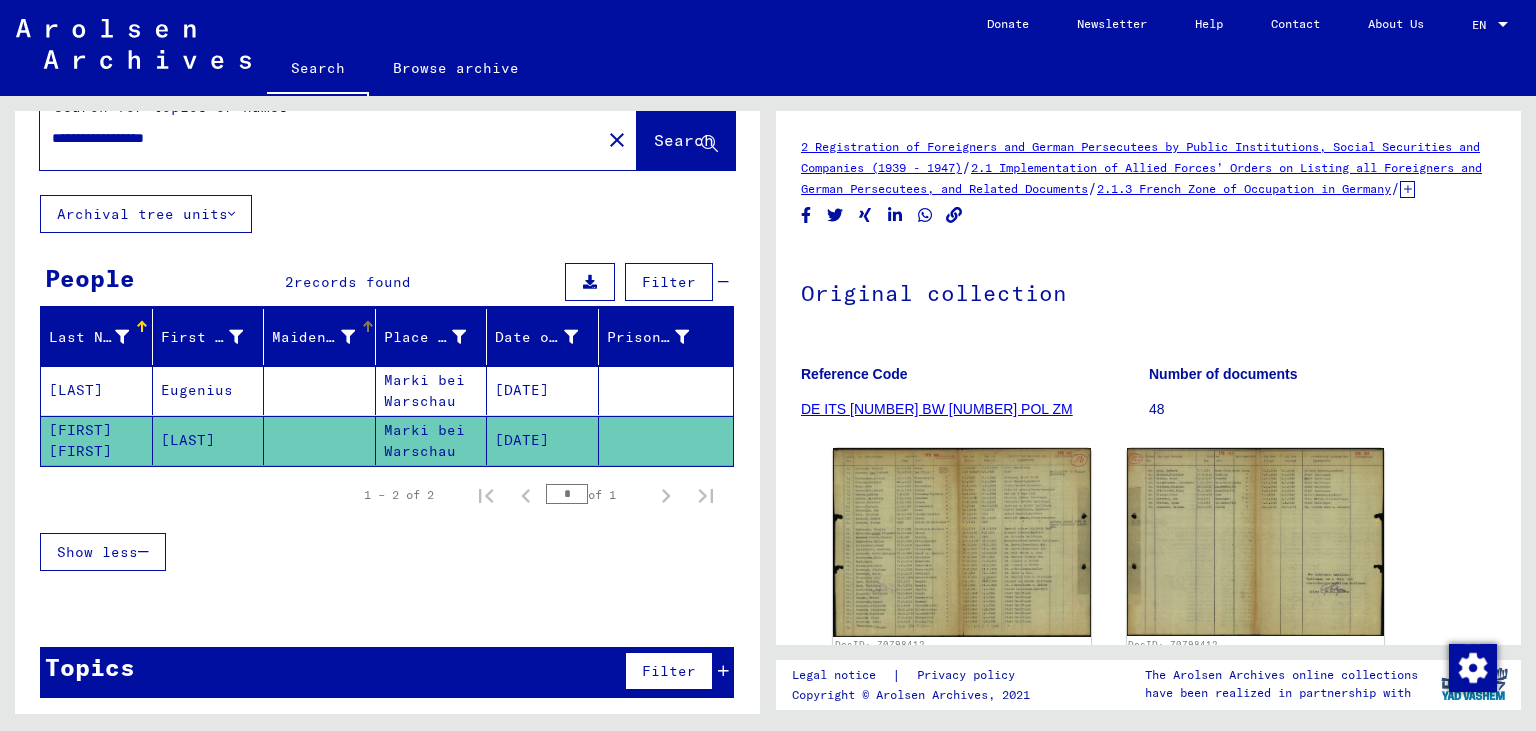 scroll, scrollTop: 0, scrollLeft: 0, axis: both 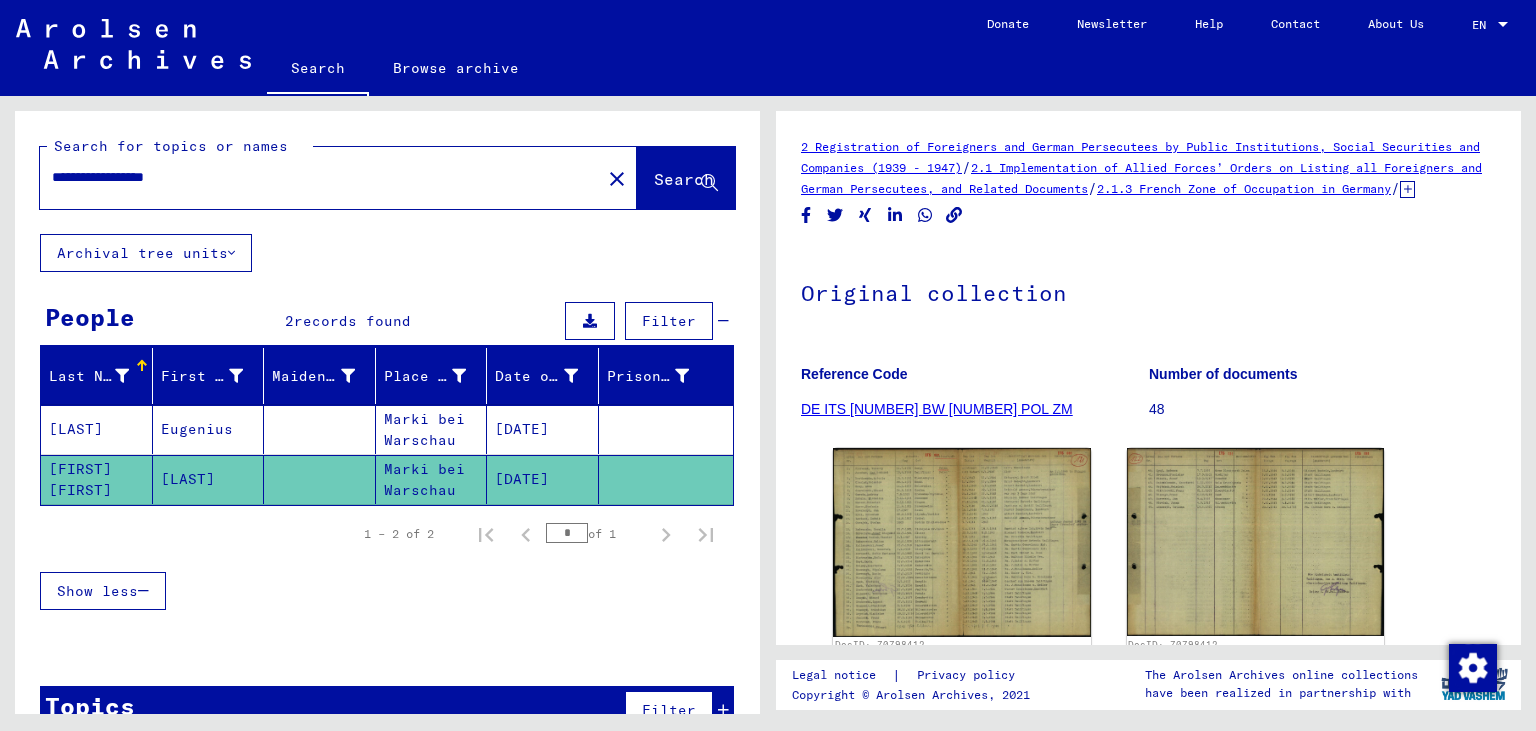 drag, startPoint x: 134, startPoint y: 178, endPoint x: 105, endPoint y: 178, distance: 29 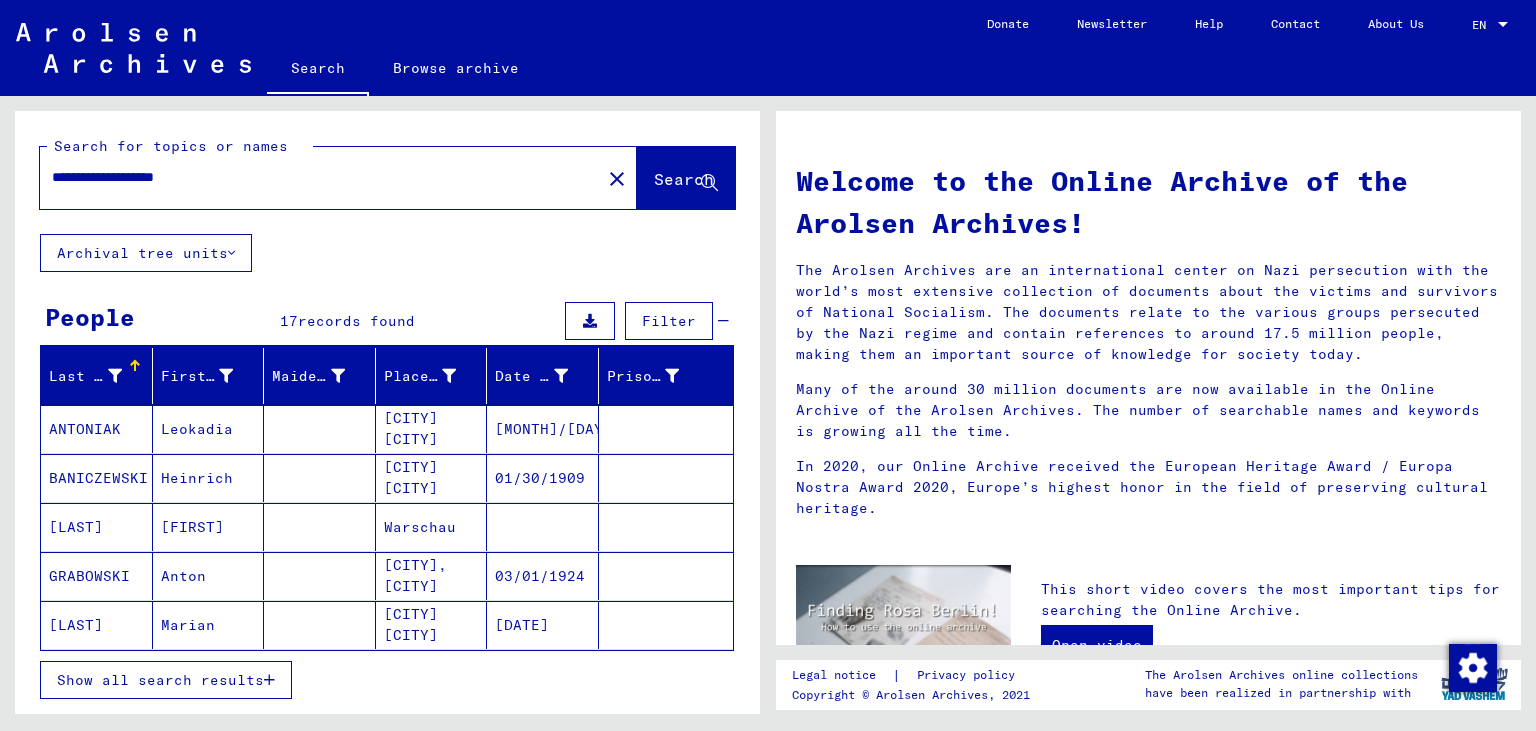 click on "[CITY] [CITY]" at bounding box center (432, 478) 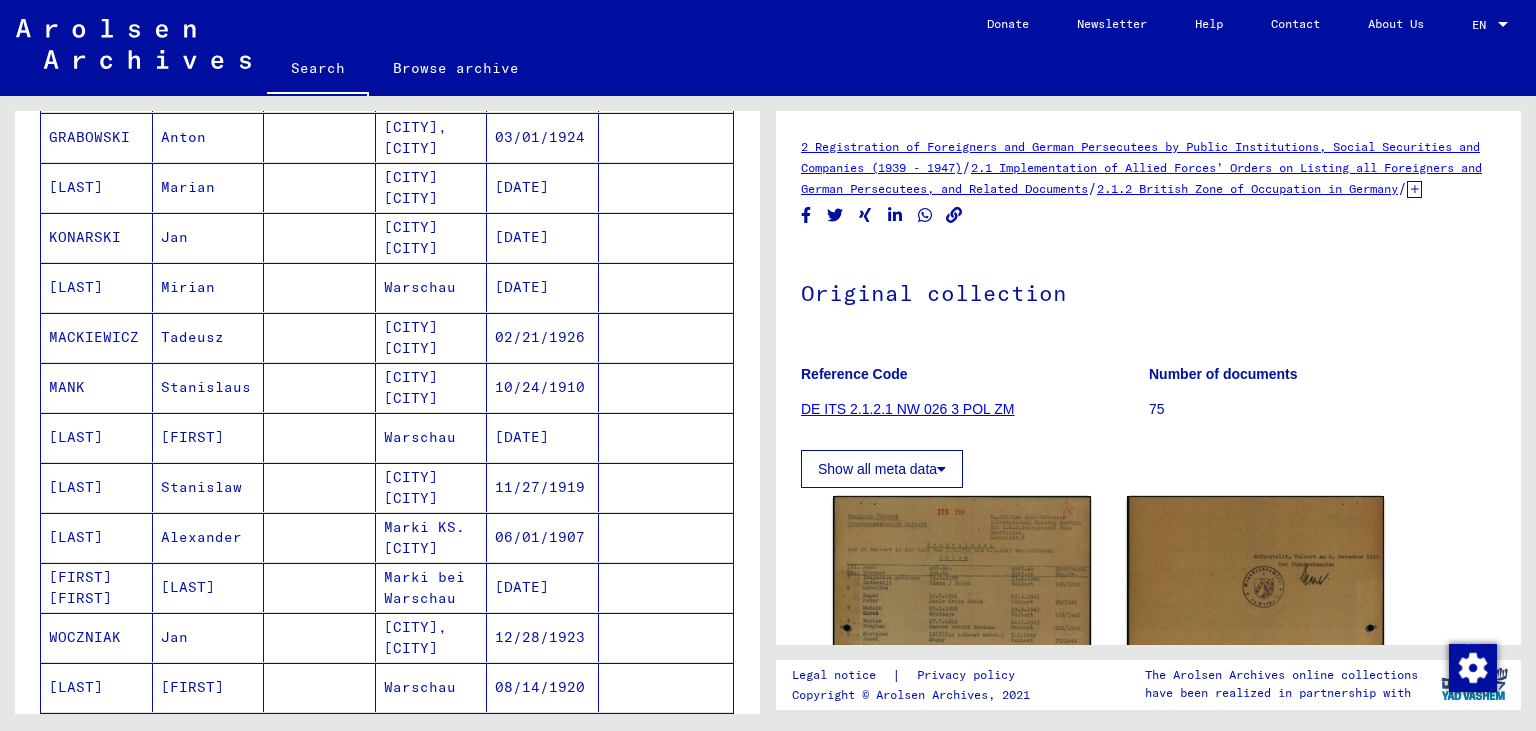 scroll, scrollTop: 662, scrollLeft: 0, axis: vertical 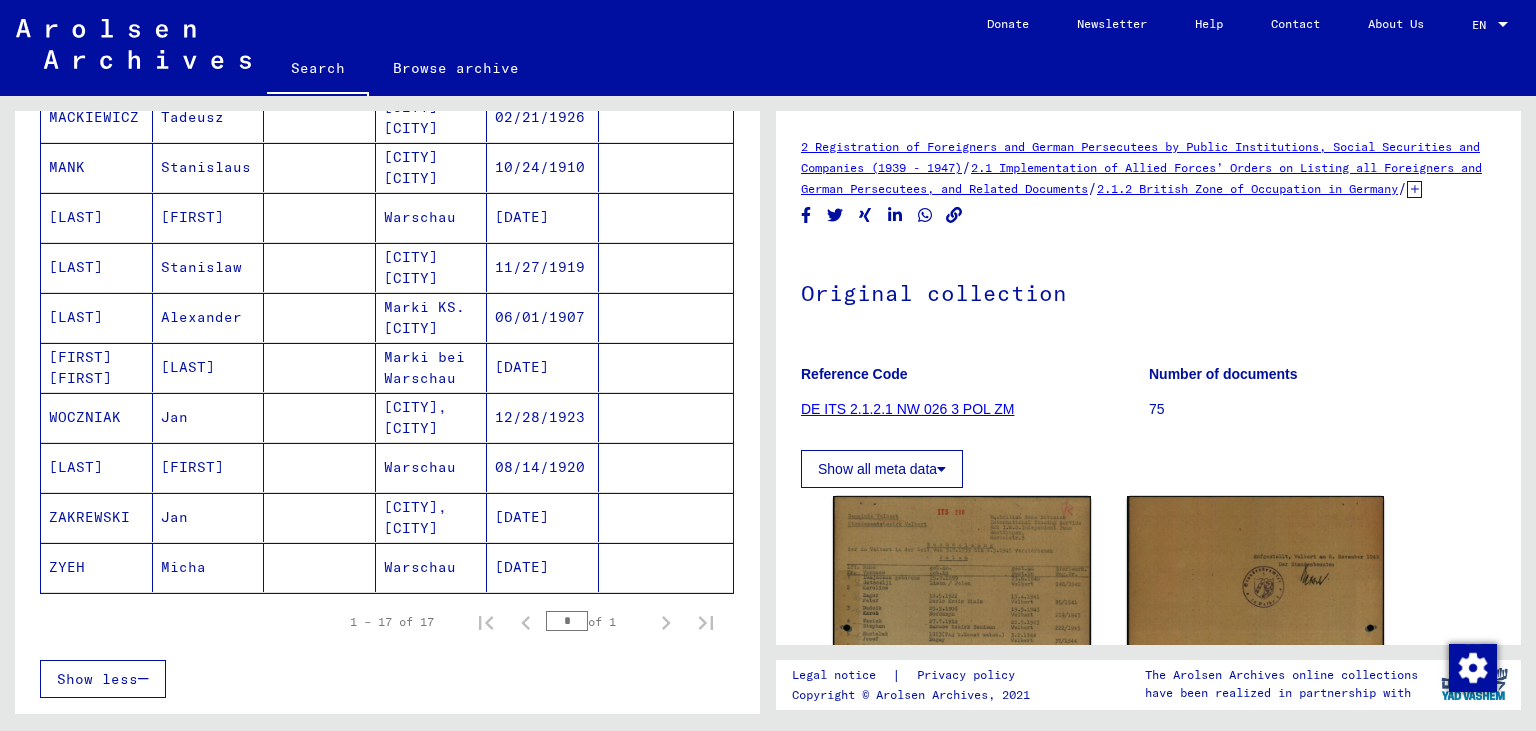 click on "Warschau" 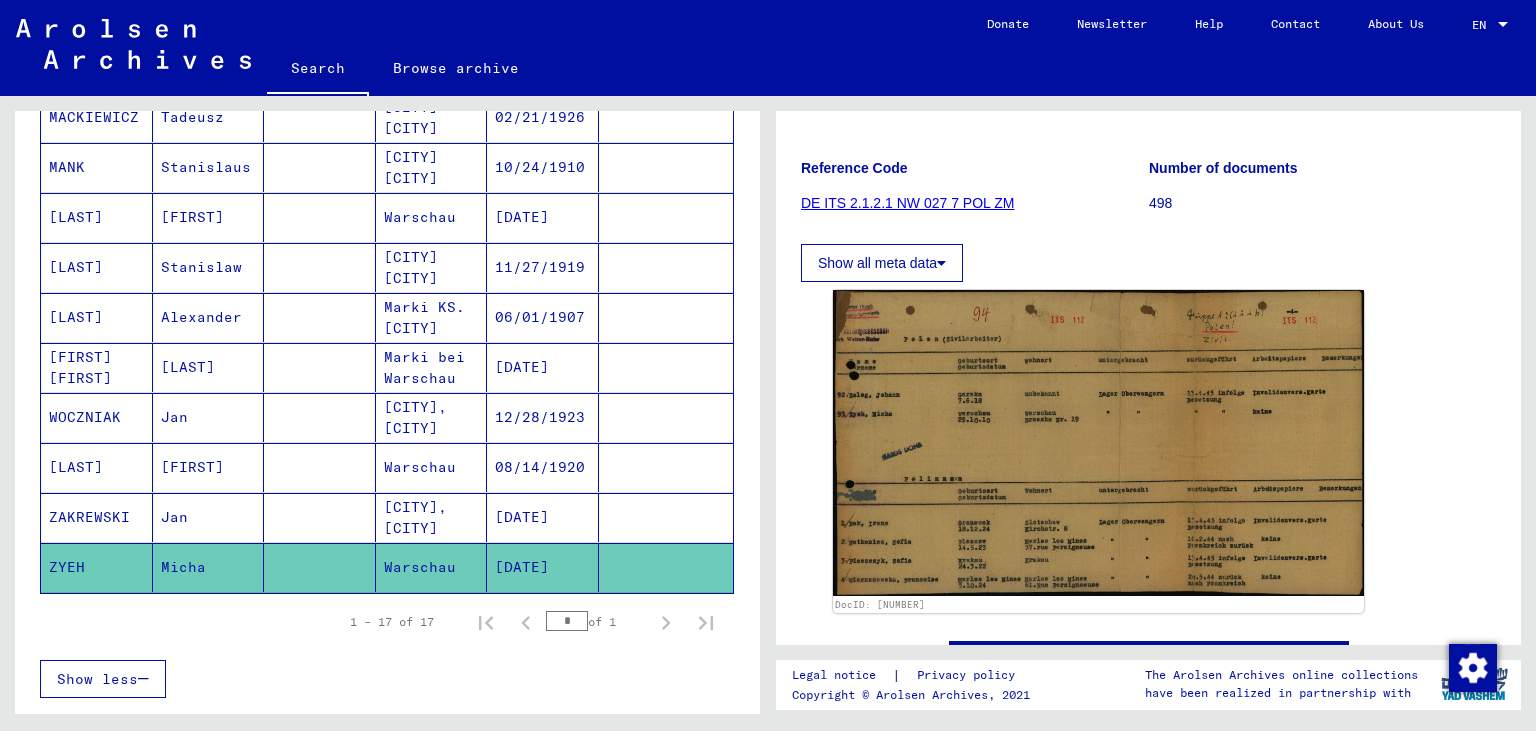 scroll, scrollTop: 221, scrollLeft: 0, axis: vertical 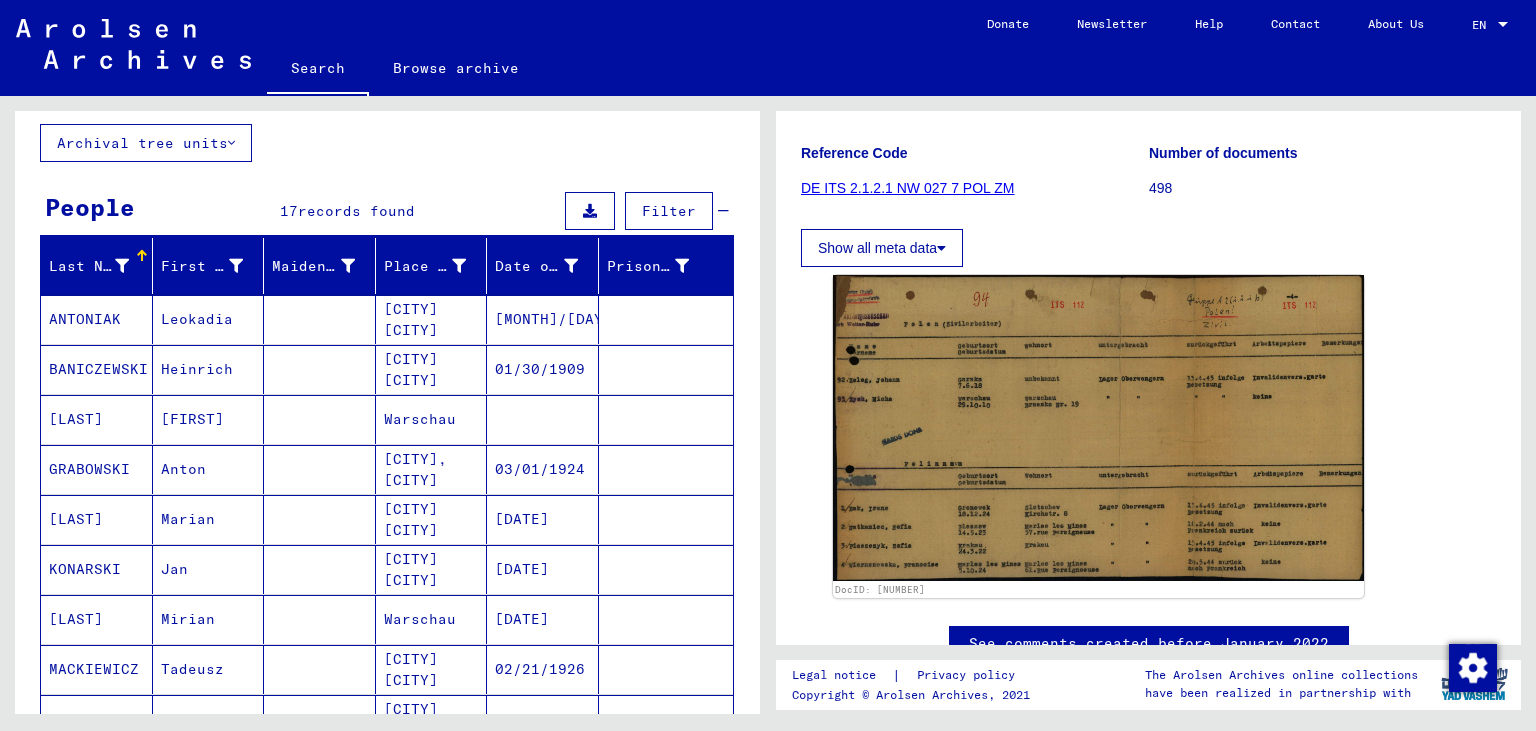 click on "Warschau" at bounding box center (432, 469) 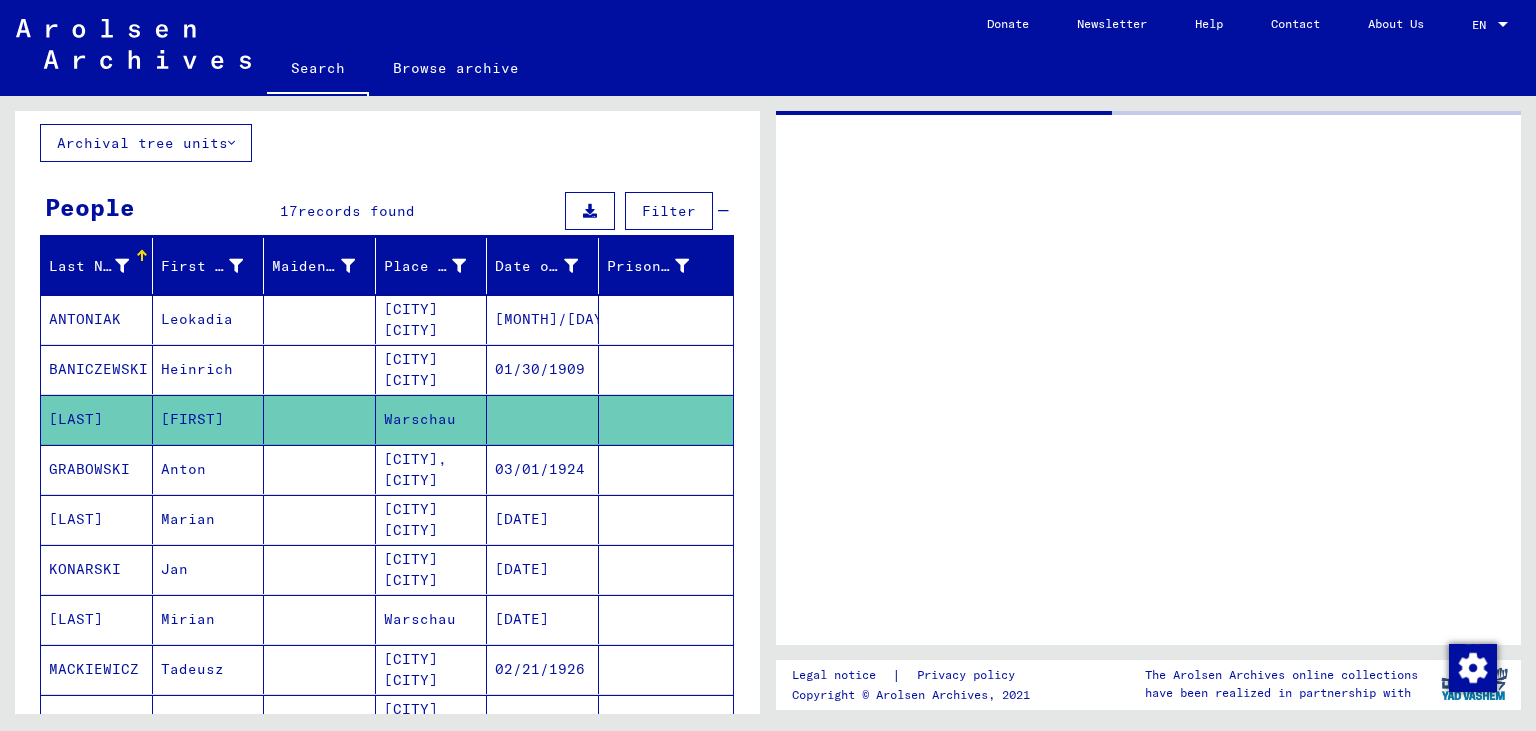 scroll, scrollTop: 0, scrollLeft: 0, axis: both 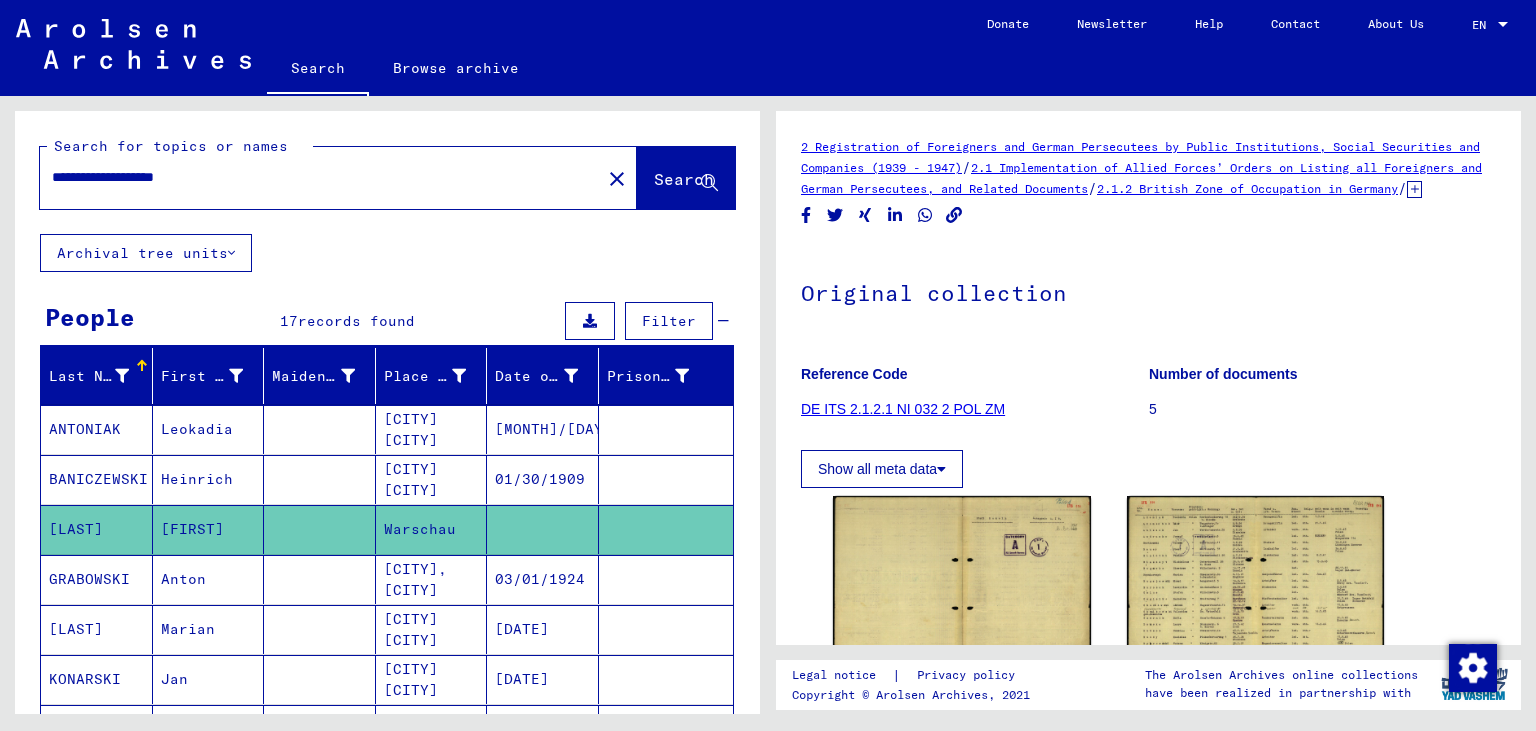 click on "**********" at bounding box center [320, 177] 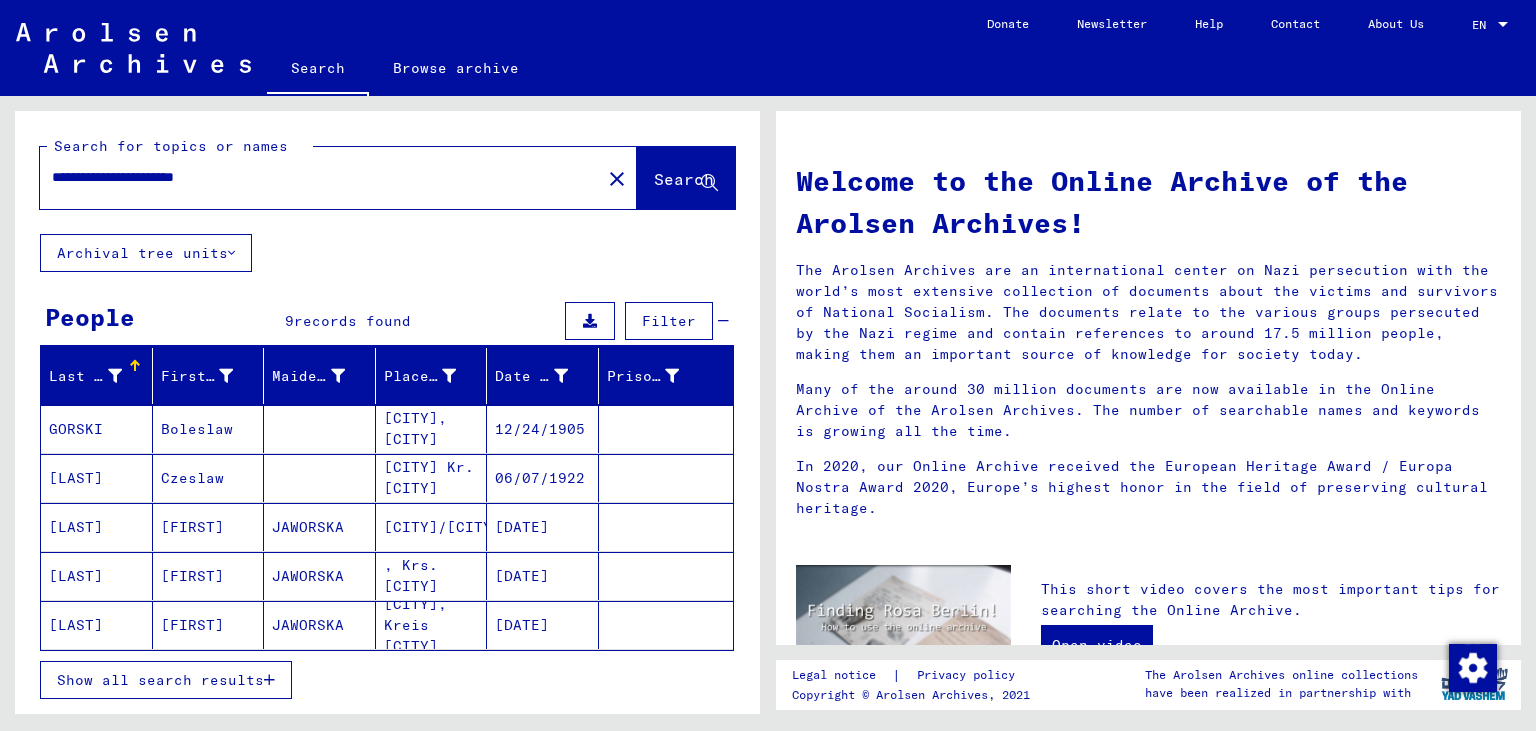click on "Show all search results" at bounding box center [166, 680] 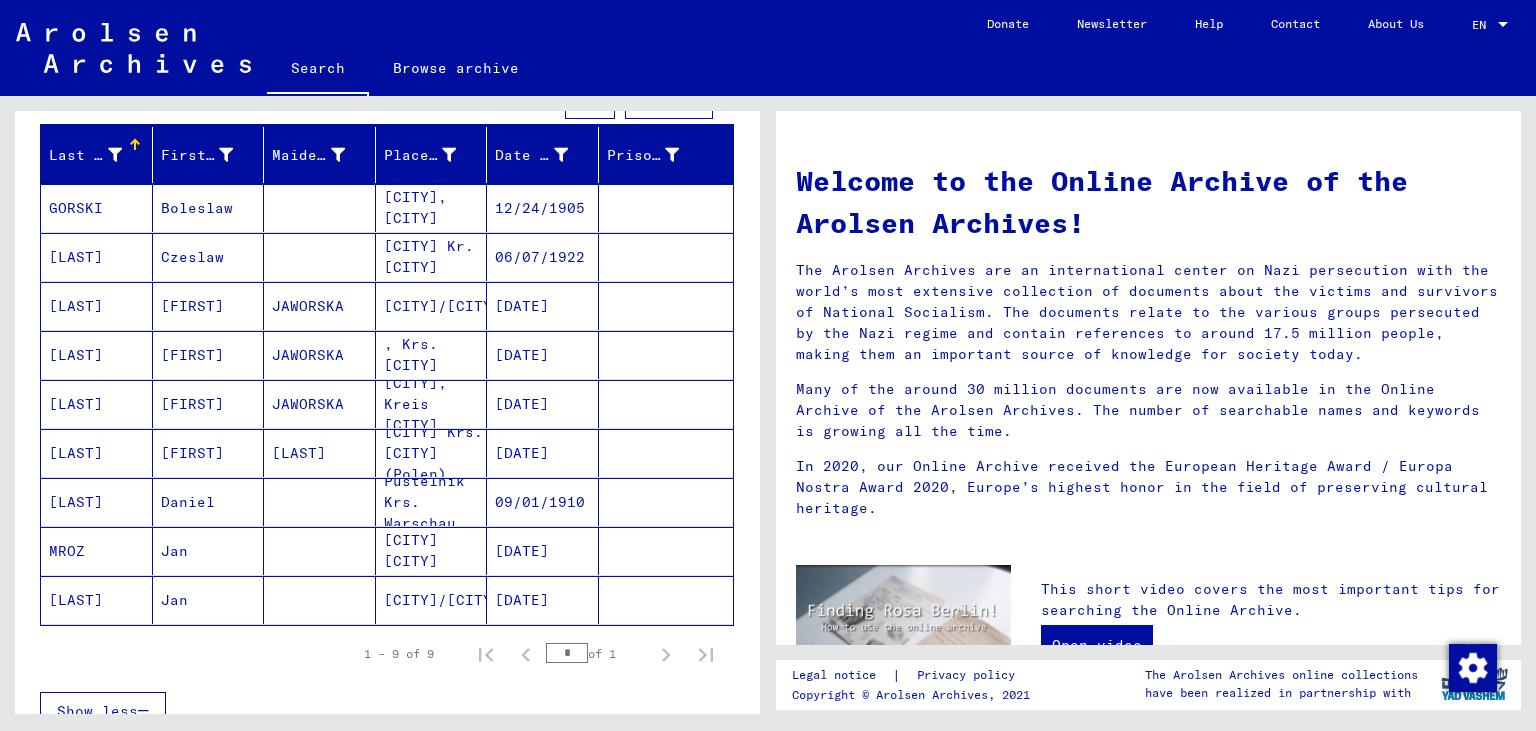 scroll, scrollTop: 0, scrollLeft: 0, axis: both 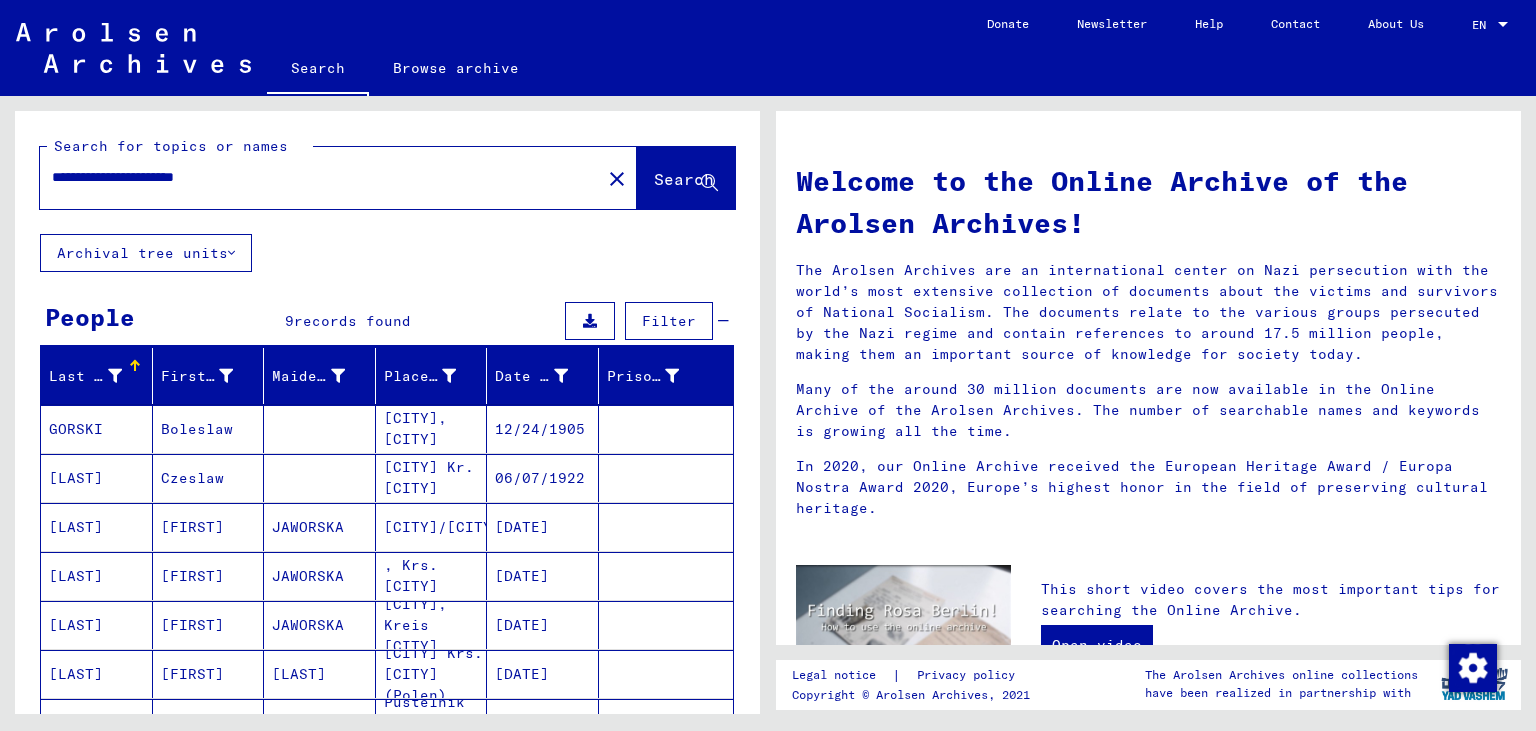 drag, startPoint x: 273, startPoint y: 180, endPoint x: 194, endPoint y: 171, distance: 79.51101 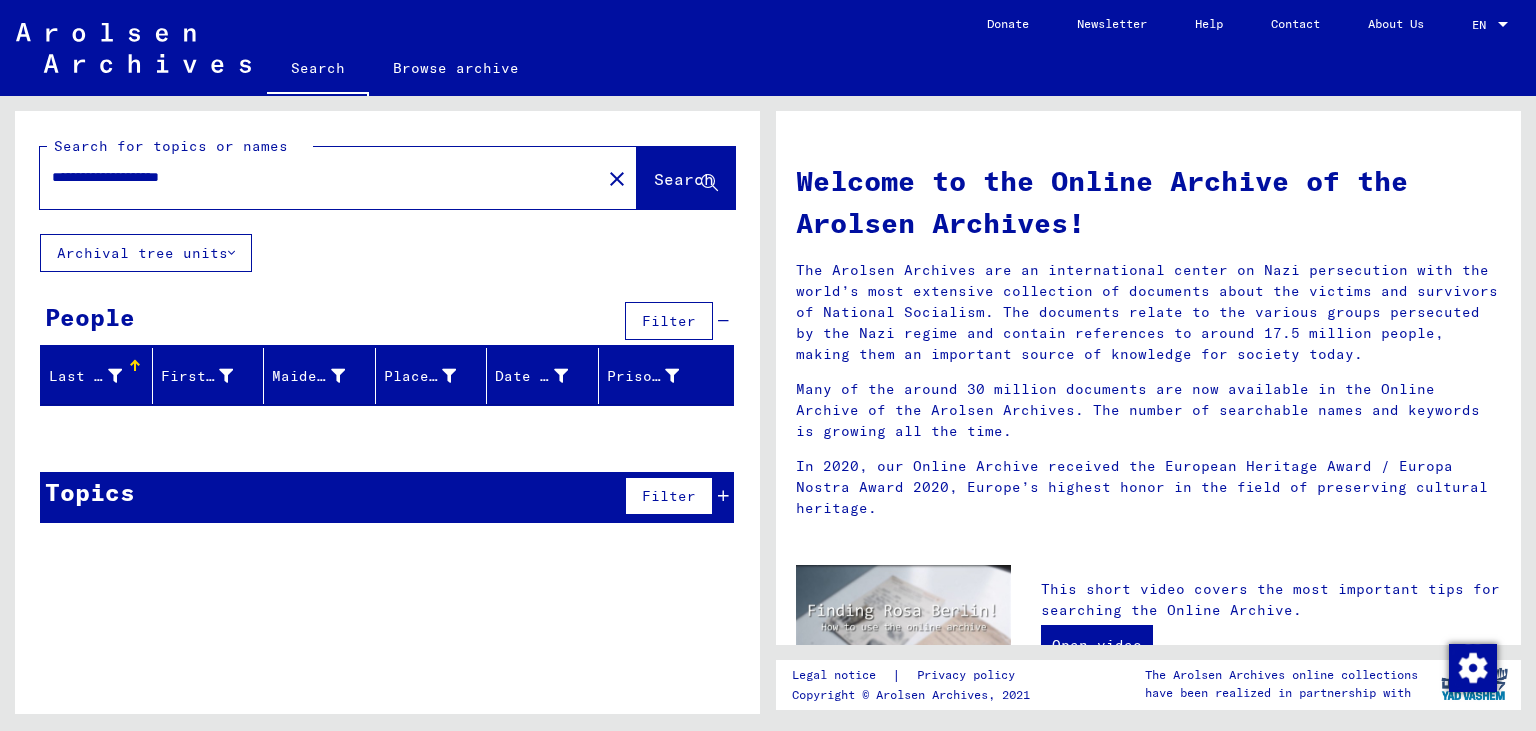 drag, startPoint x: 412, startPoint y: 178, endPoint x: 0, endPoint y: 173, distance: 412.03033 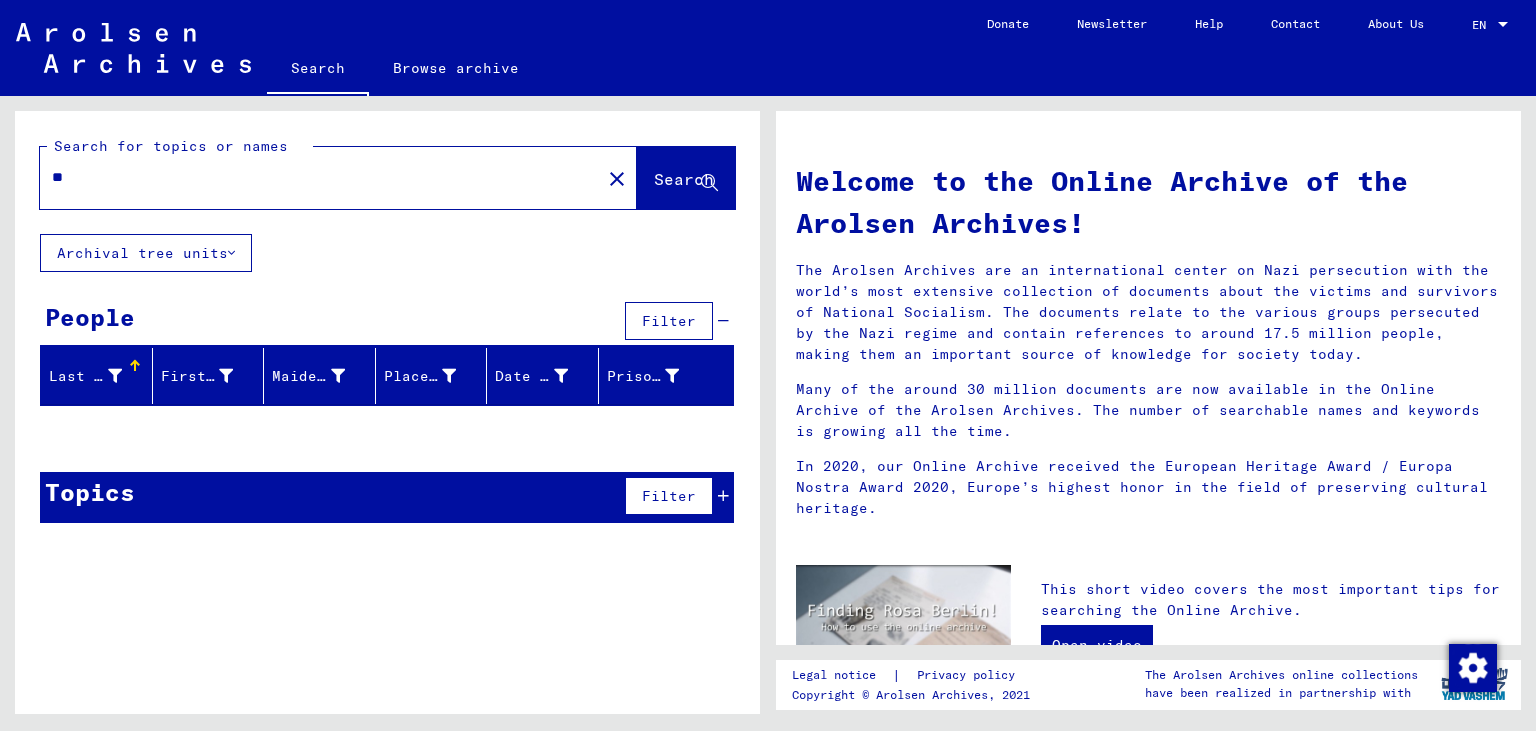 type on "*" 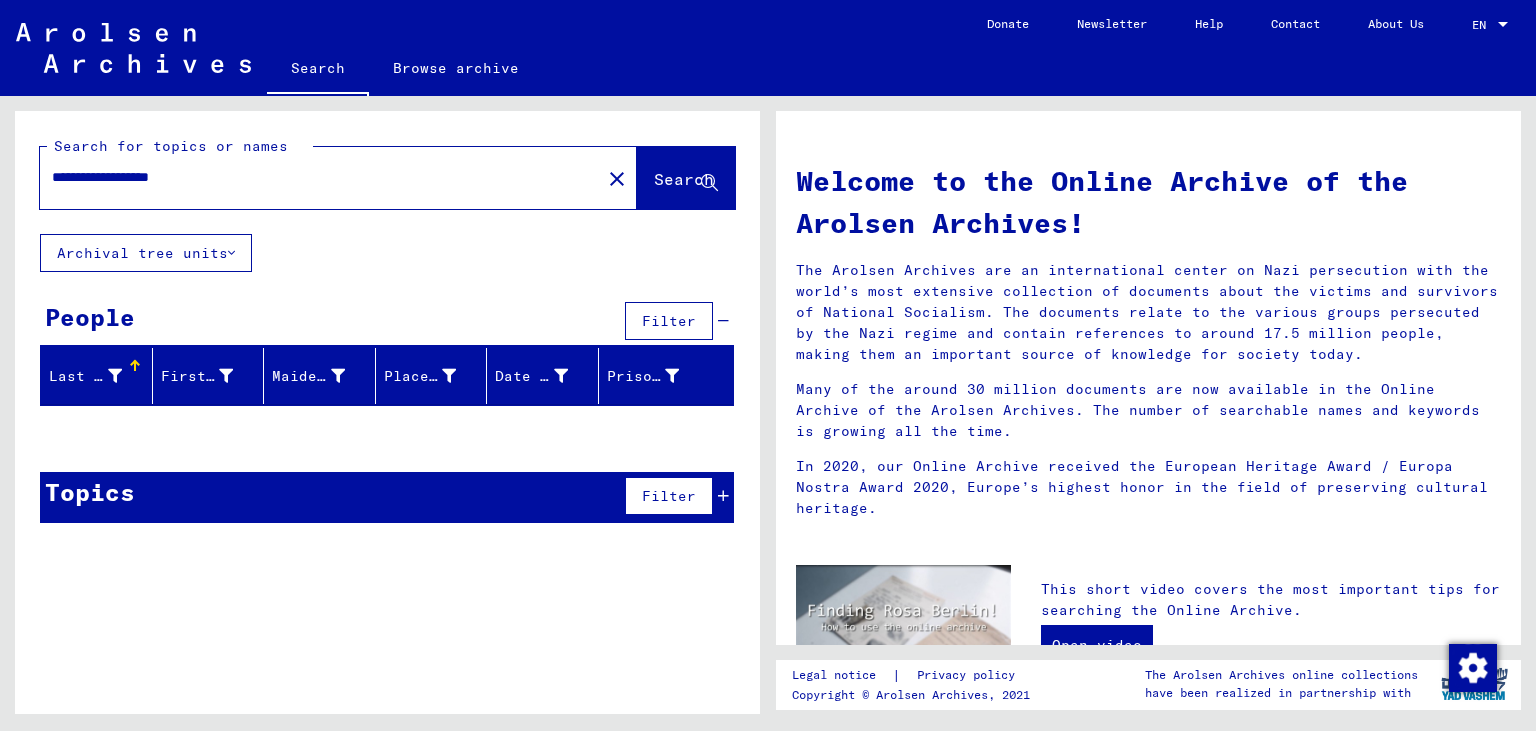 drag, startPoint x: 264, startPoint y: 179, endPoint x: 174, endPoint y: 174, distance: 90.13878 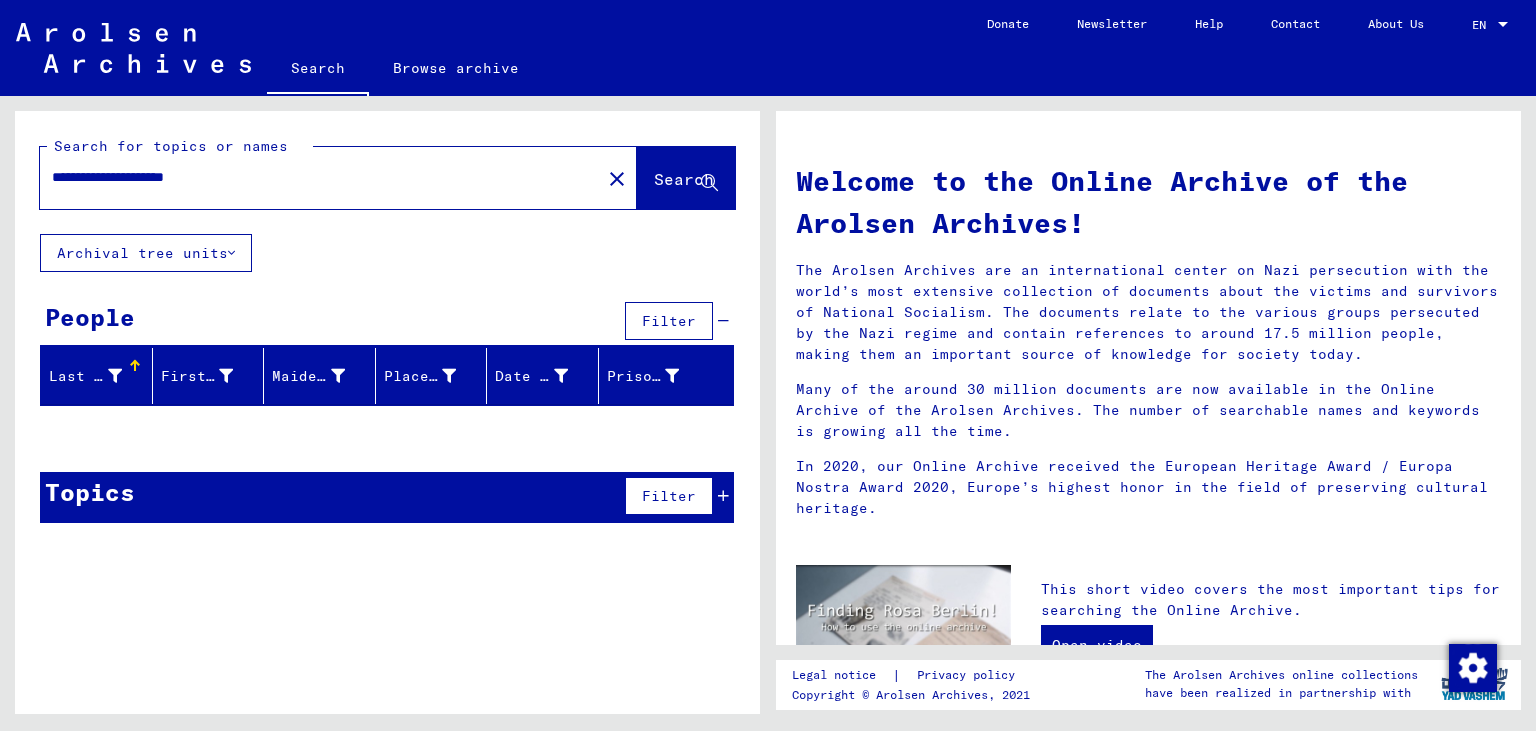 type on "**********" 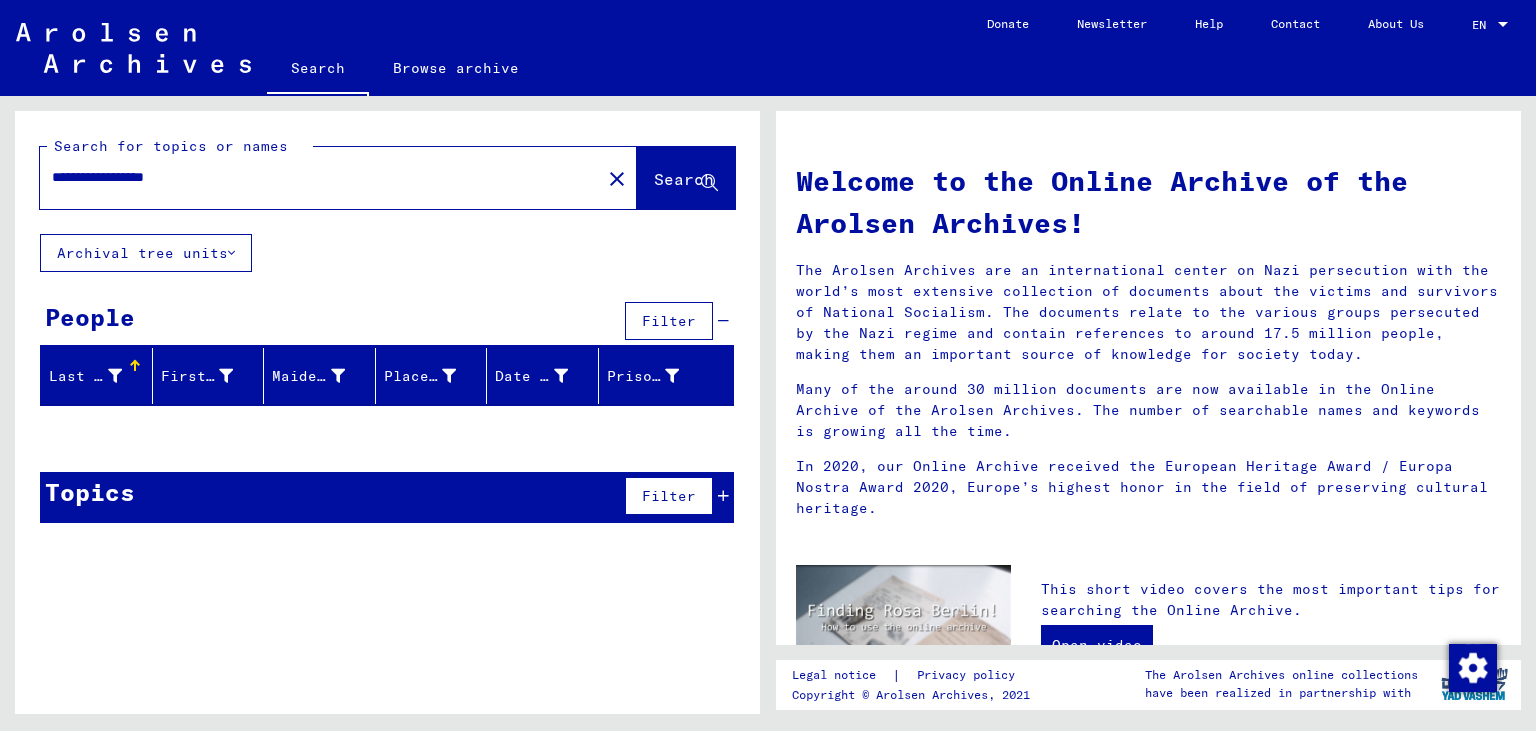 type on "**********" 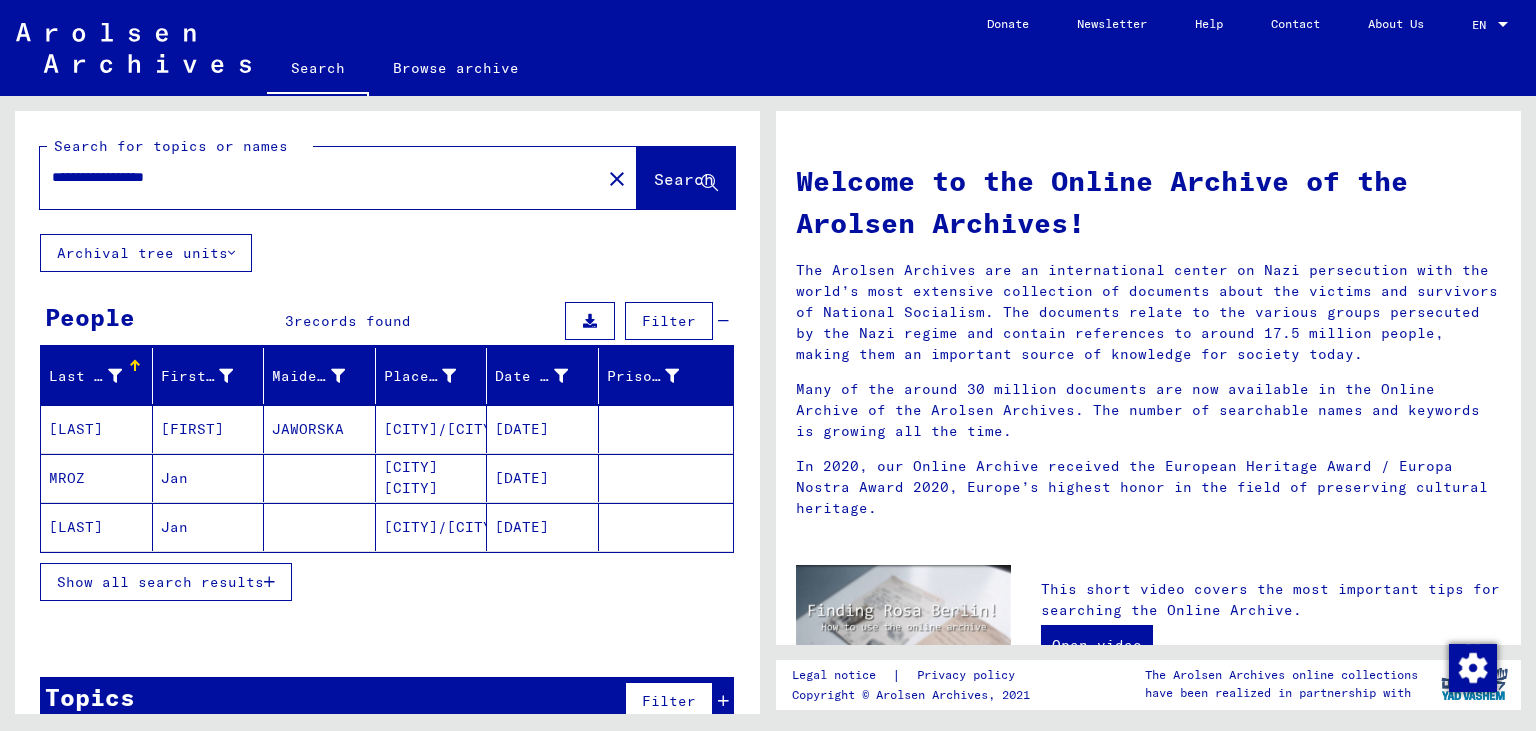 click on "Show all search results" at bounding box center (166, 582) 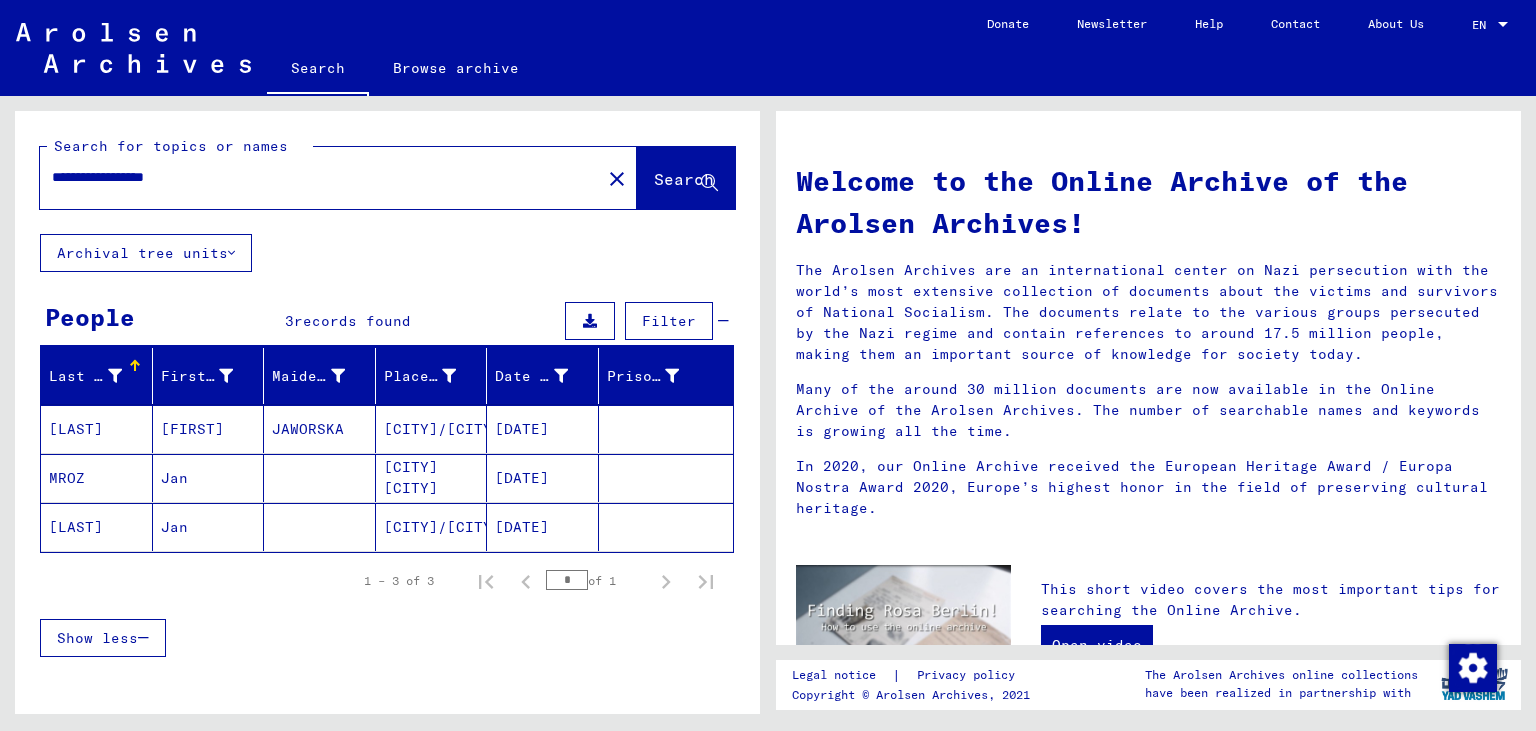 click on "[CITY]/[CITY]" 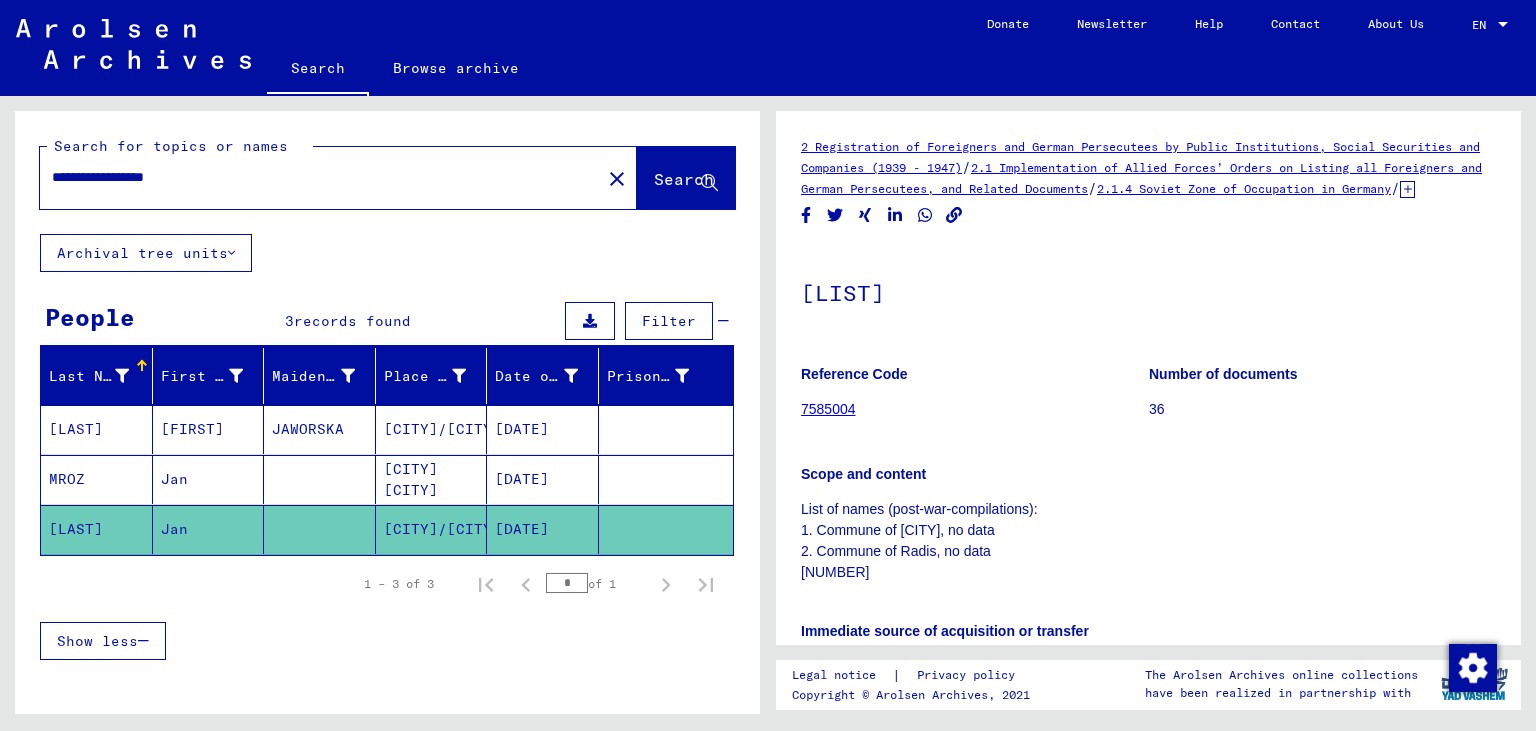 click on "[CITY] [CITY]" at bounding box center (432, 529) 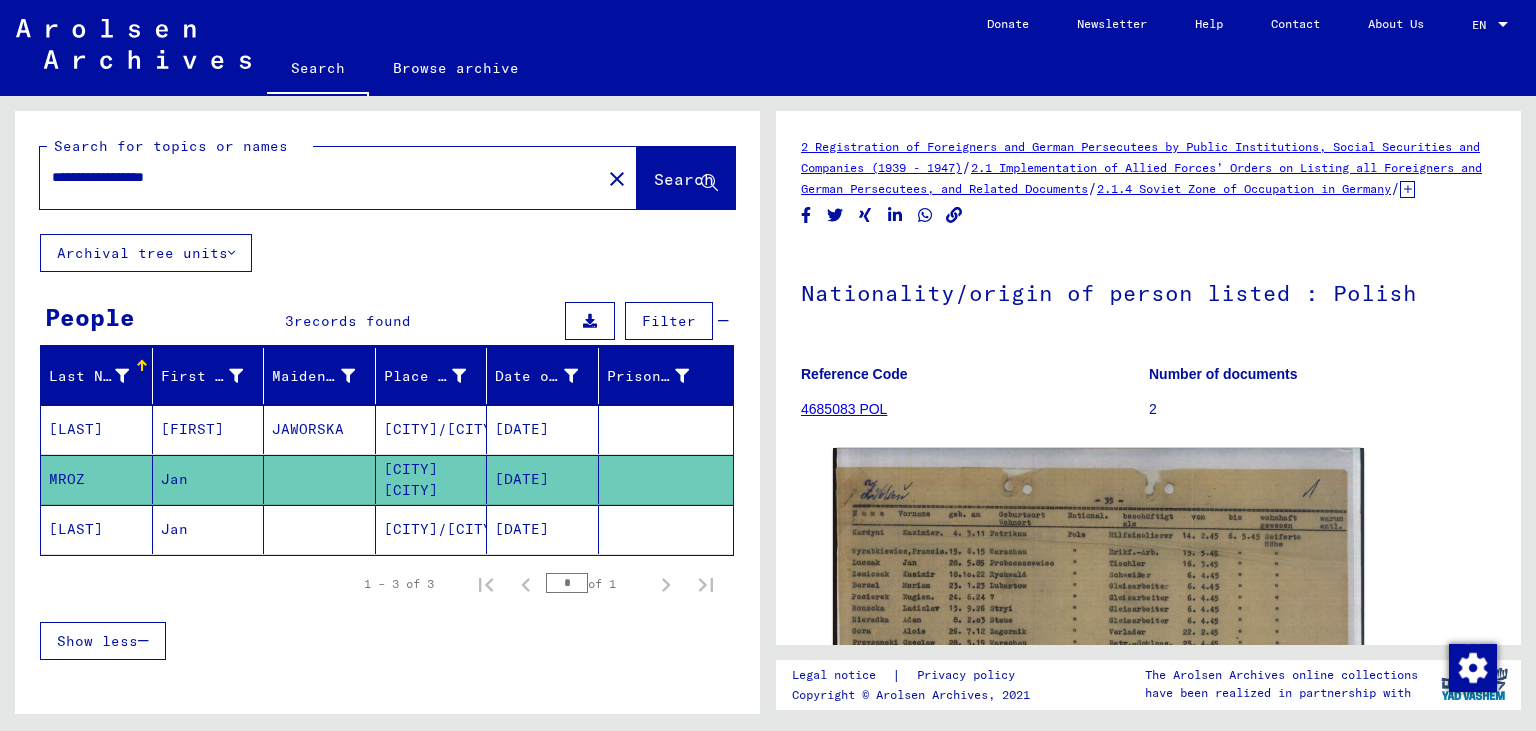 click on "[CITY]/[CITY]" at bounding box center [432, 479] 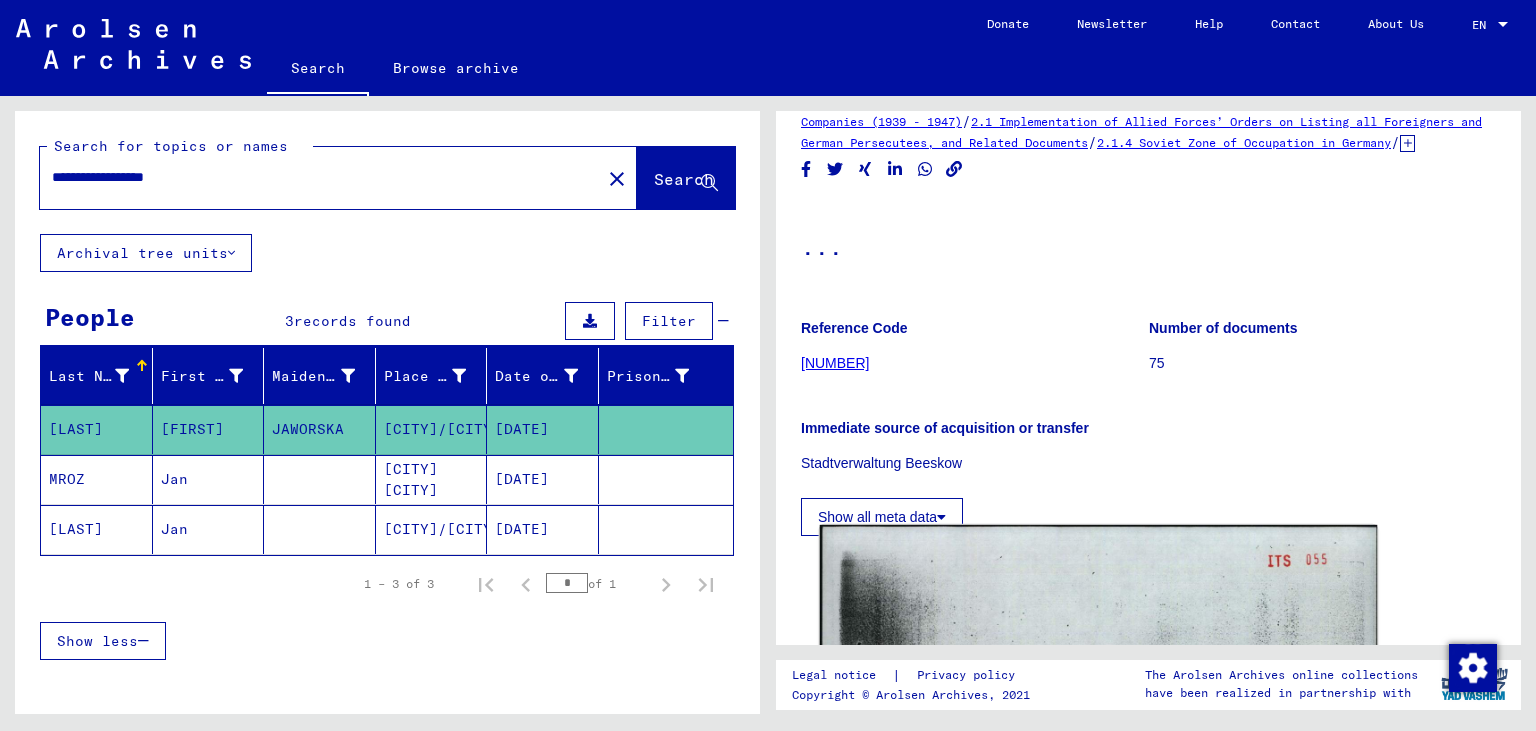 scroll, scrollTop: 0, scrollLeft: 0, axis: both 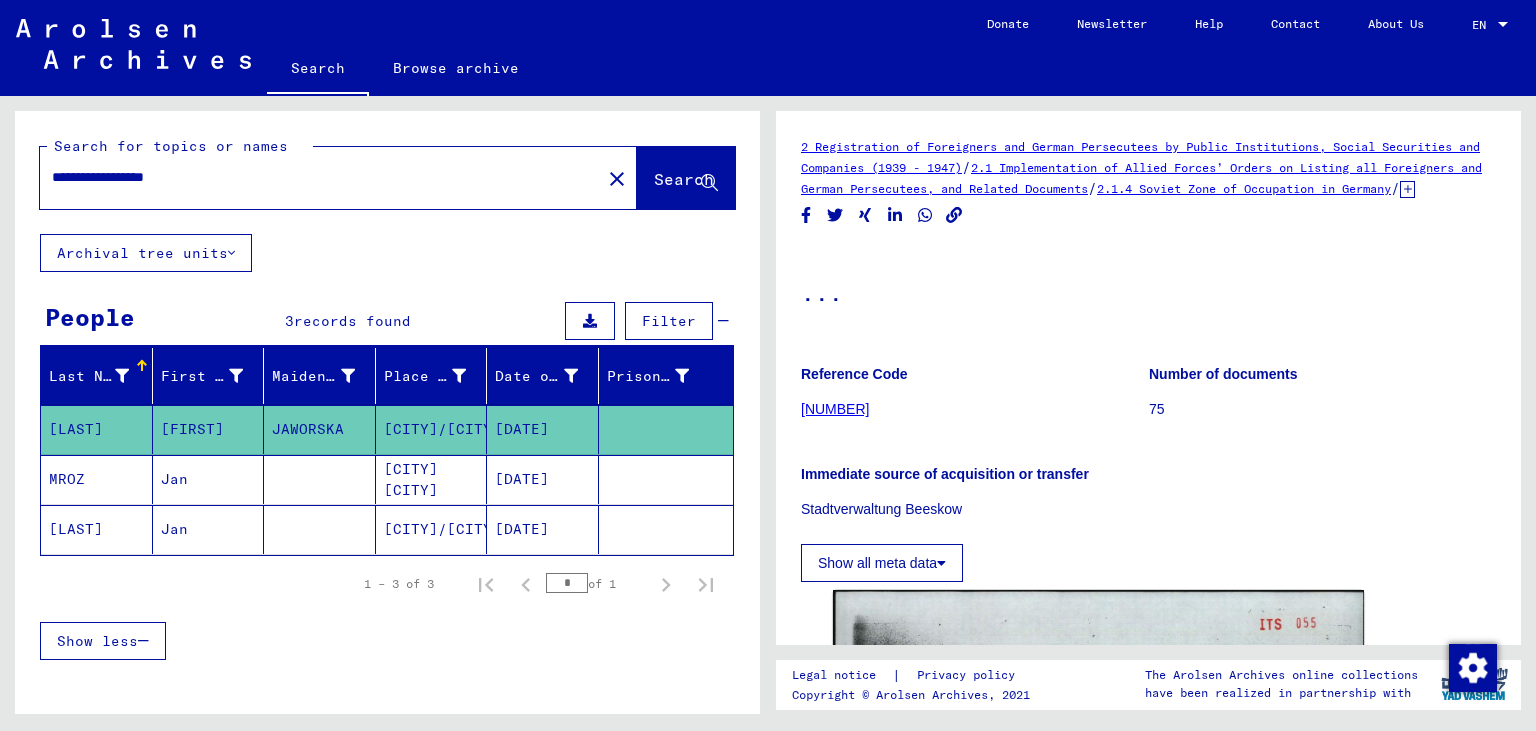 drag, startPoint x: 338, startPoint y: 184, endPoint x: 0, endPoint y: 220, distance: 339.91174 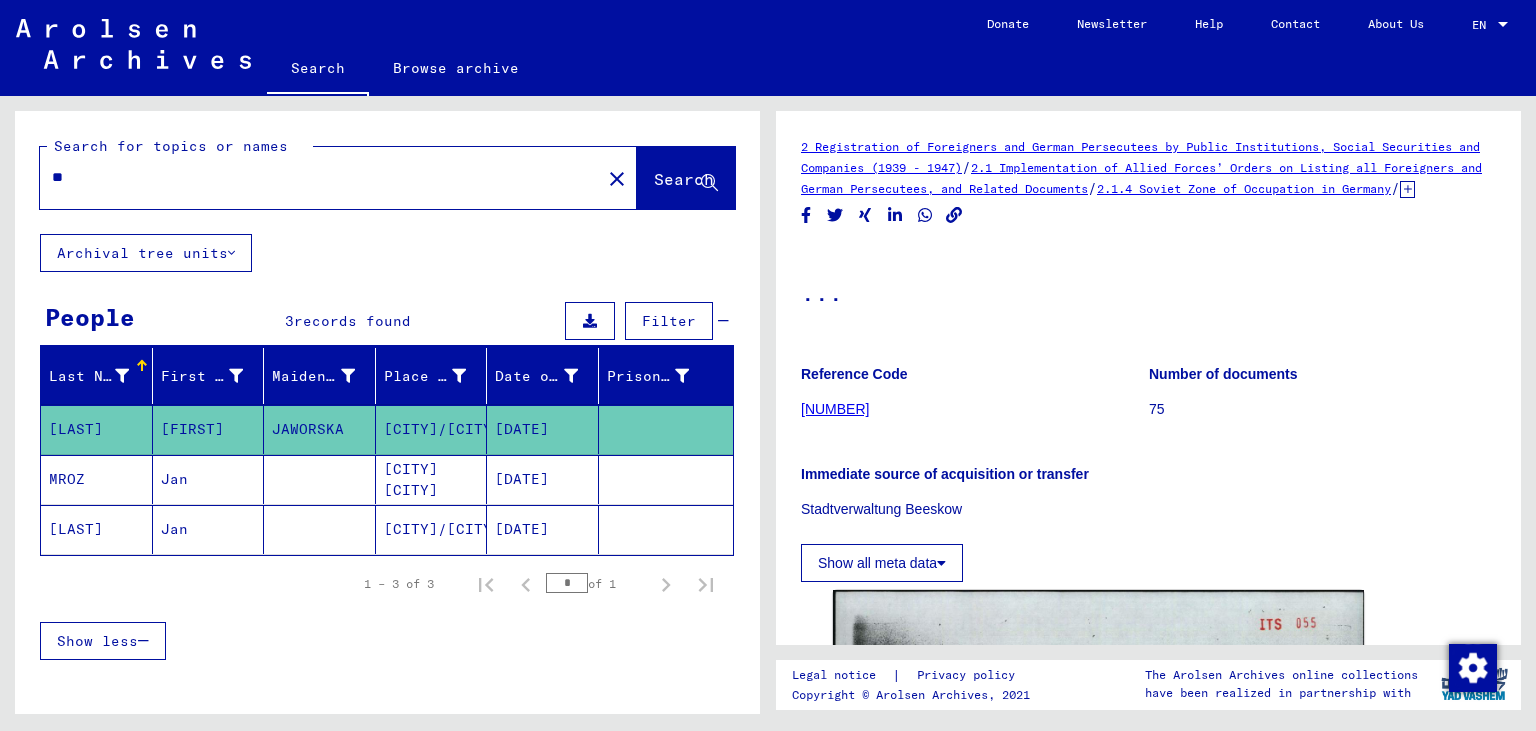 type on "*" 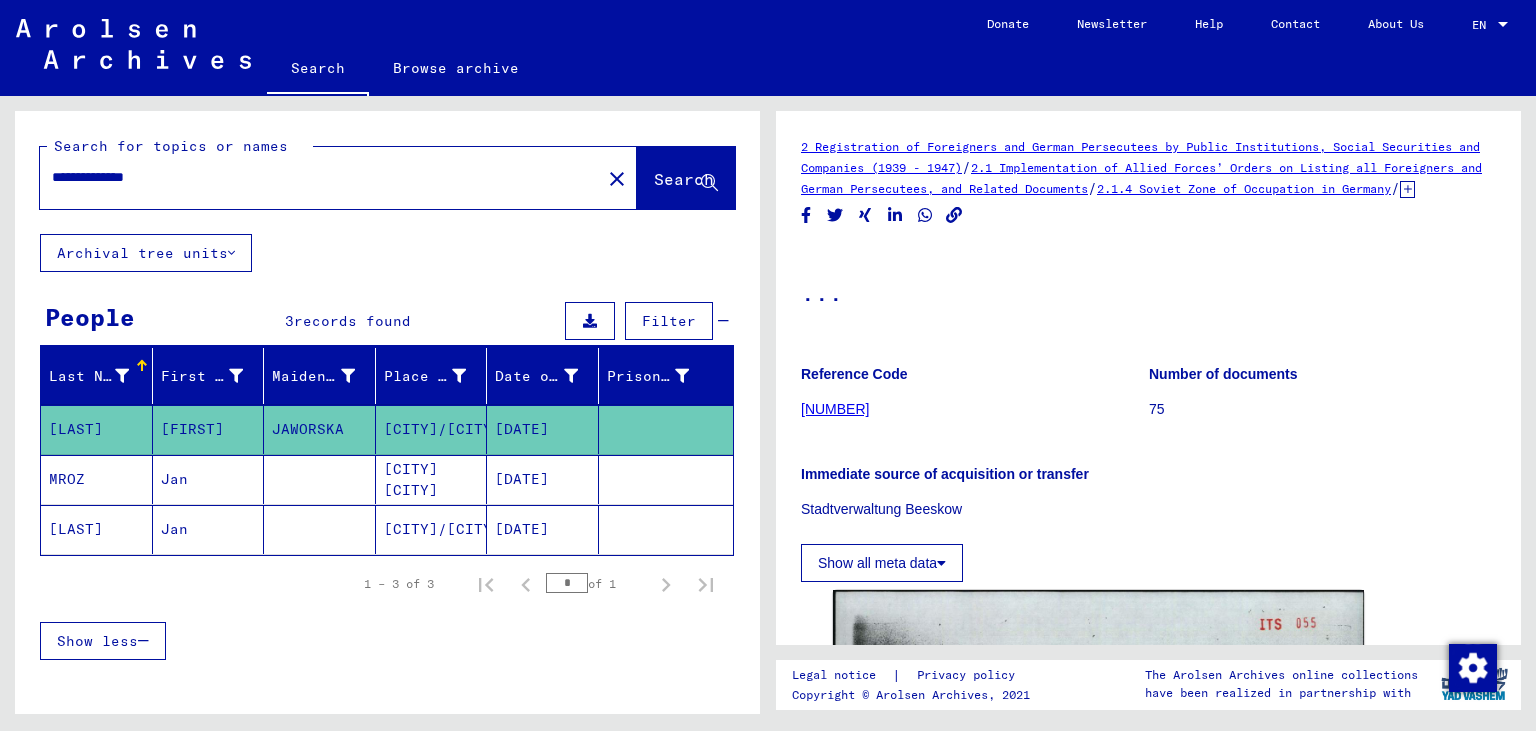 type on "**********" 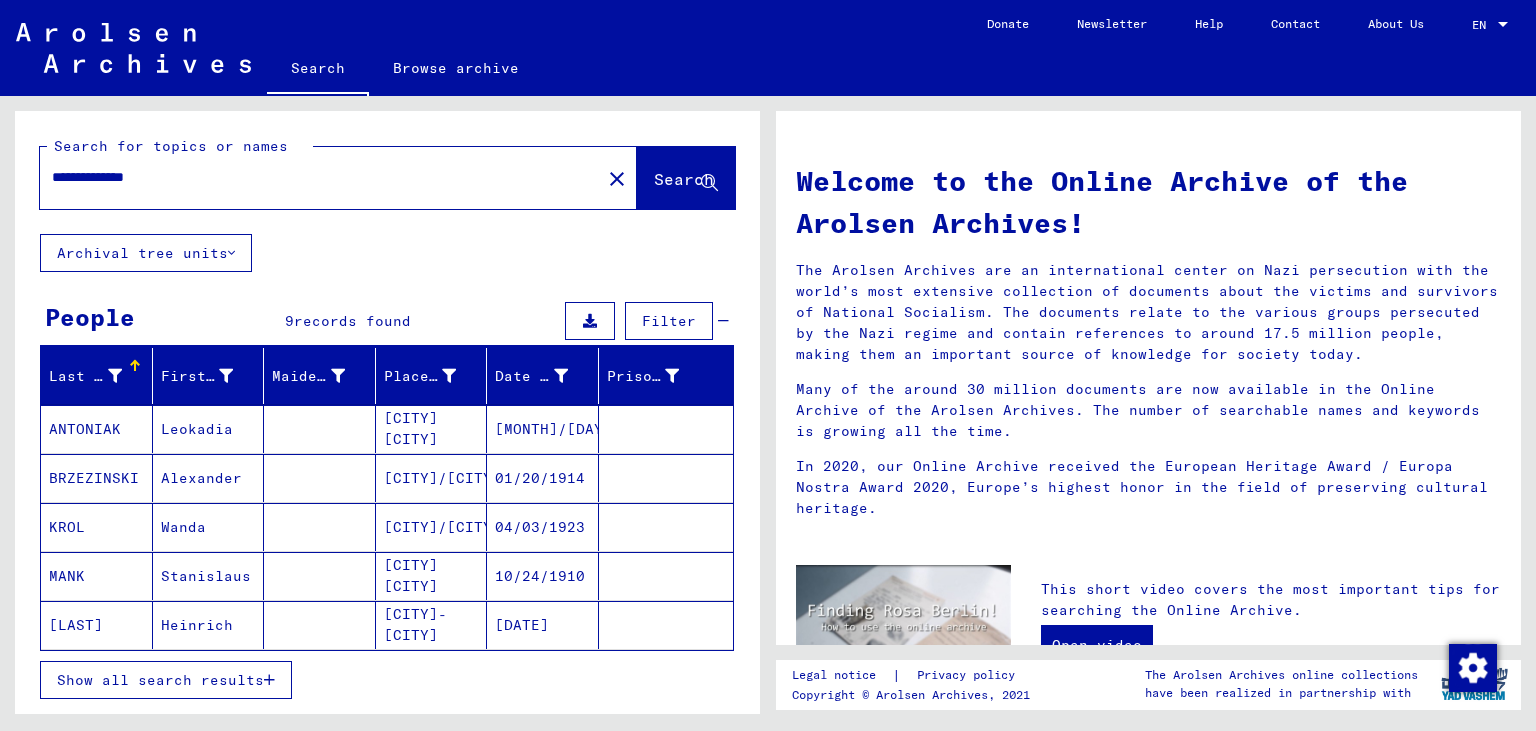 click on "Show all search results" at bounding box center [160, 680] 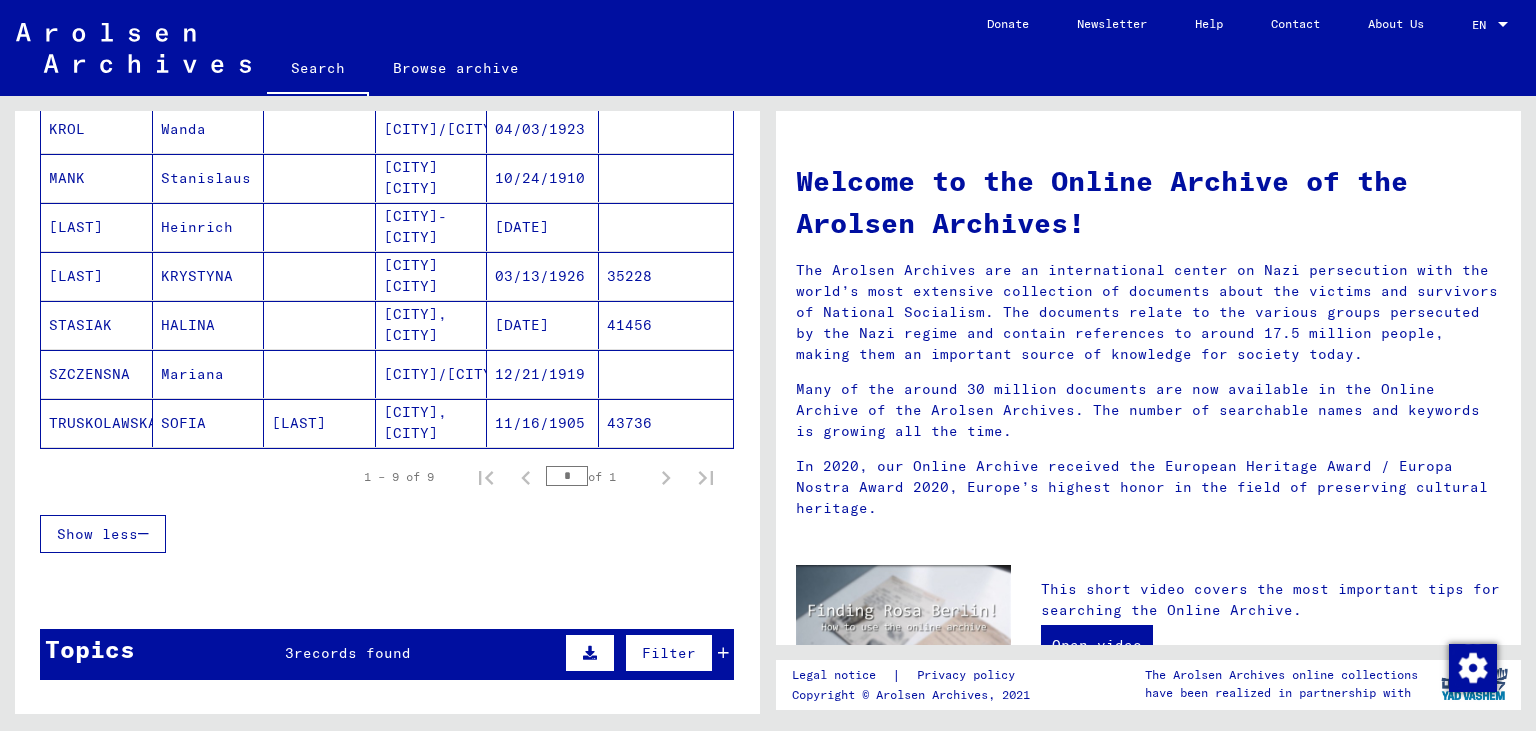 scroll, scrollTop: 442, scrollLeft: 0, axis: vertical 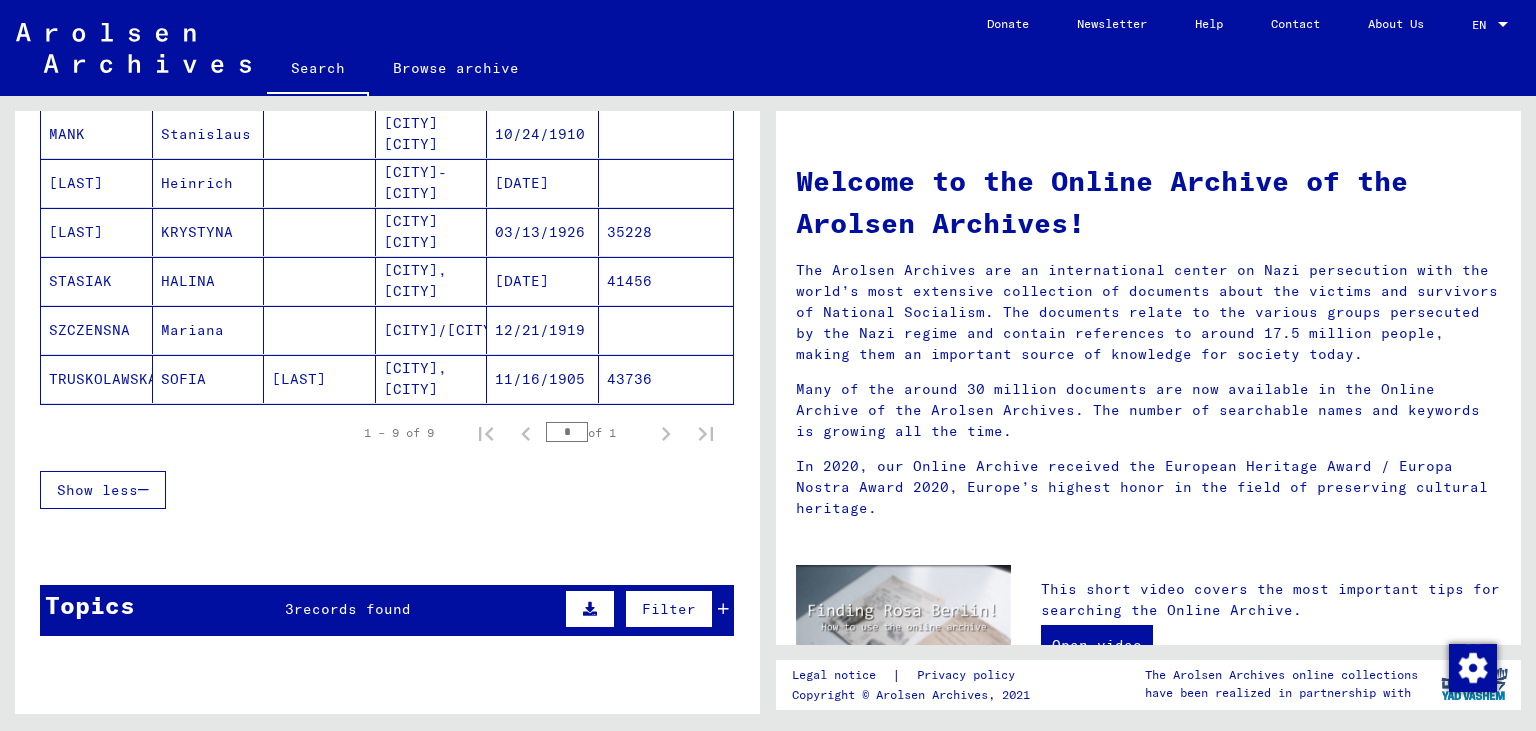 click on "Topics 3  records found  Filter" at bounding box center (387, 610) 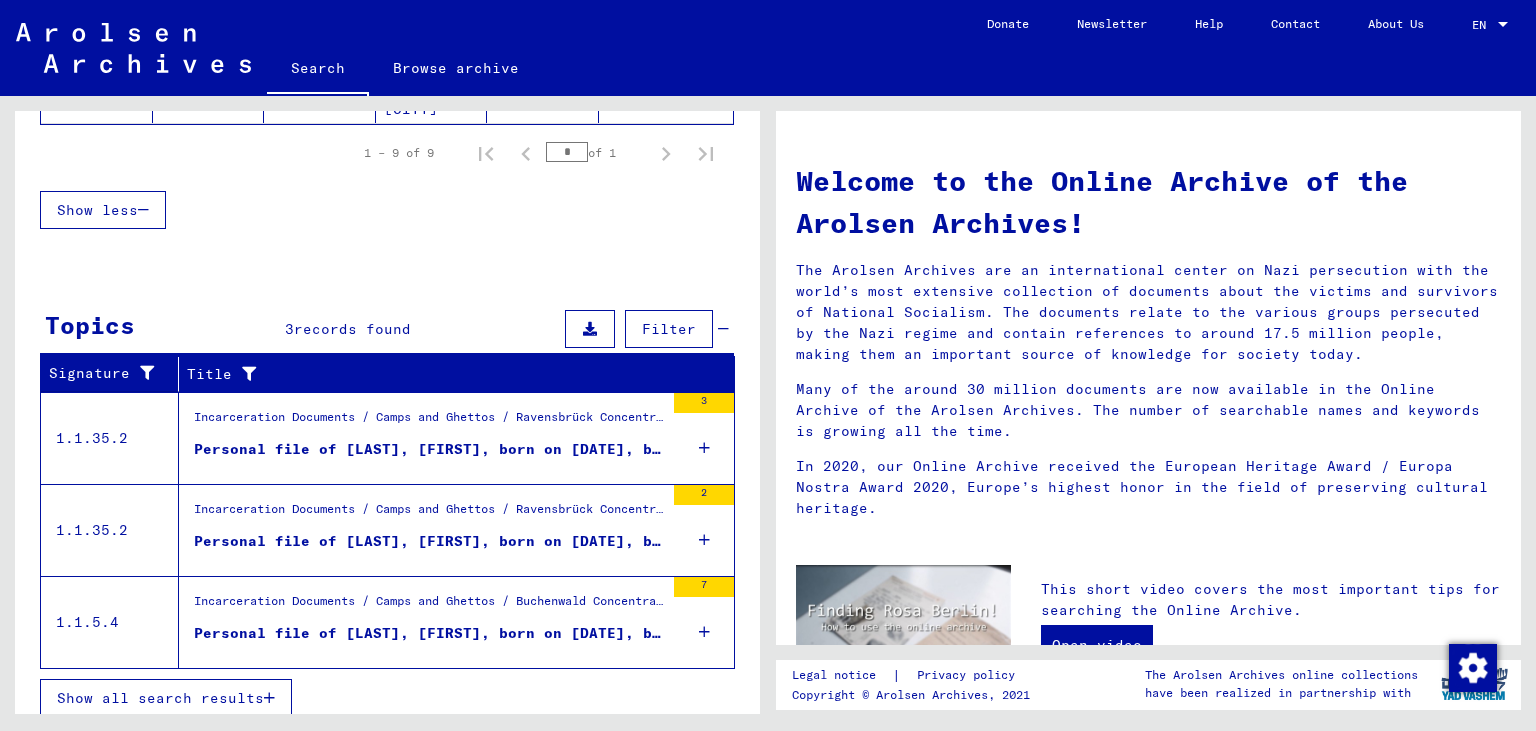 scroll, scrollTop: 729, scrollLeft: 0, axis: vertical 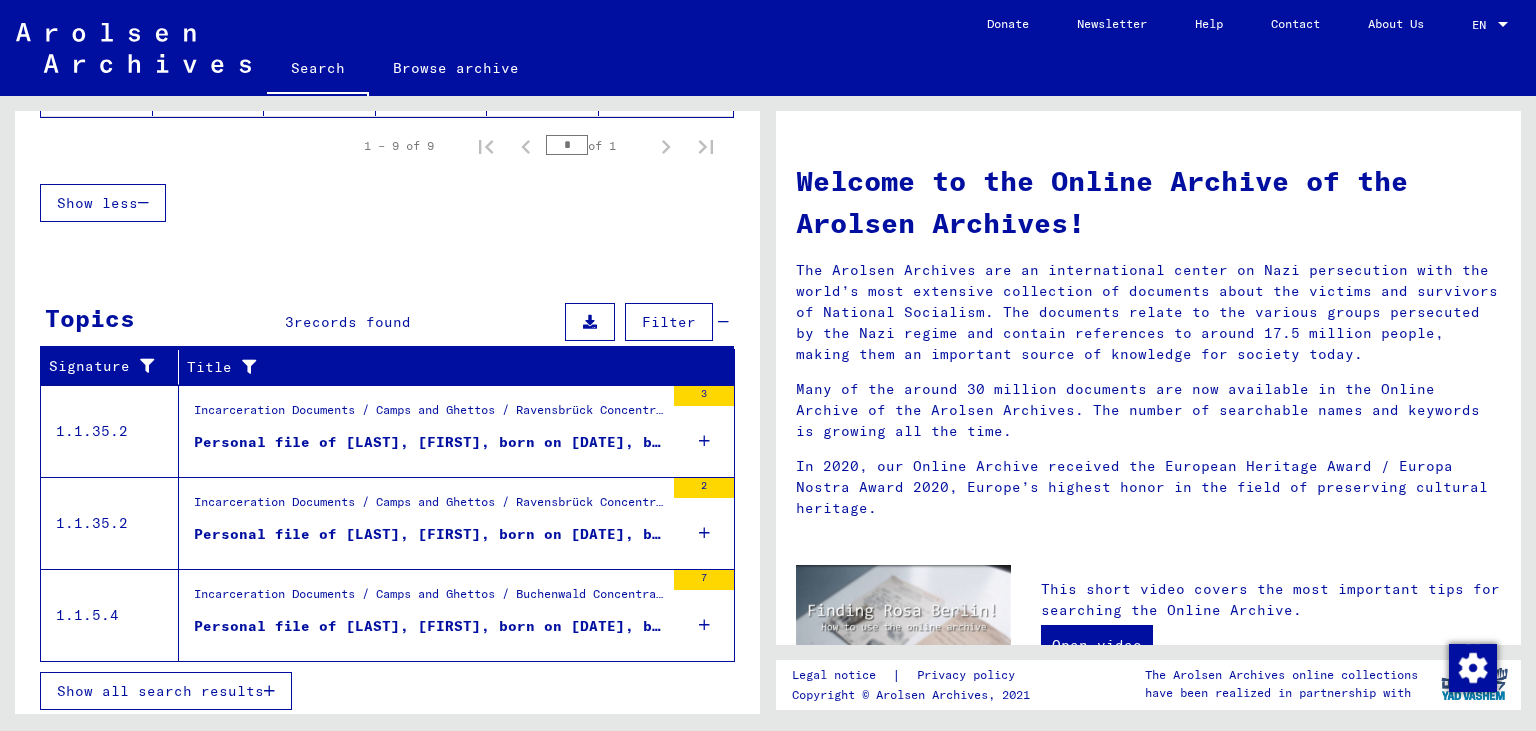 click on "Show all search results" at bounding box center (160, 691) 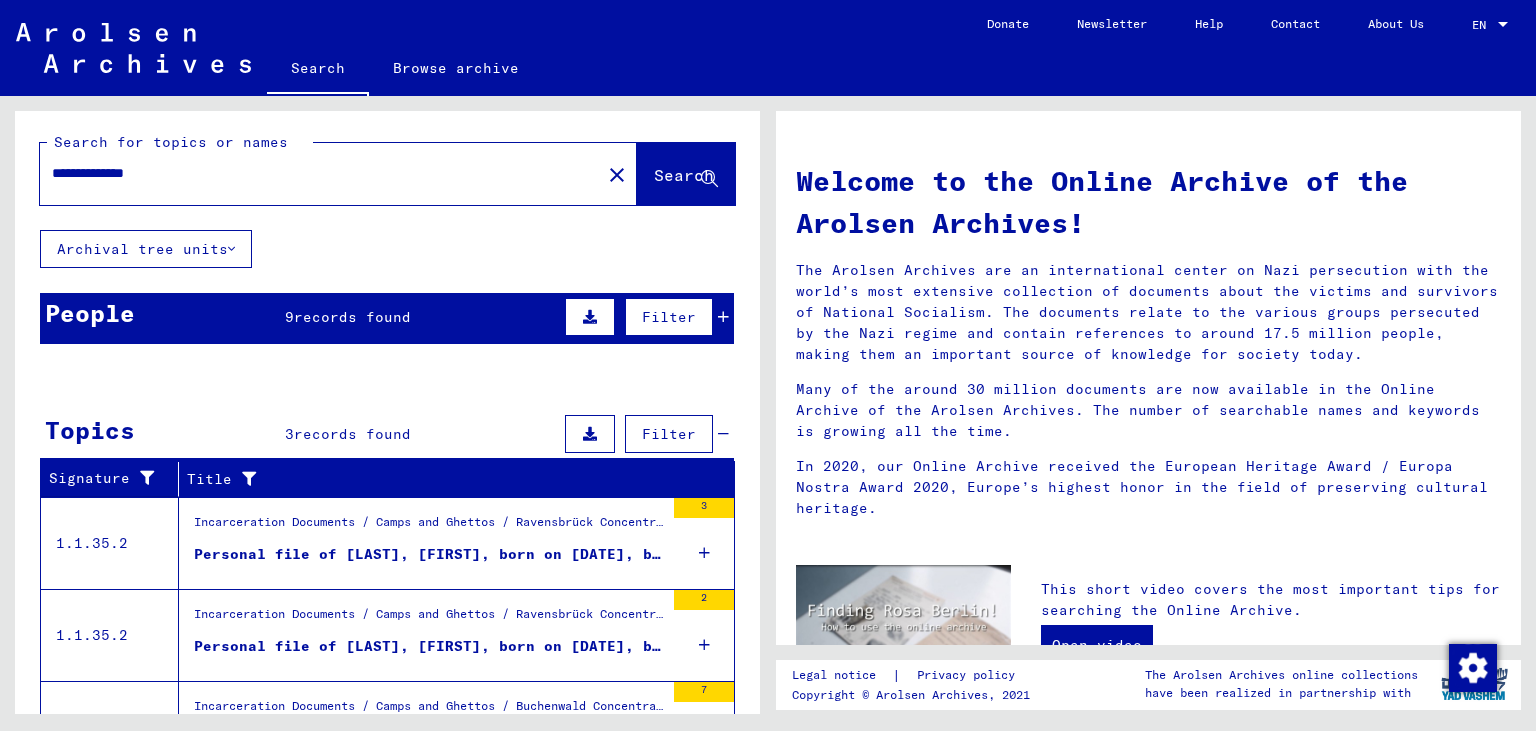 scroll, scrollTop: 0, scrollLeft: 0, axis: both 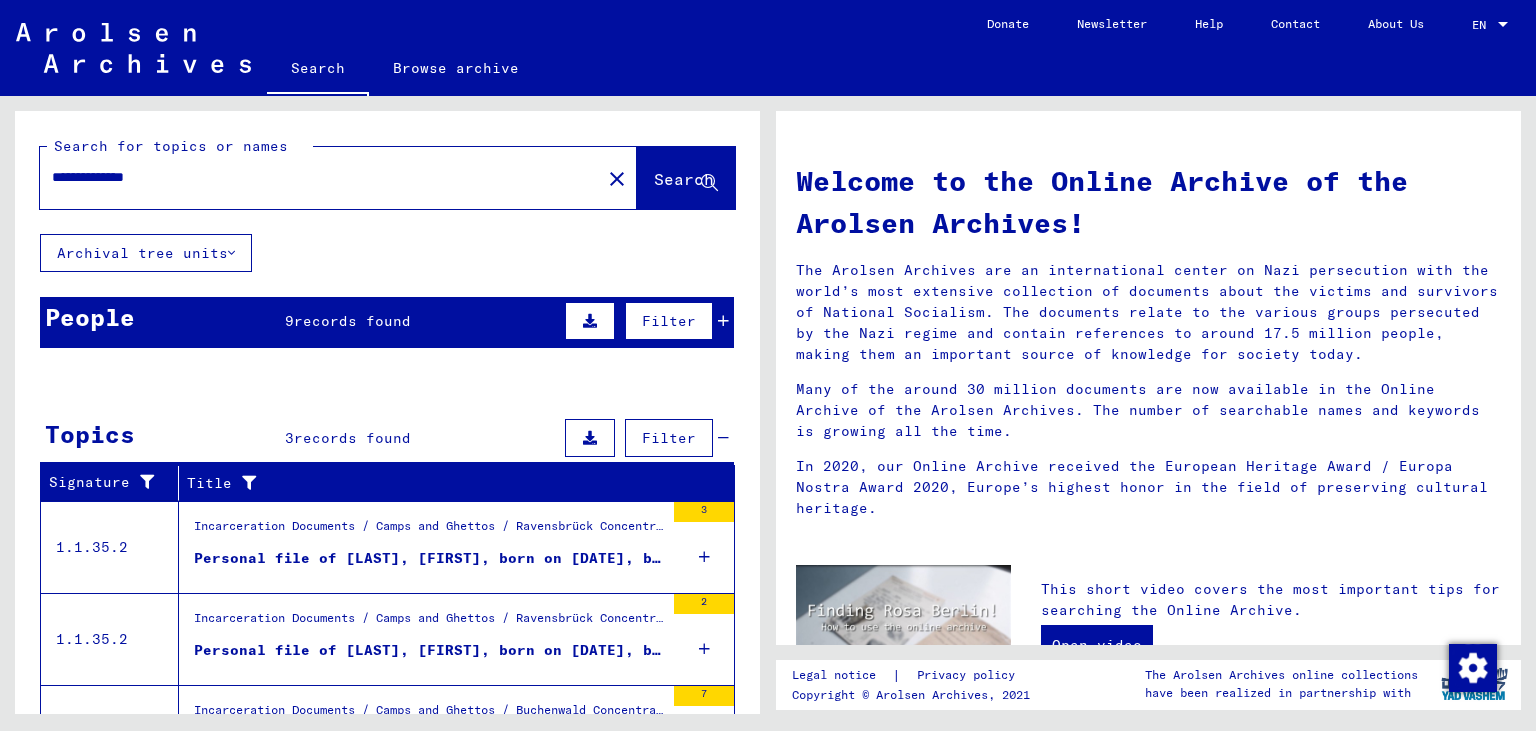 click on "**********" at bounding box center [314, 177] 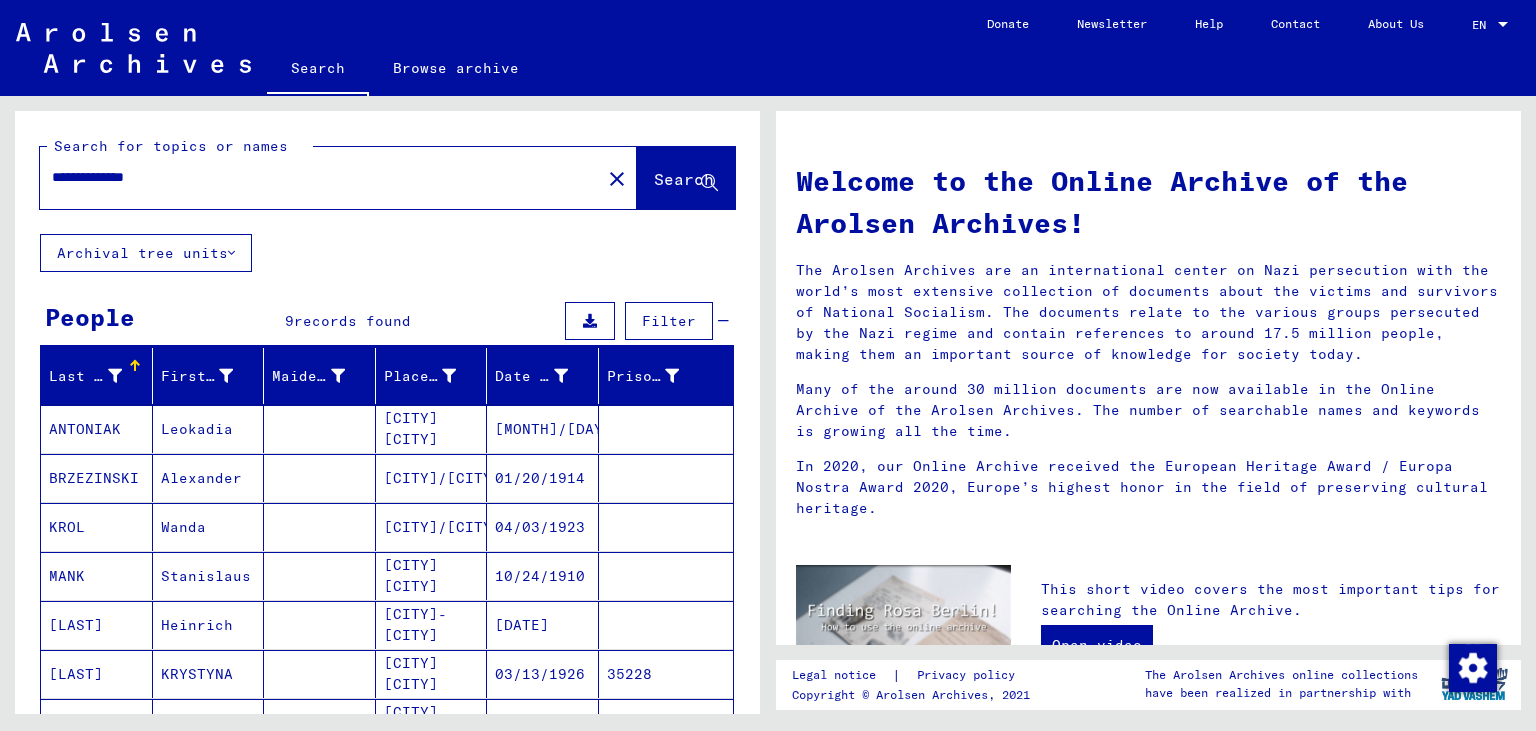 click on "close" 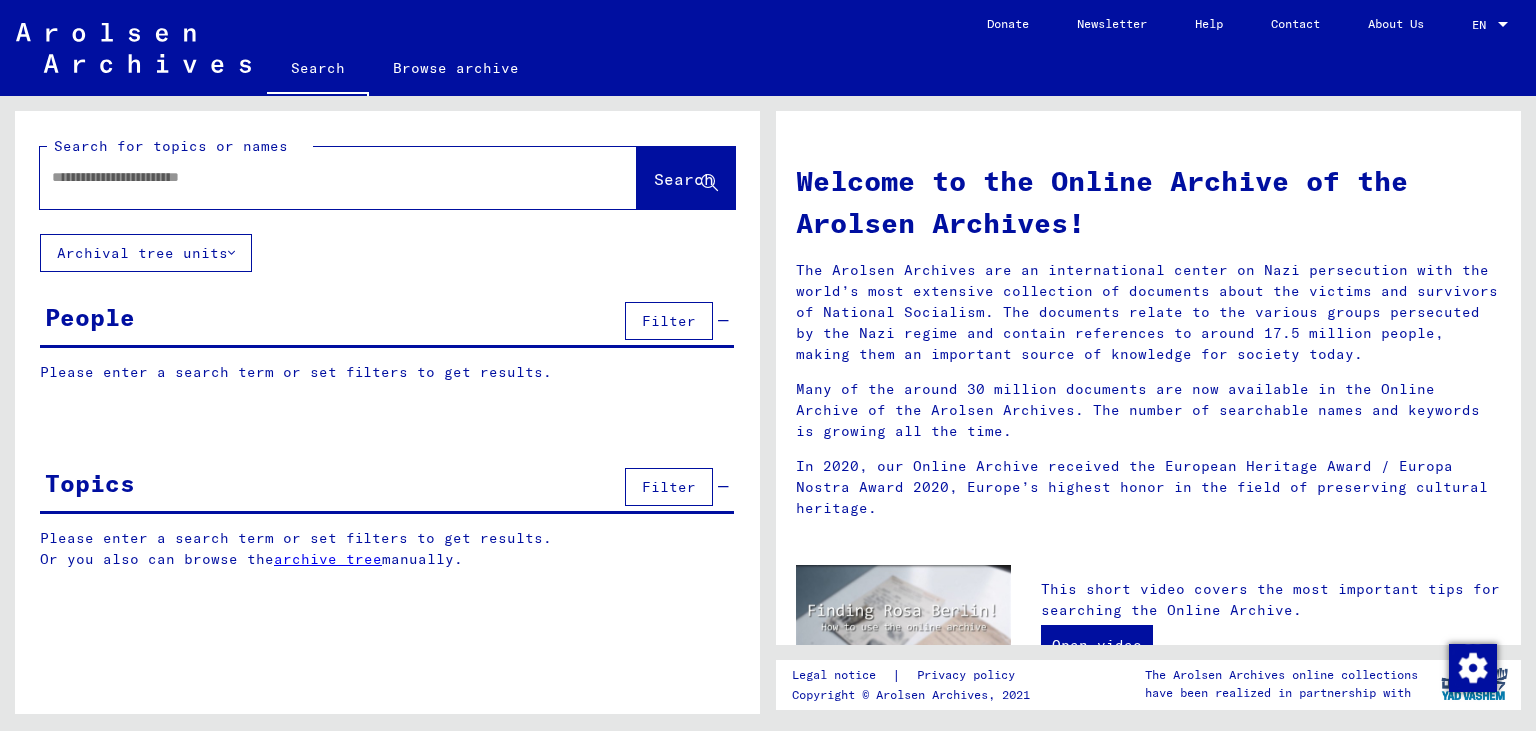 click 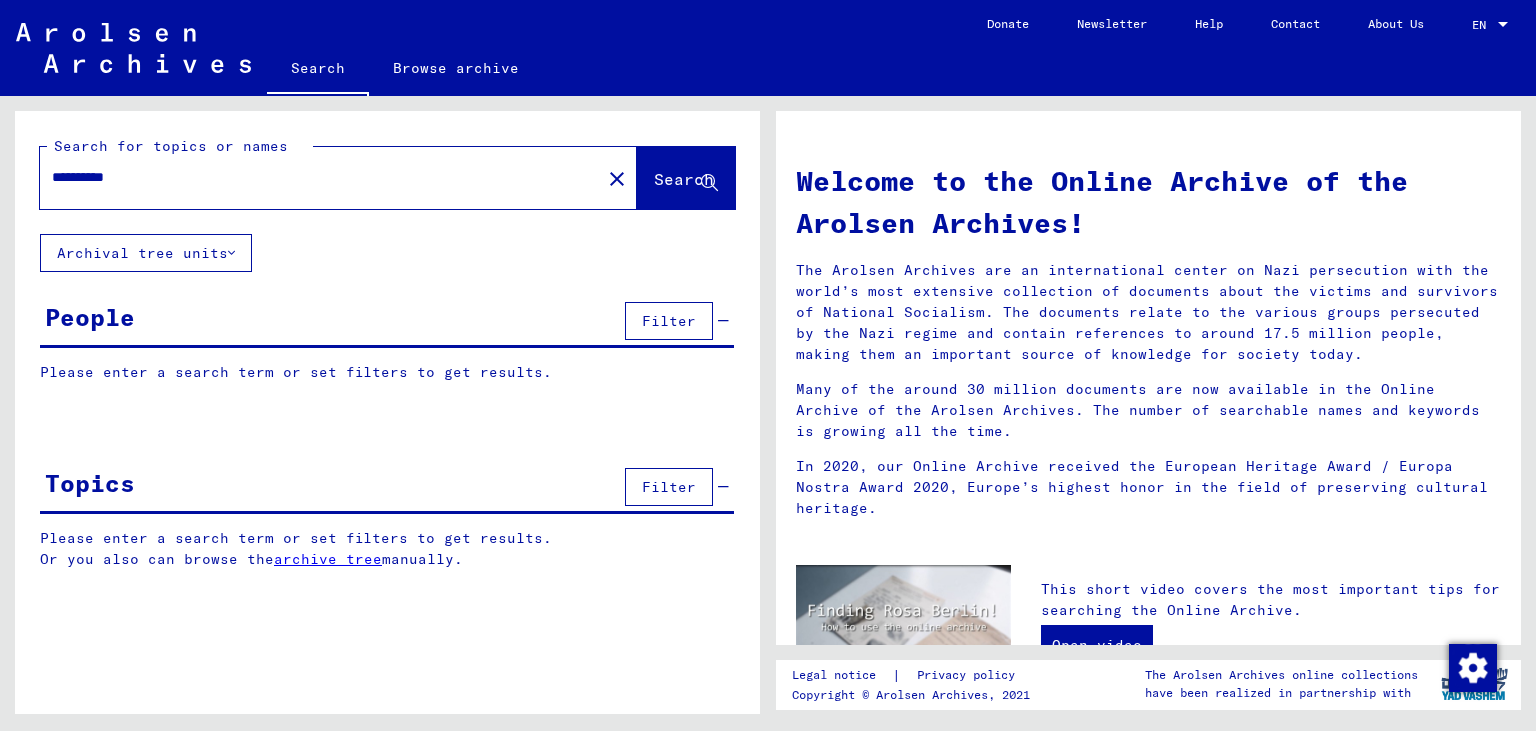type on "**********" 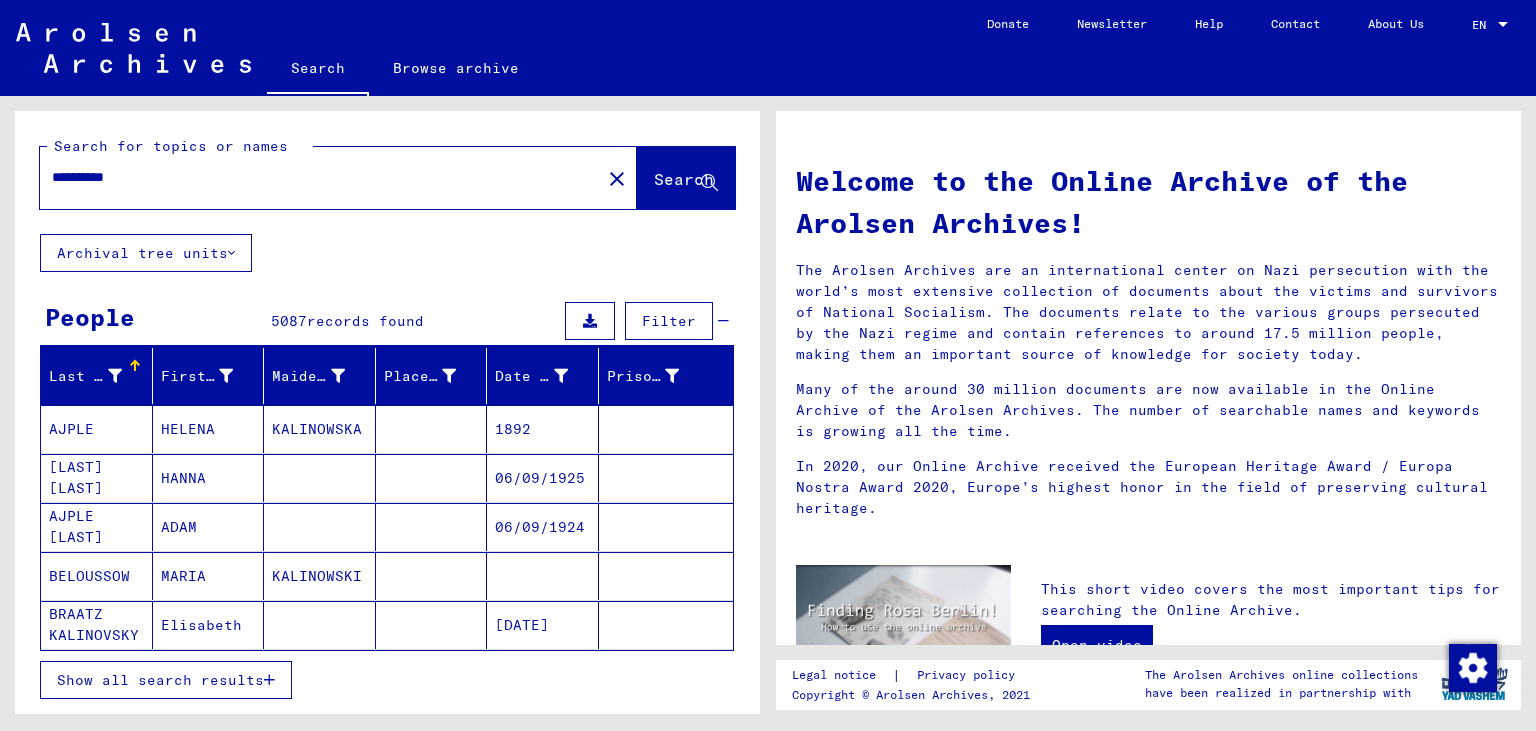 scroll, scrollTop: 221, scrollLeft: 0, axis: vertical 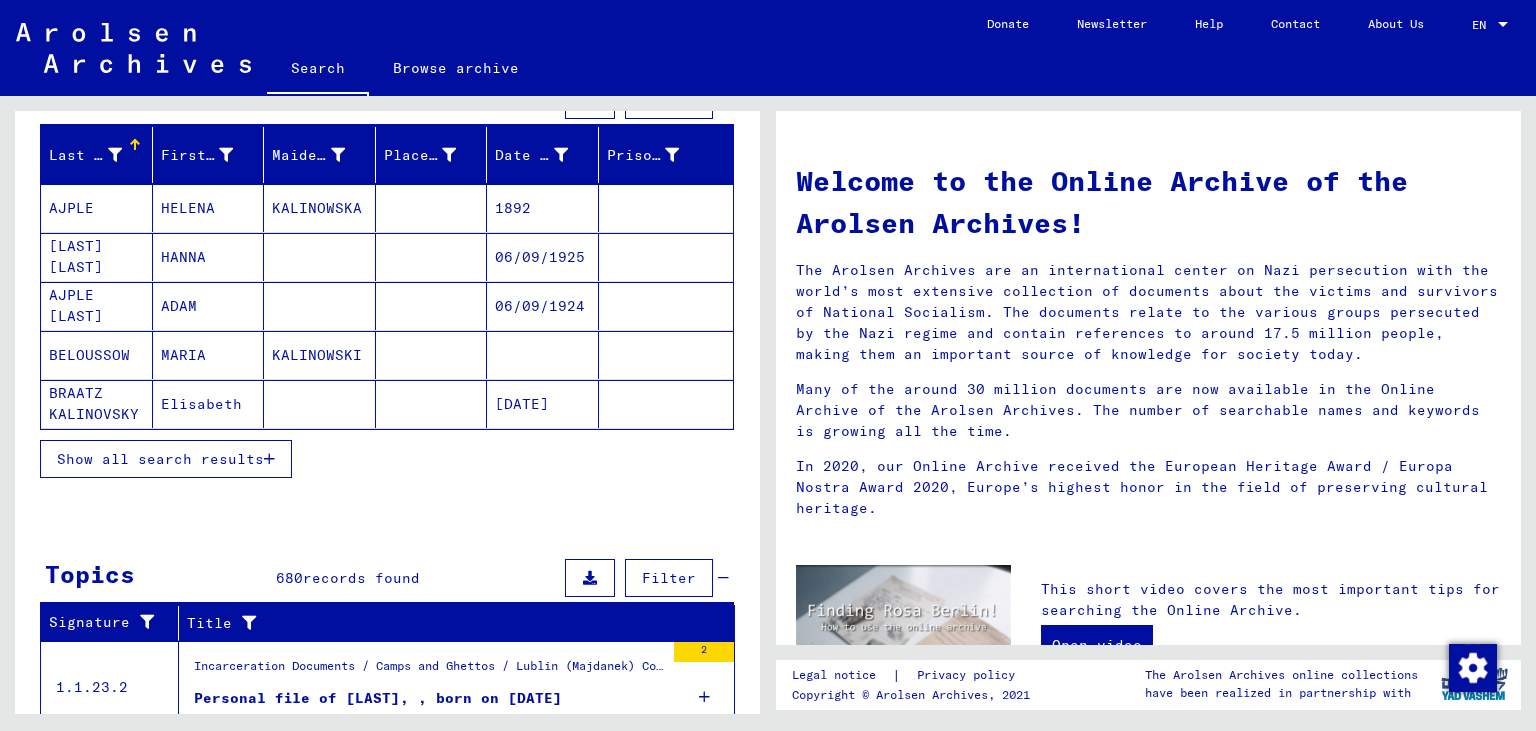 click on "Show all search results" at bounding box center (160, 459) 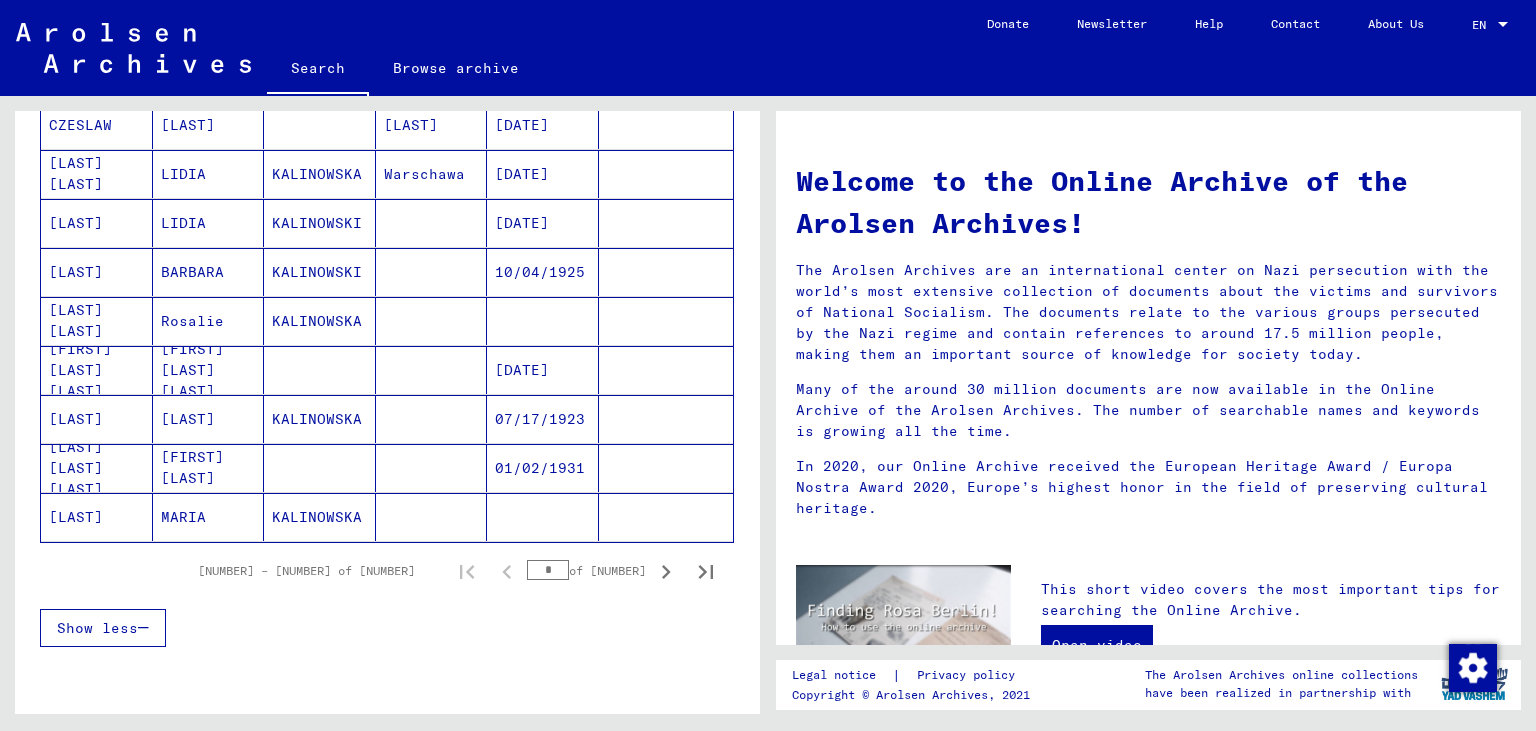 scroll, scrollTop: 1104, scrollLeft: 0, axis: vertical 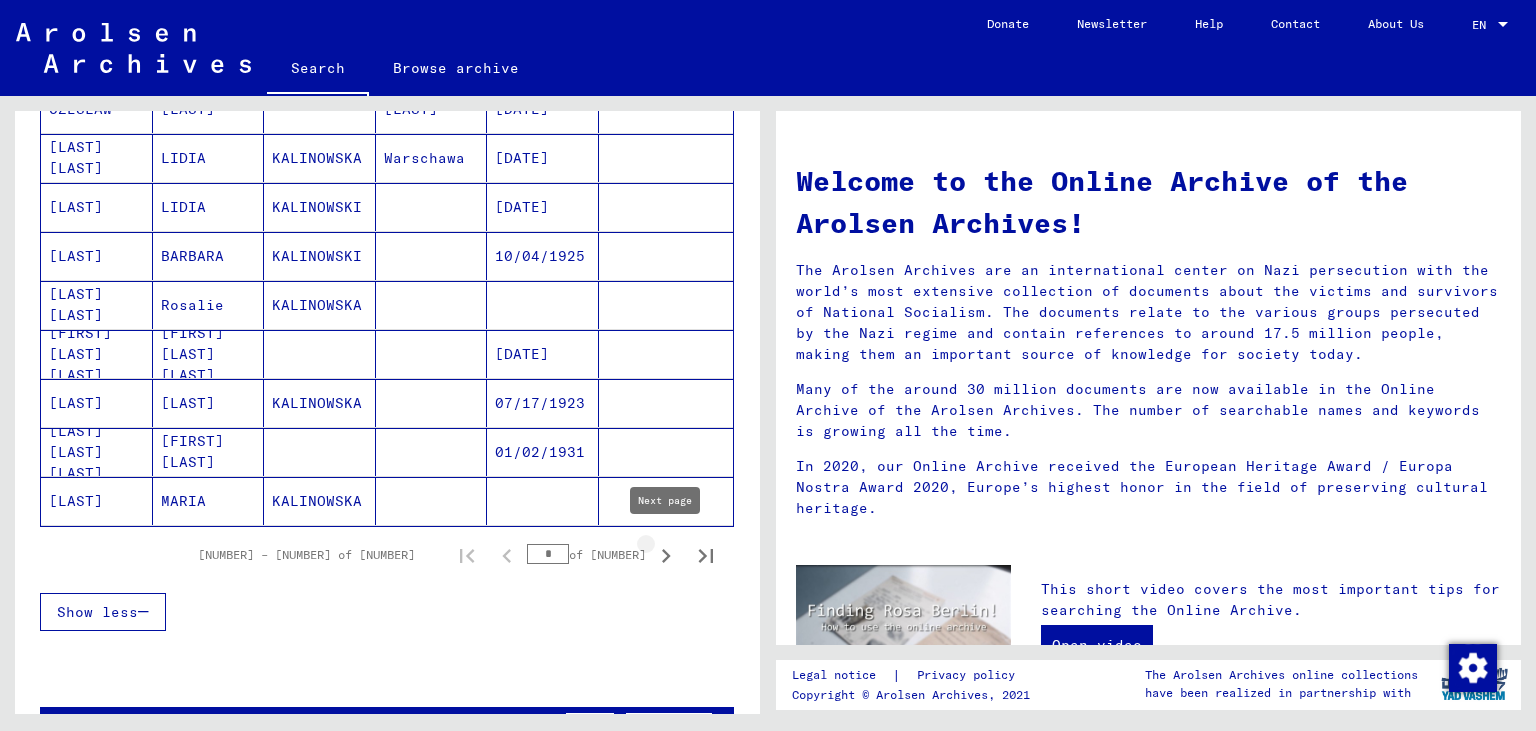 click 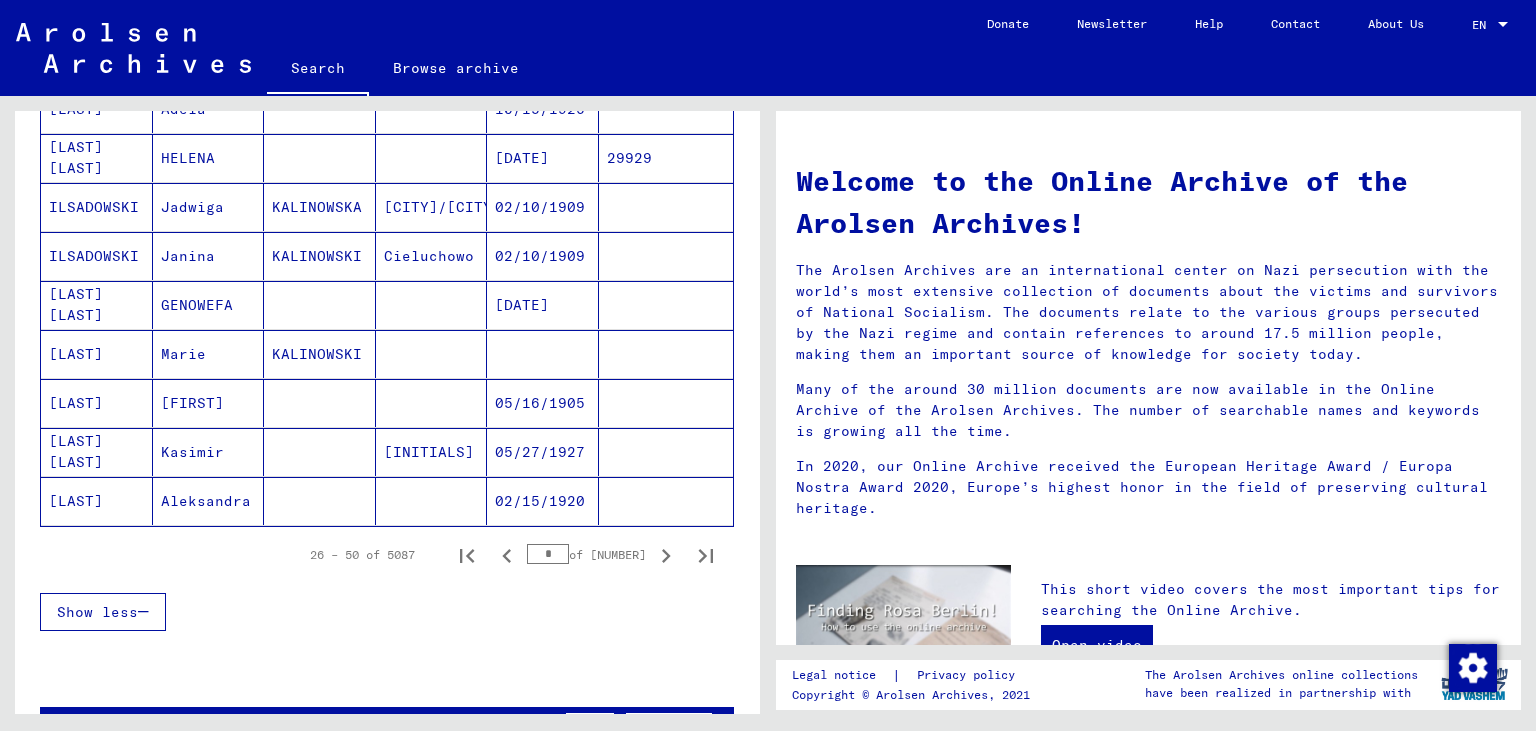 click 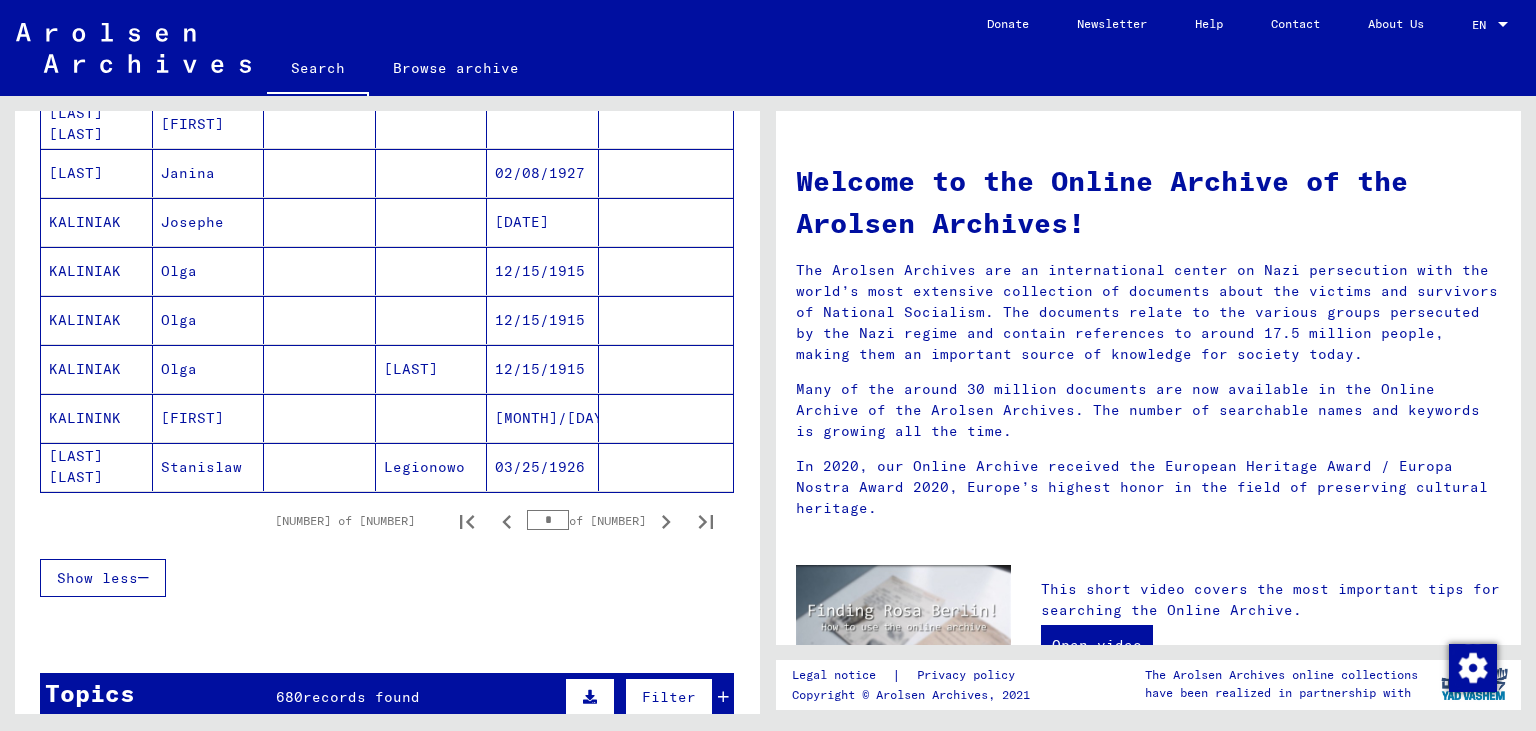 scroll, scrollTop: 1214, scrollLeft: 0, axis: vertical 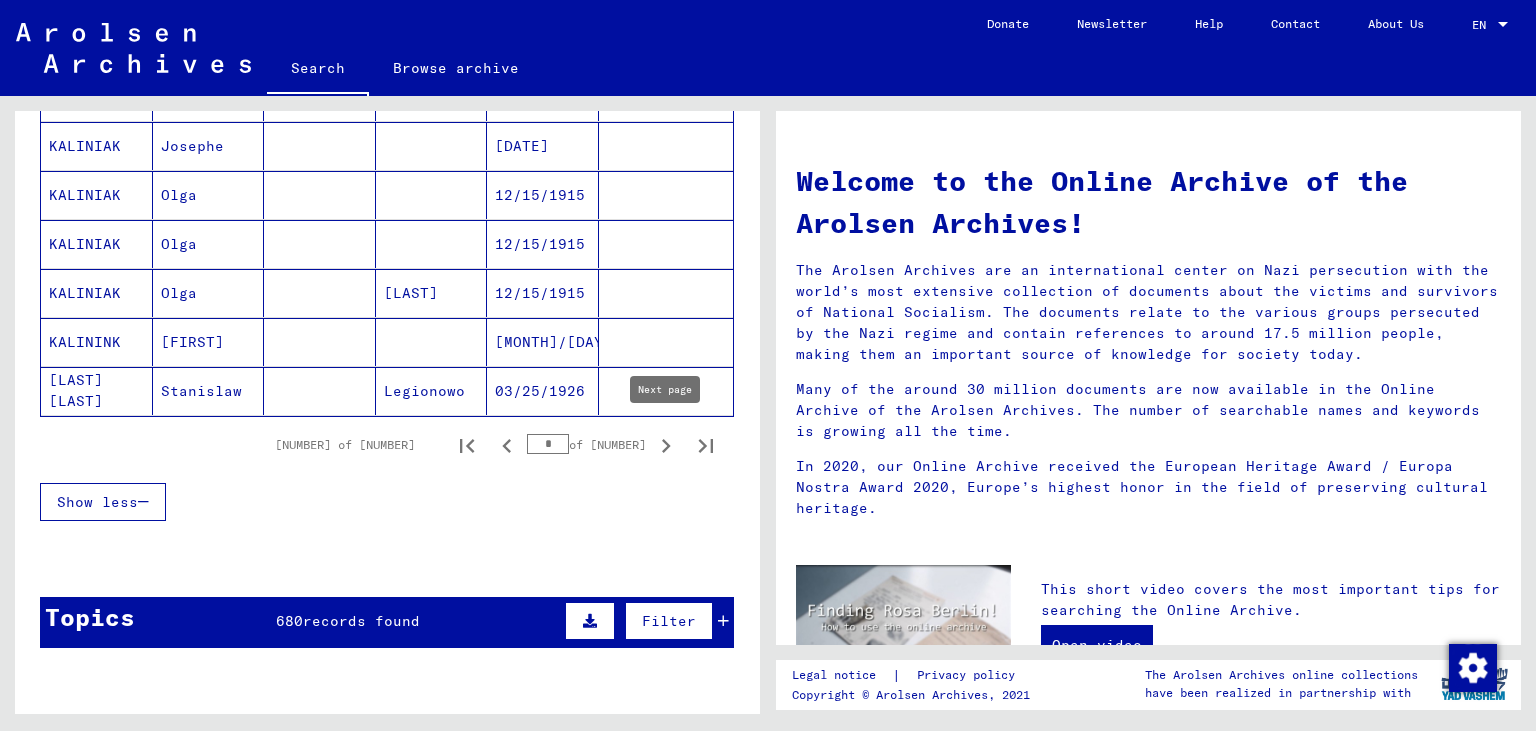 click 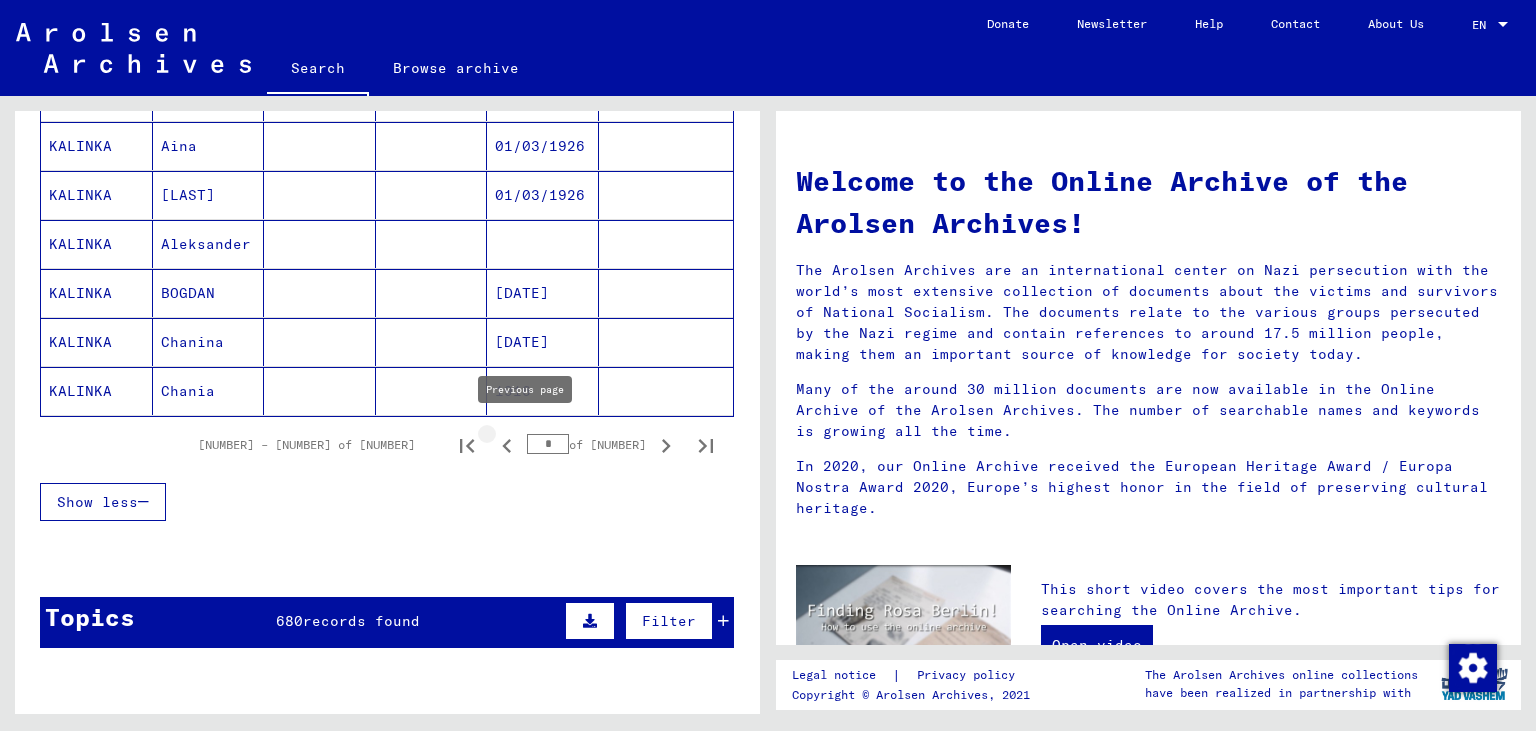 click 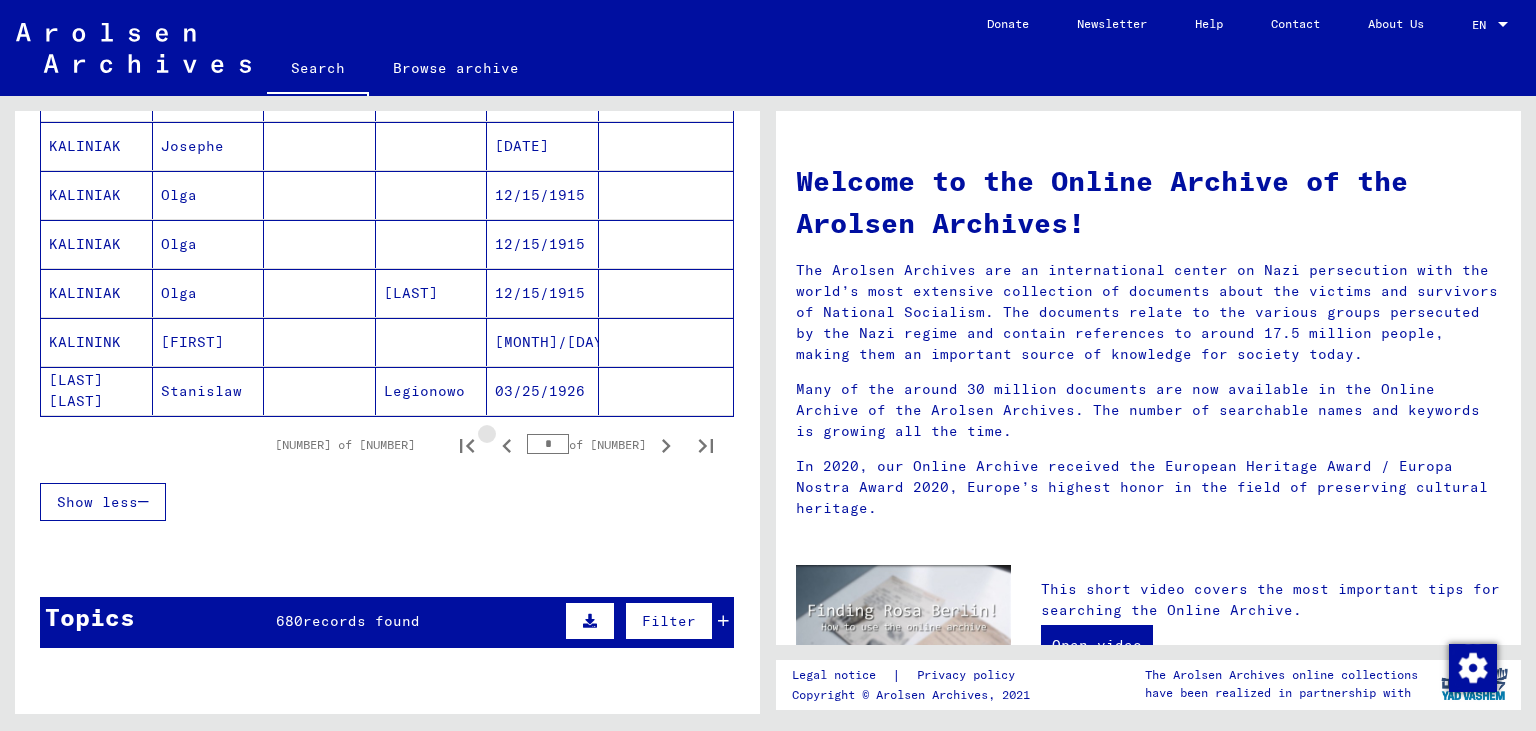 click 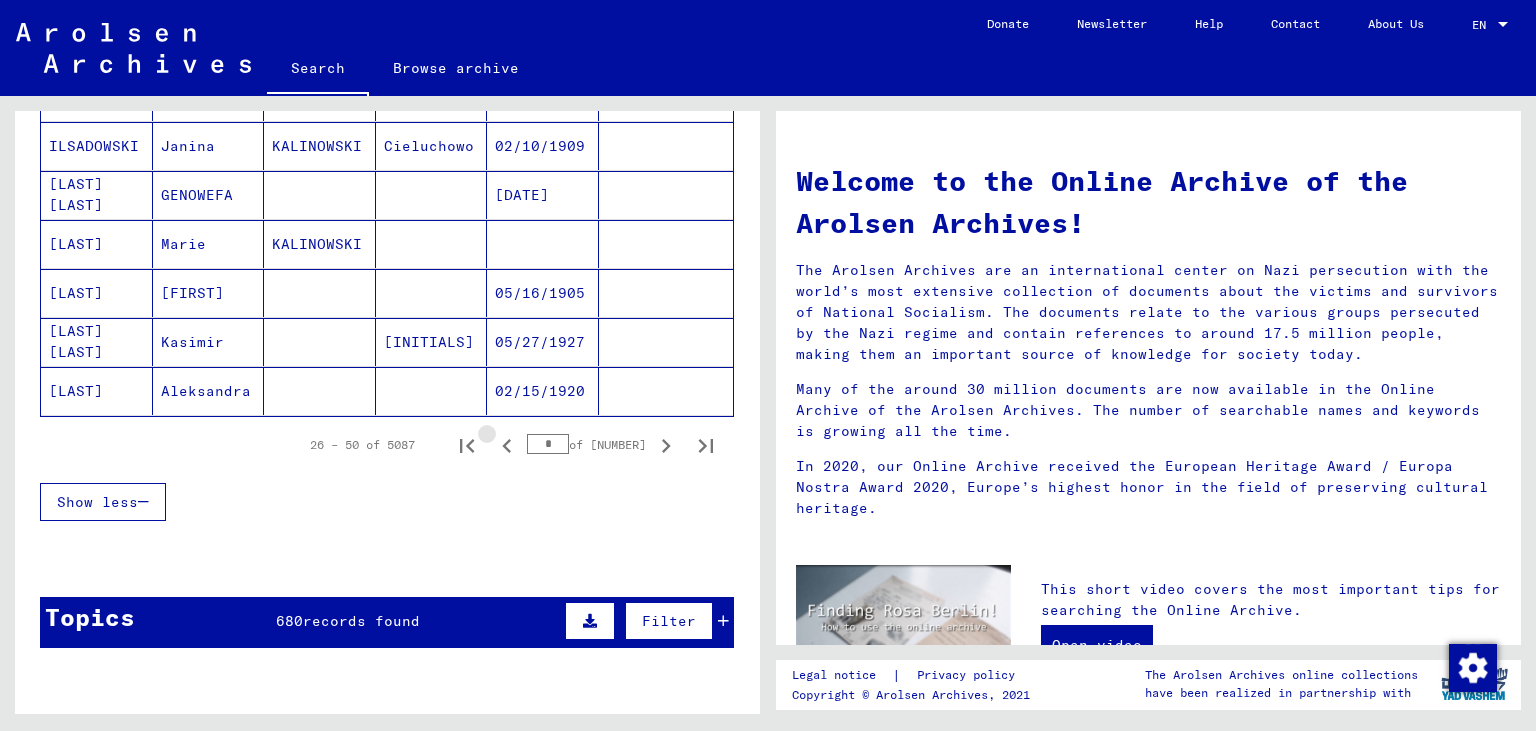 click 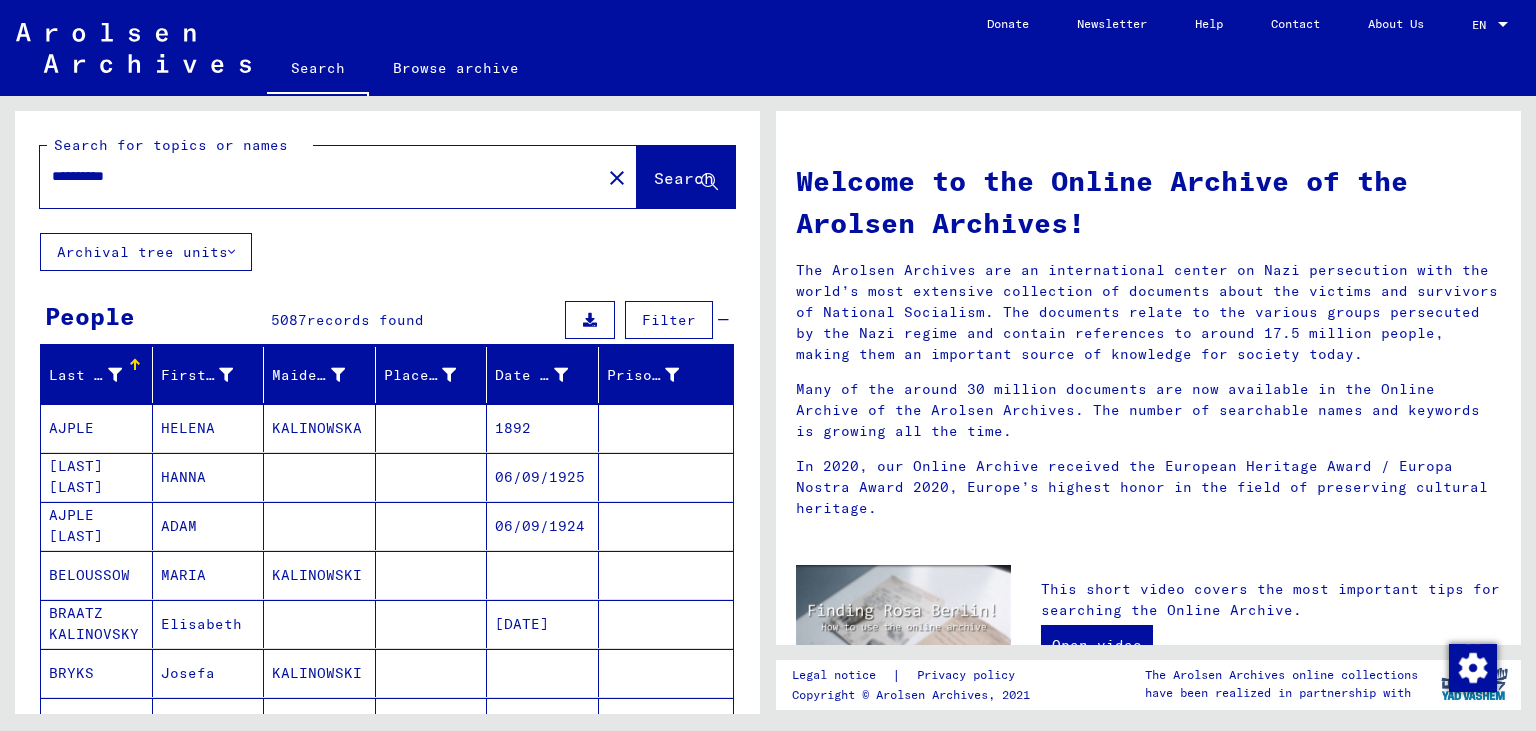 scroll, scrollTop: 0, scrollLeft: 0, axis: both 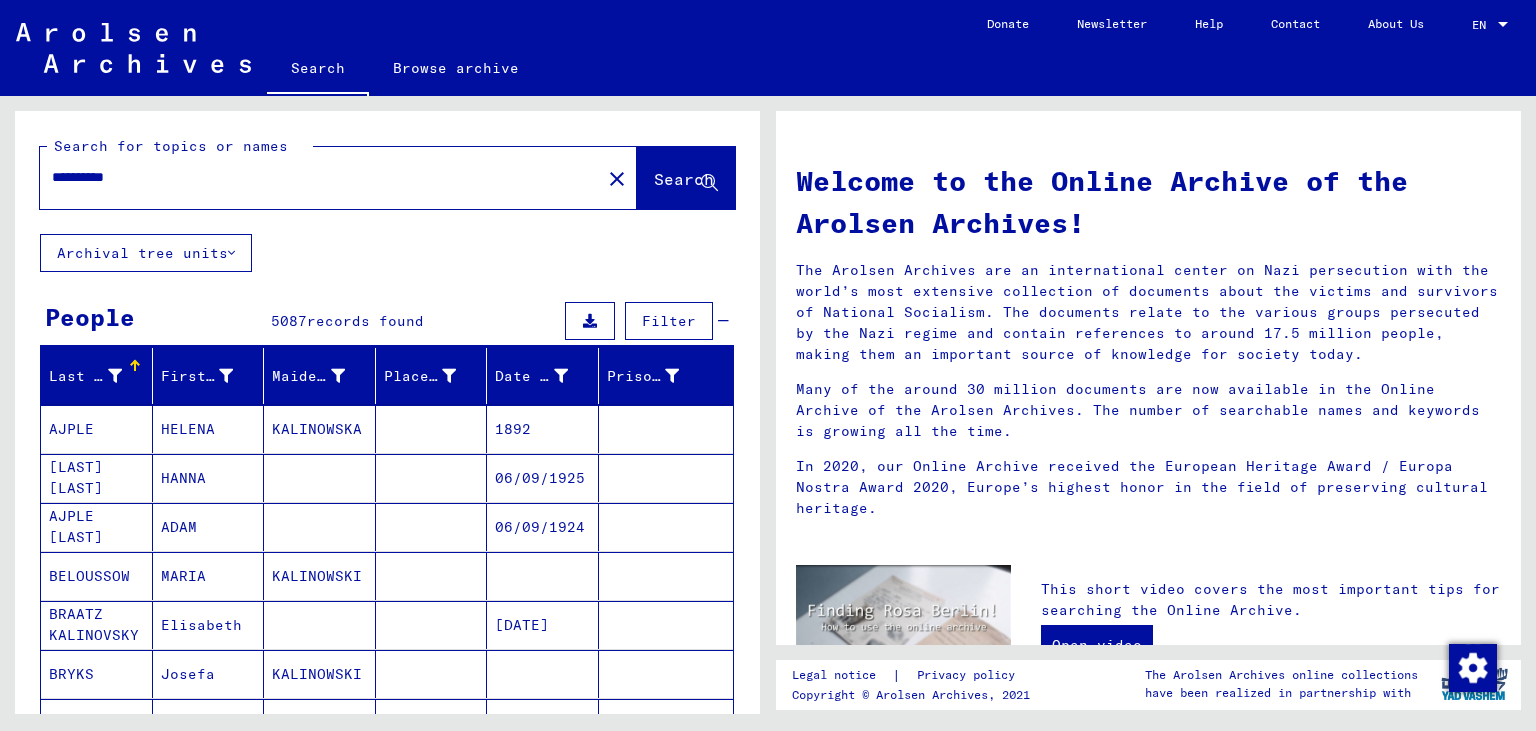 click on "**********" 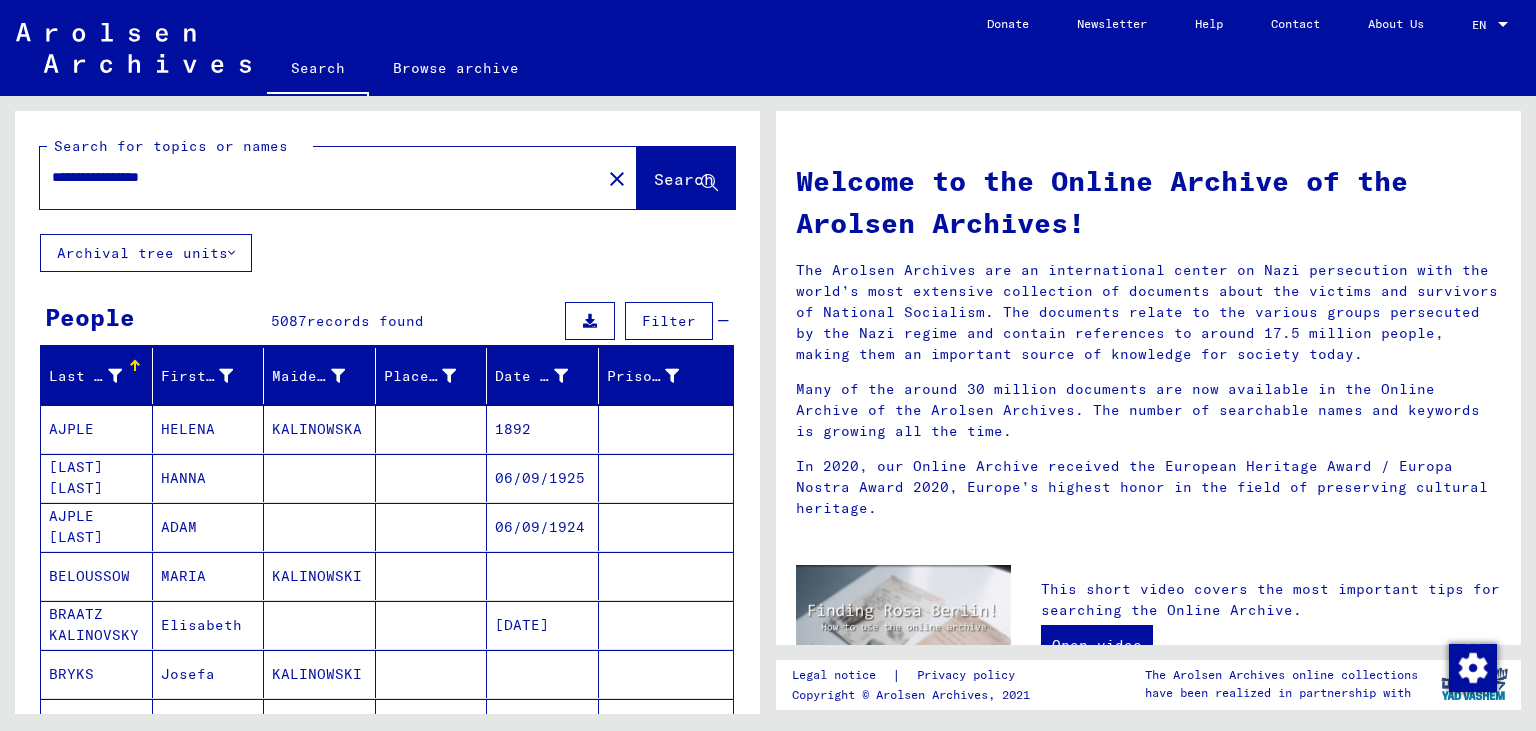 type on "**********" 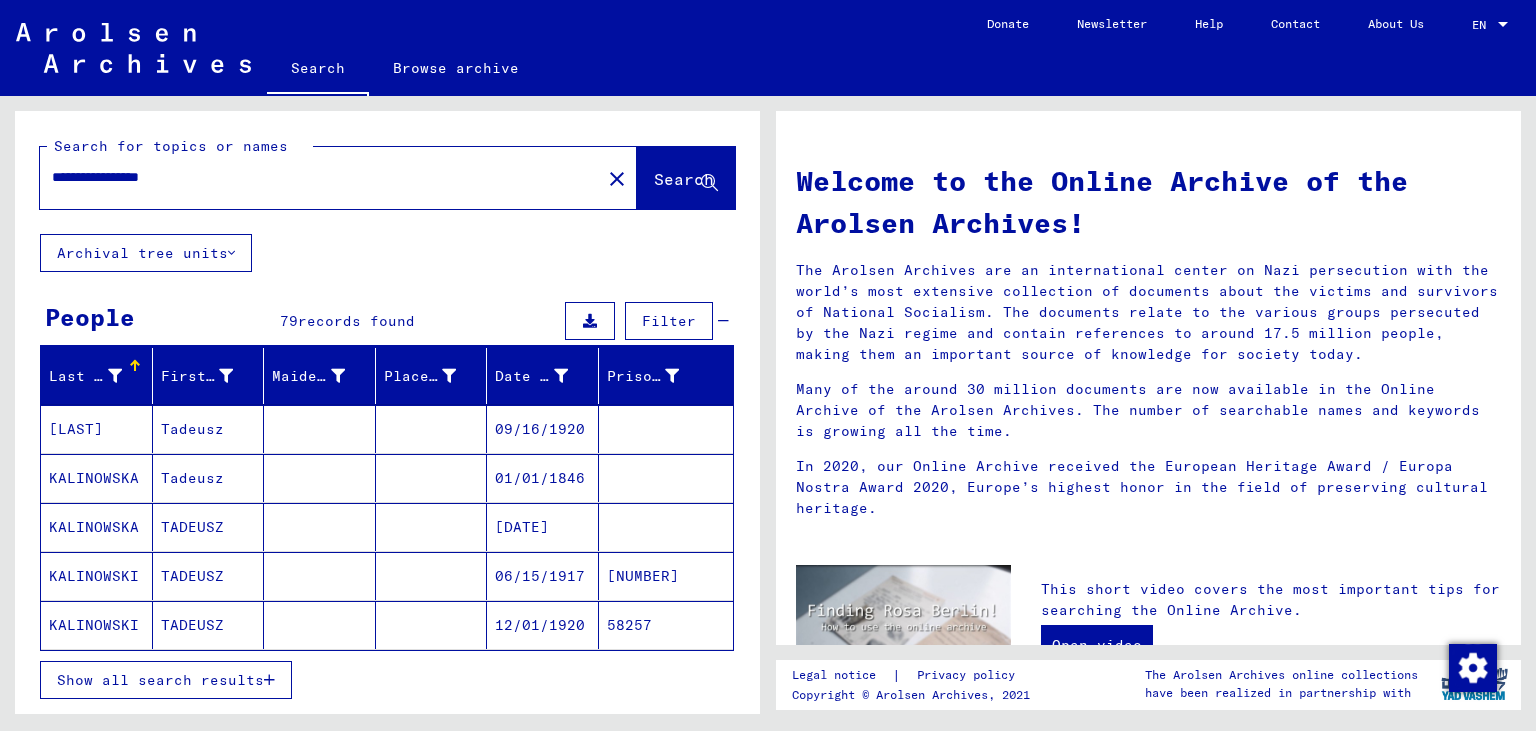 click on "Show all search results" at bounding box center [166, 680] 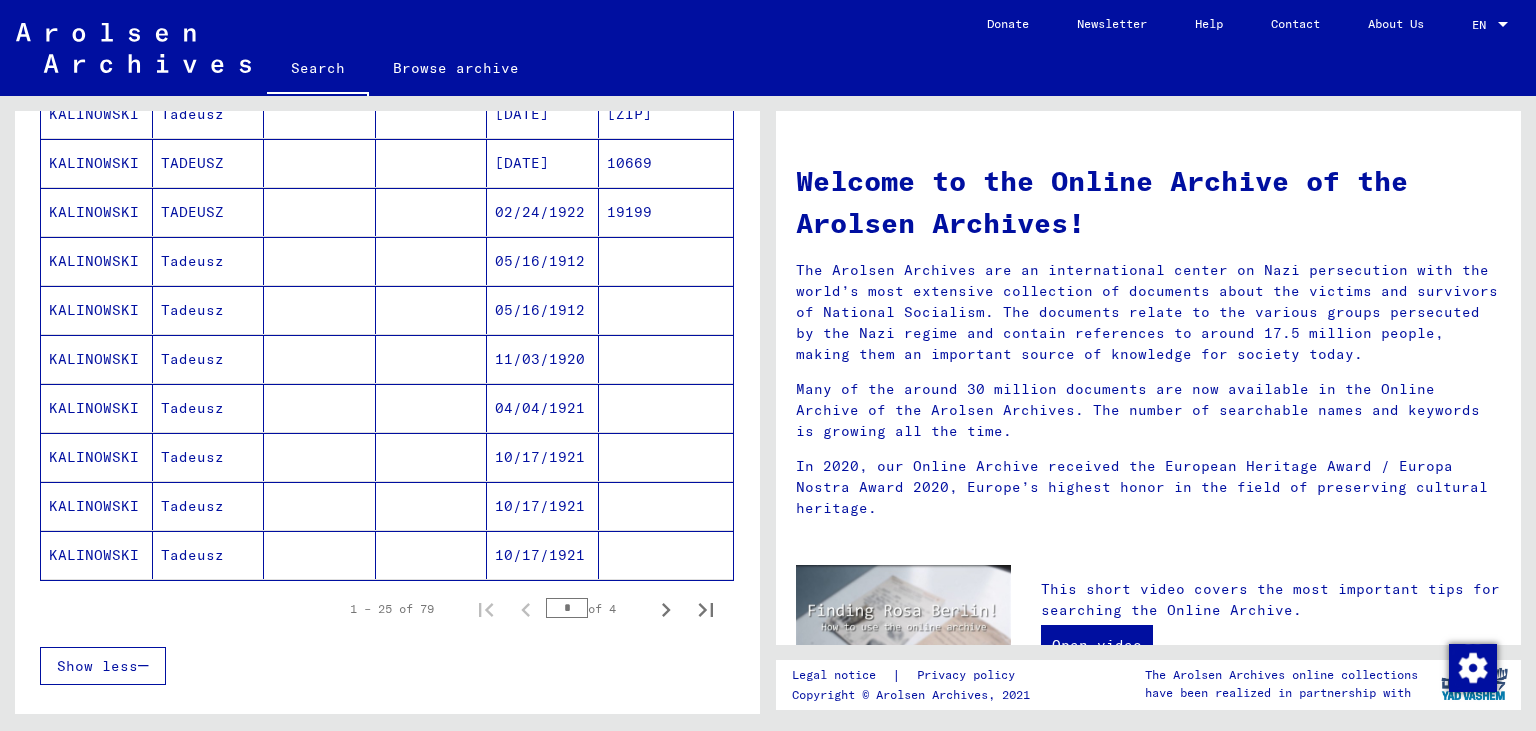 scroll, scrollTop: 1104, scrollLeft: 0, axis: vertical 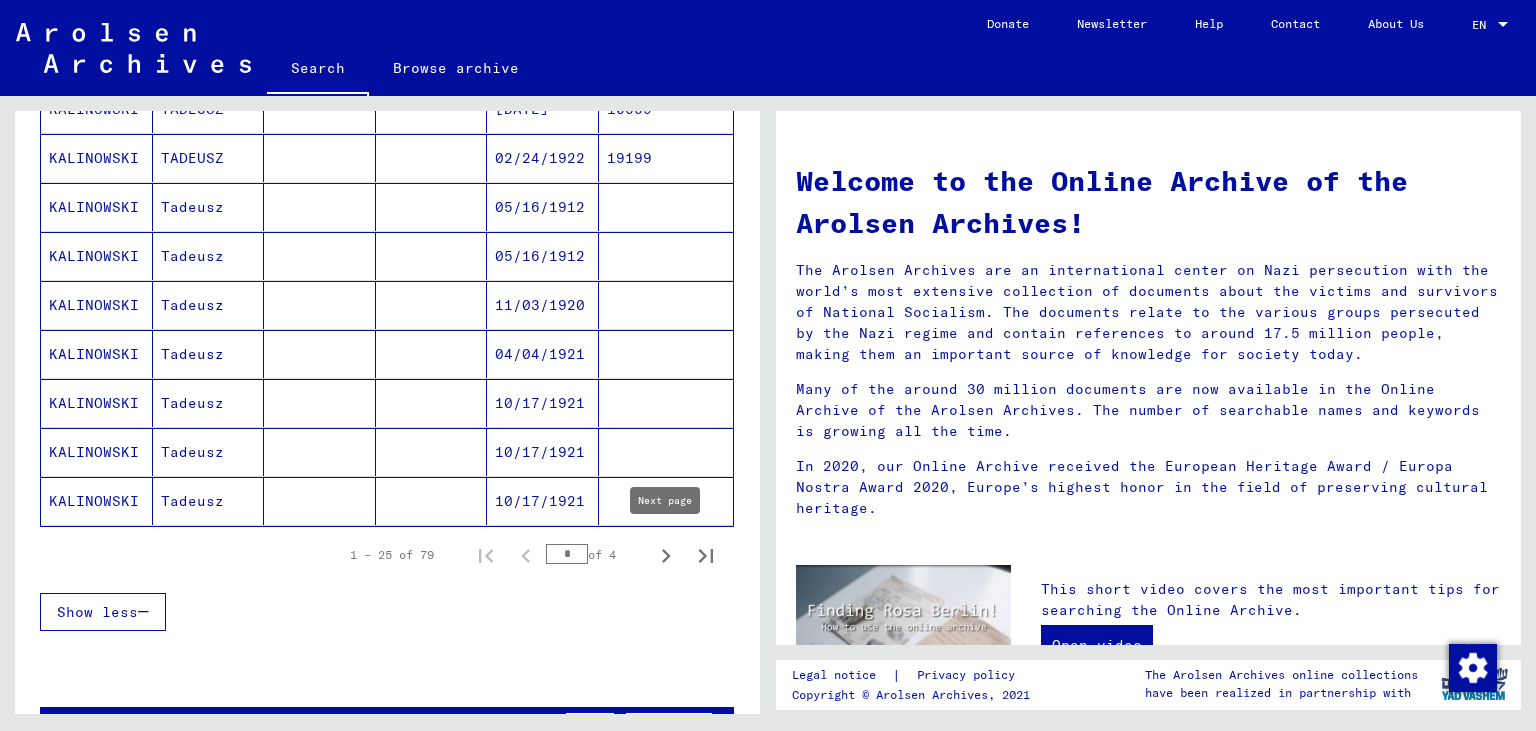 click at bounding box center (706, 555) 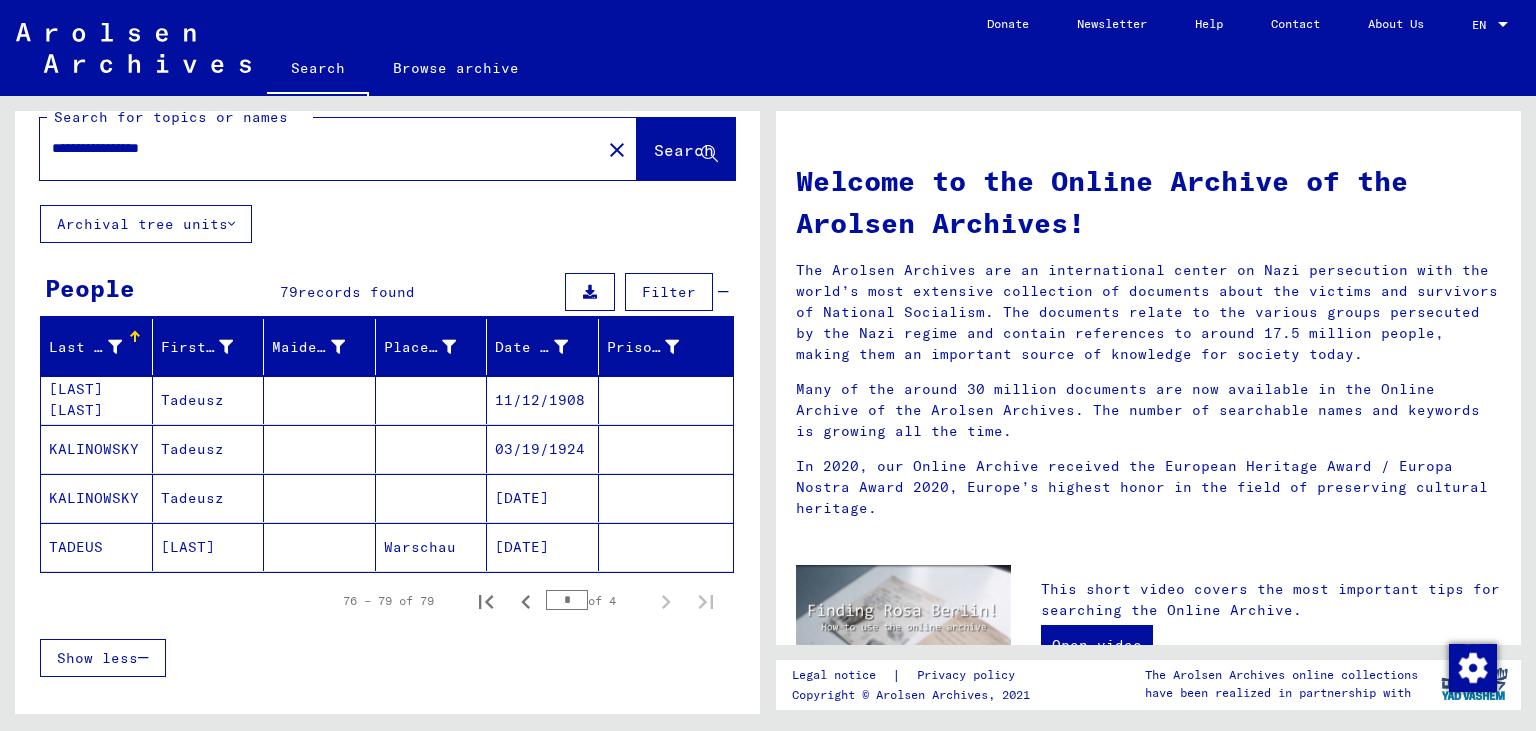 scroll, scrollTop: 0, scrollLeft: 0, axis: both 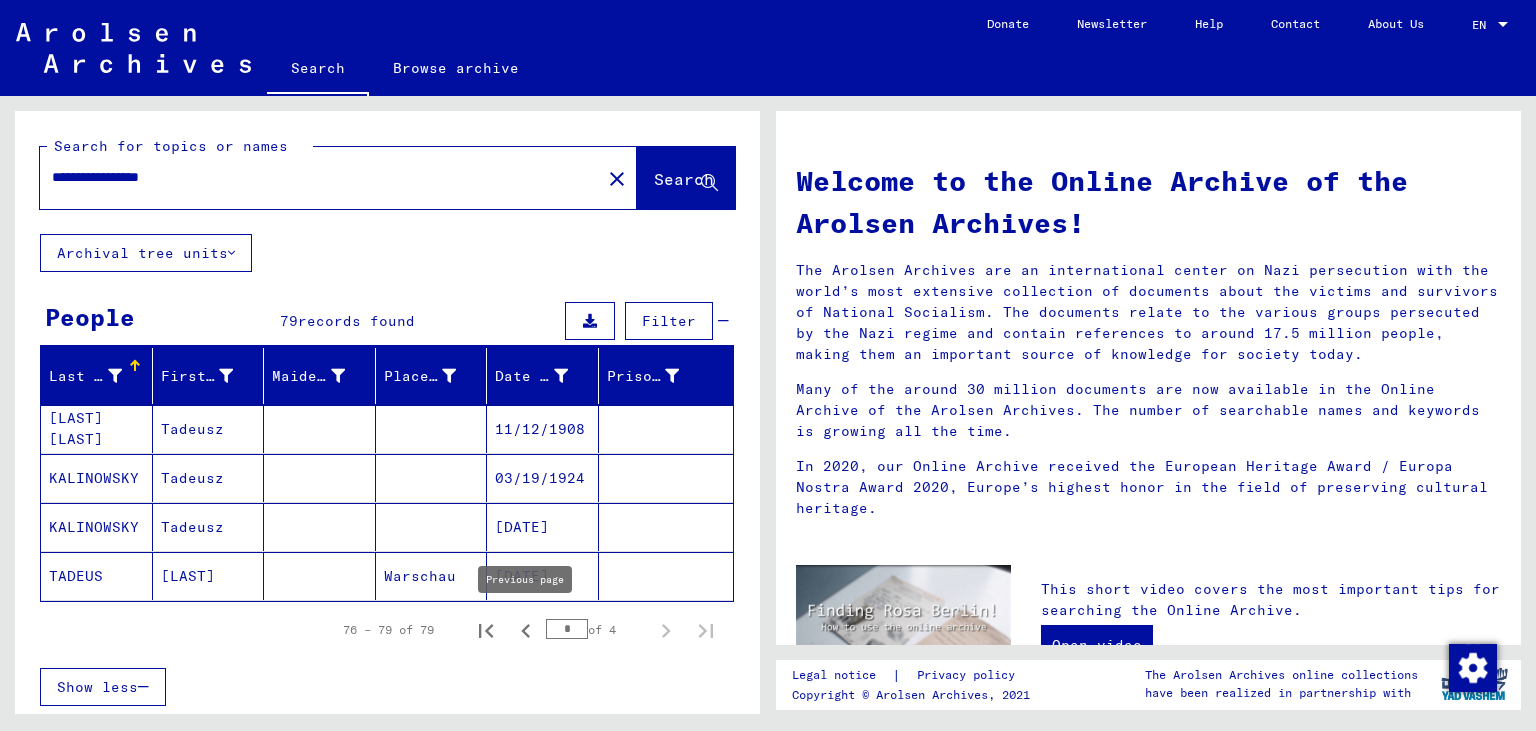 click 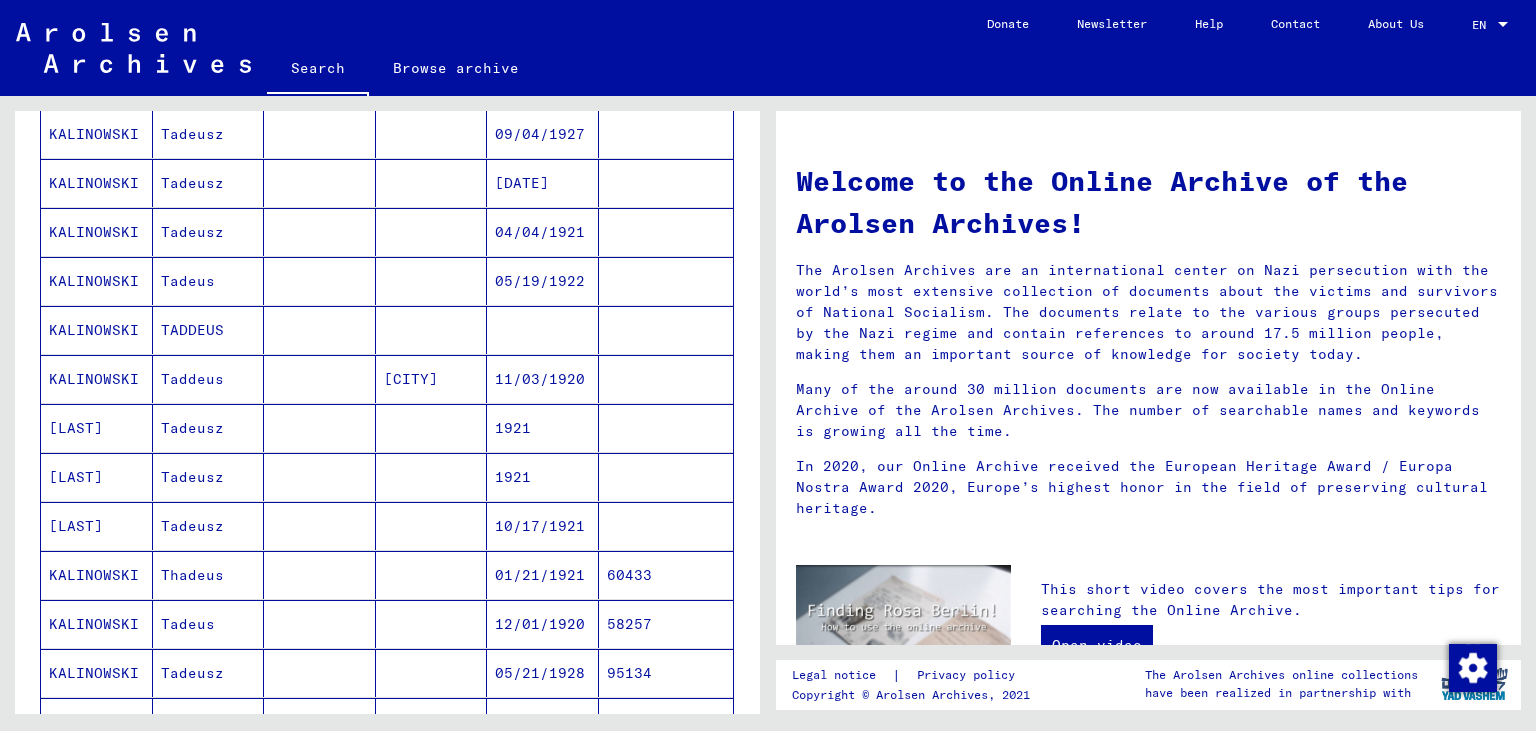 scroll, scrollTop: 1214, scrollLeft: 0, axis: vertical 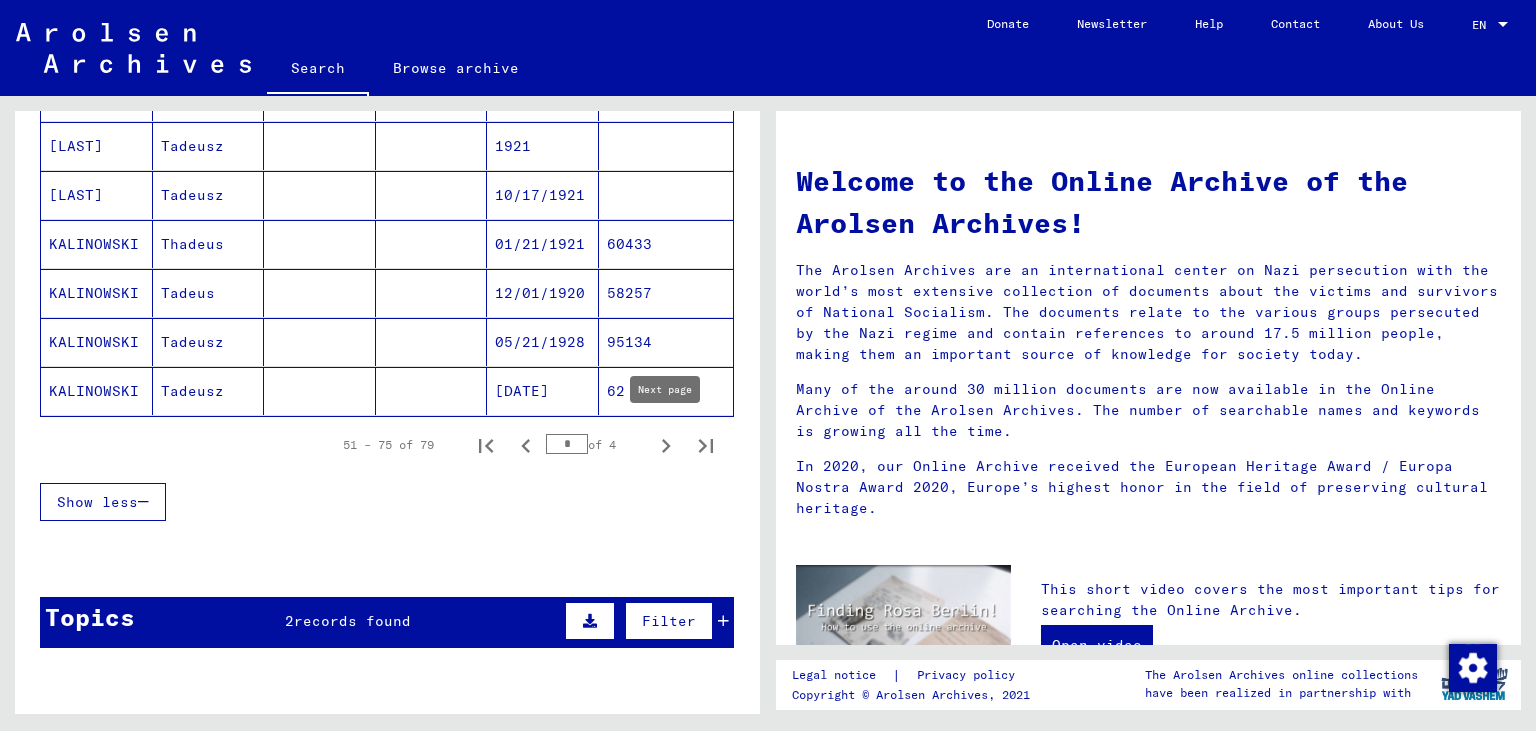 click 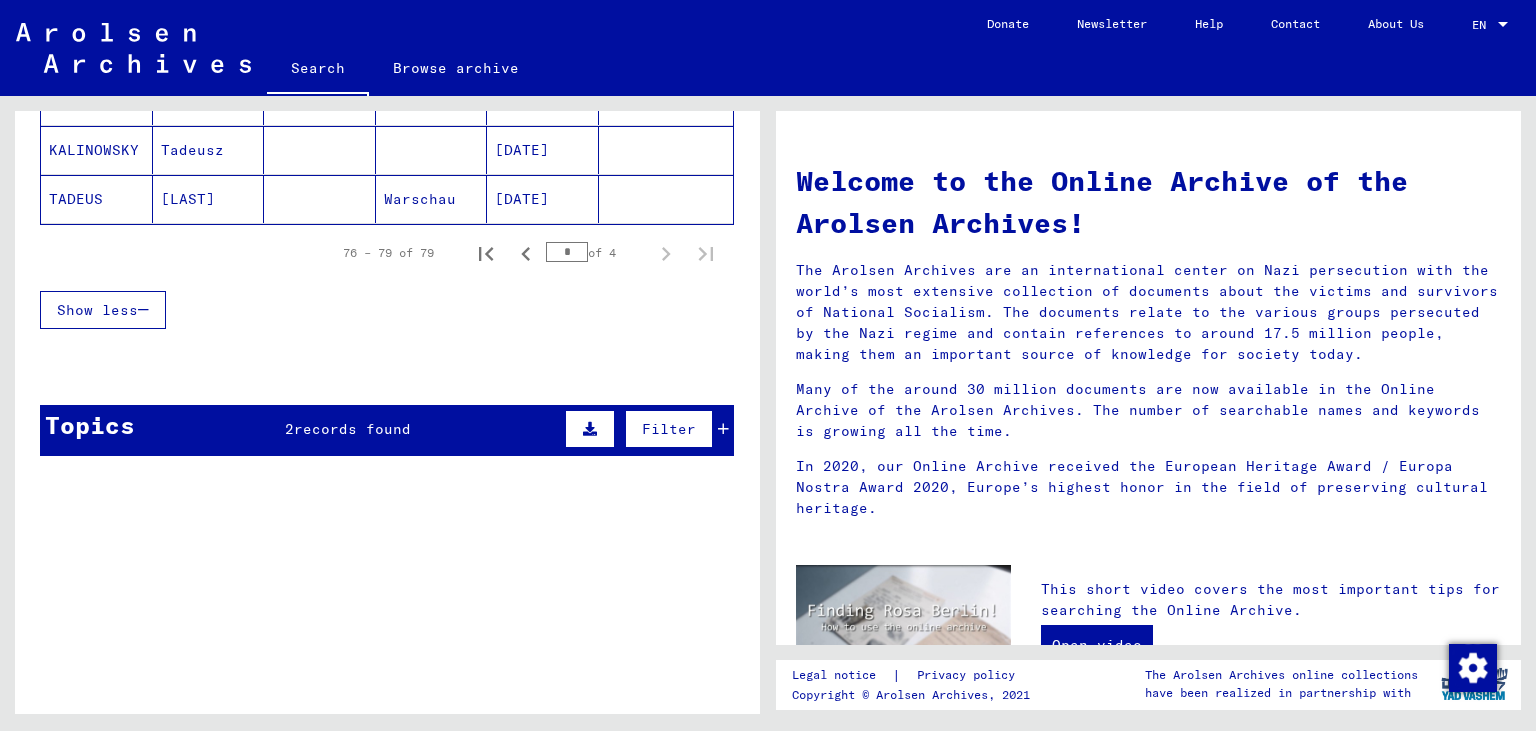 scroll, scrollTop: 0, scrollLeft: 0, axis: both 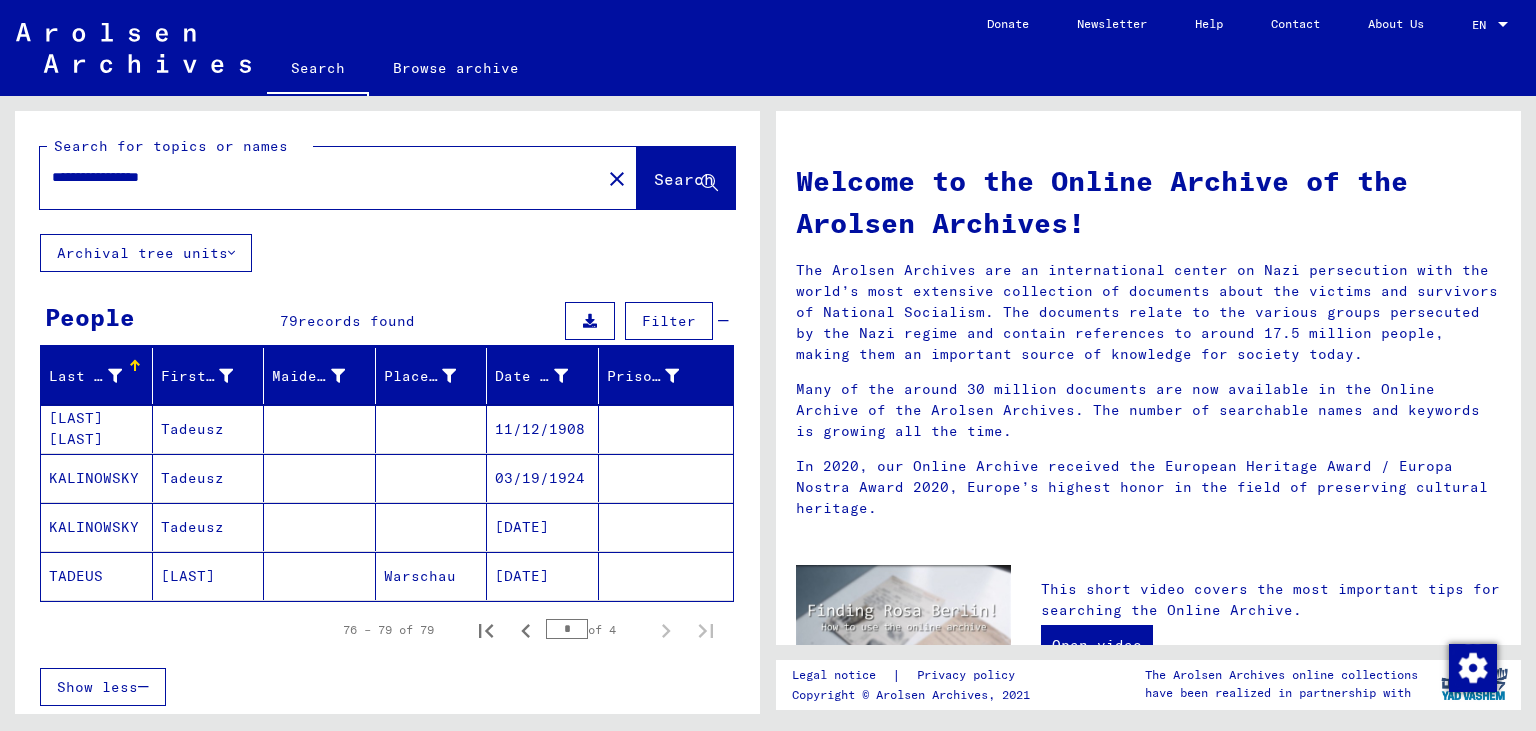 click on "03/19/1924" at bounding box center [543, 527] 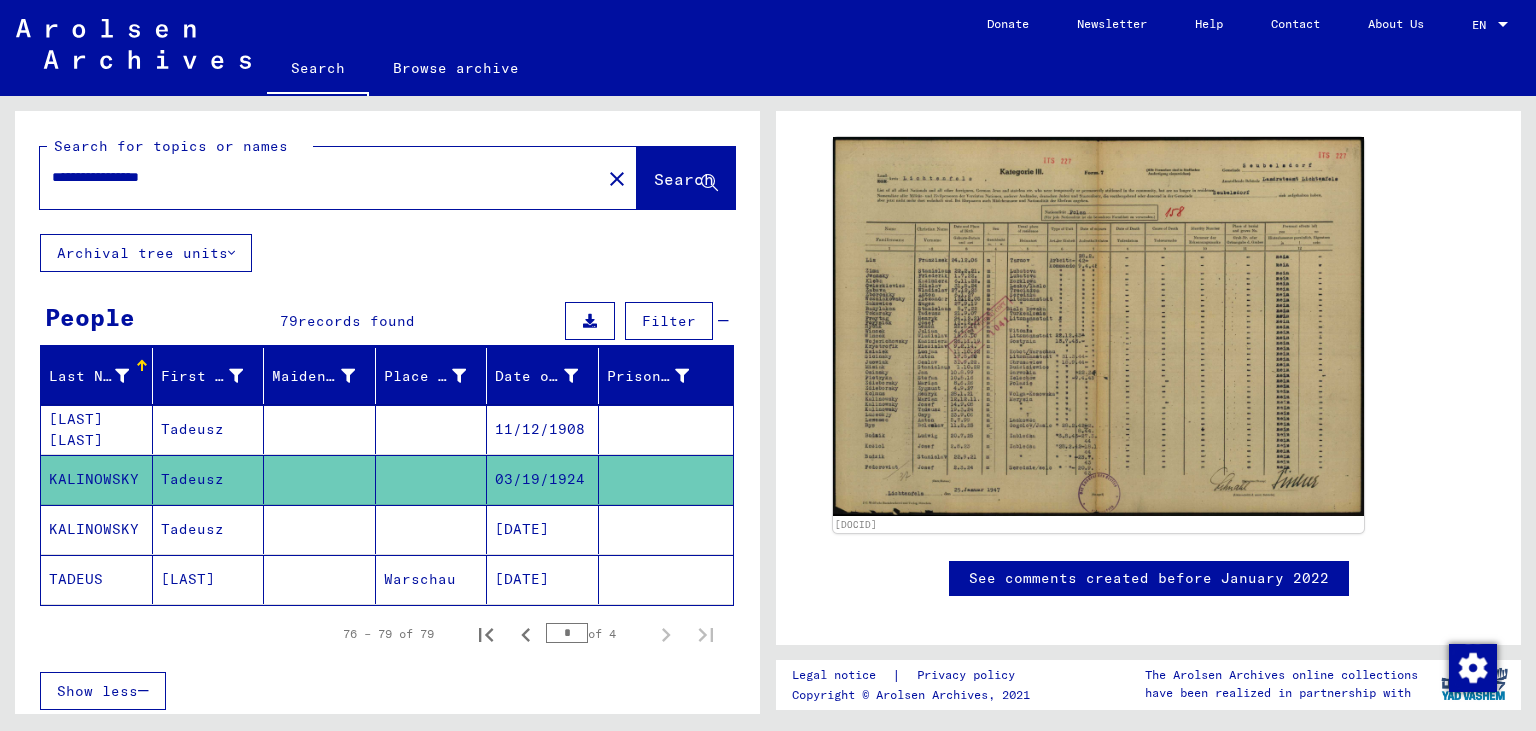 scroll, scrollTop: 442, scrollLeft: 0, axis: vertical 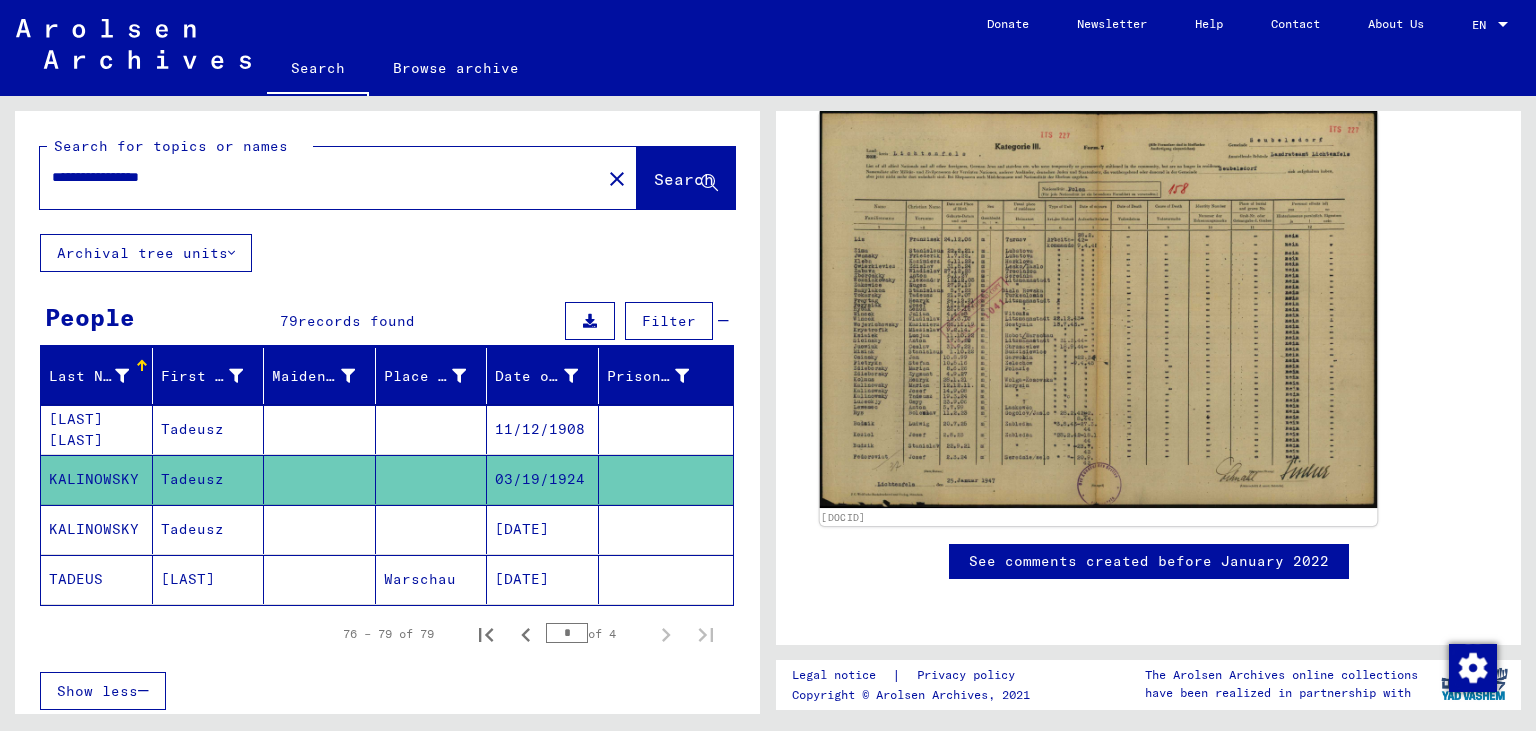 click 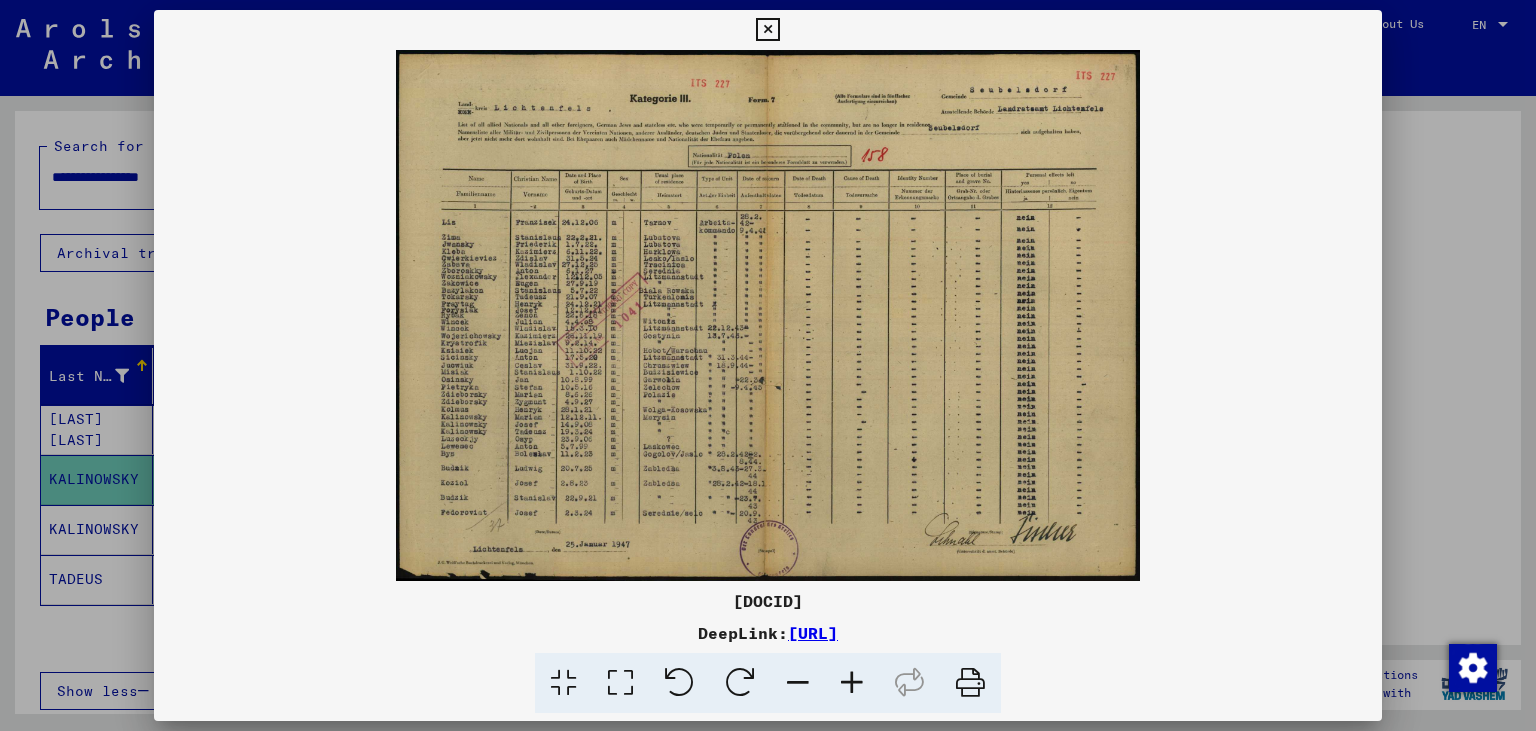 click at bounding box center [852, 683] 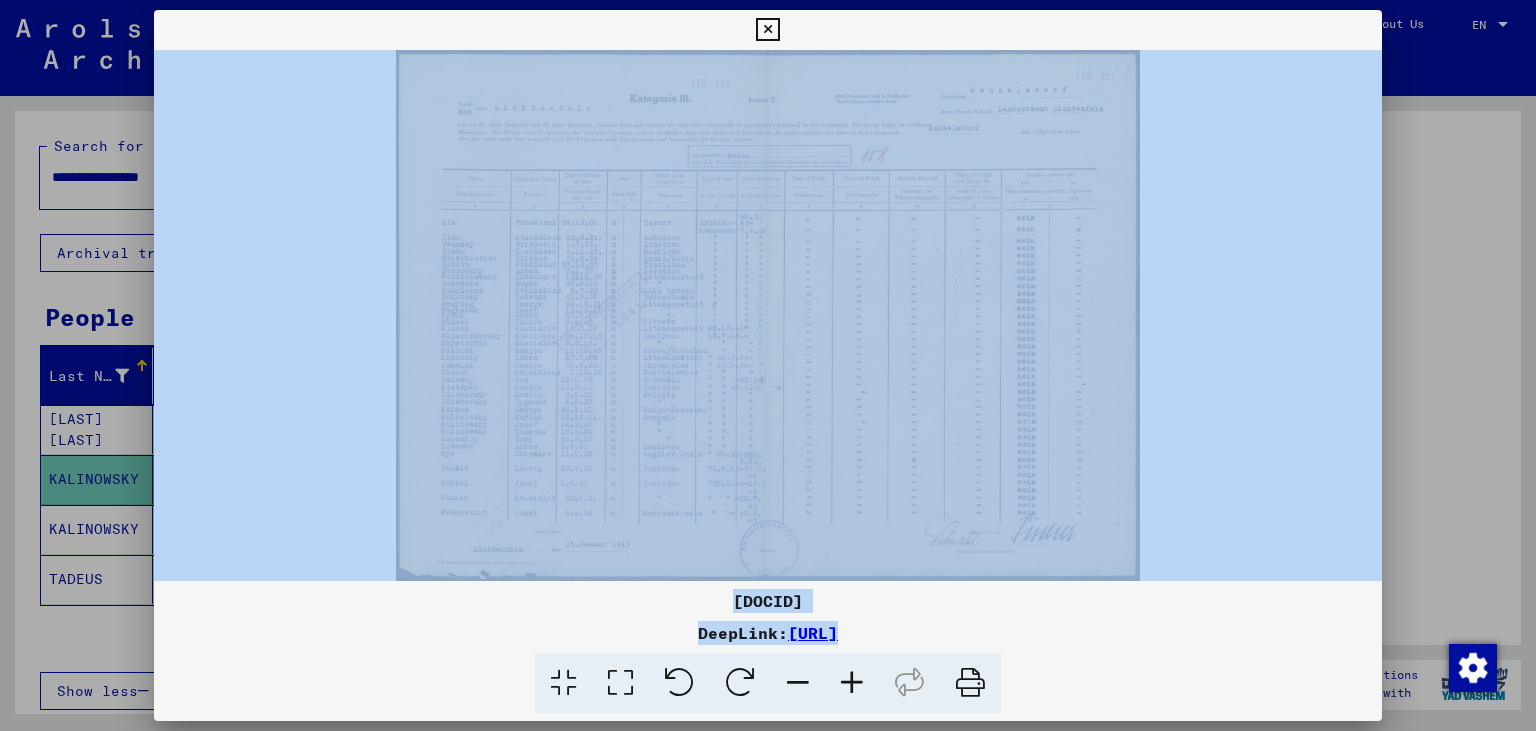 click at bounding box center (852, 683) 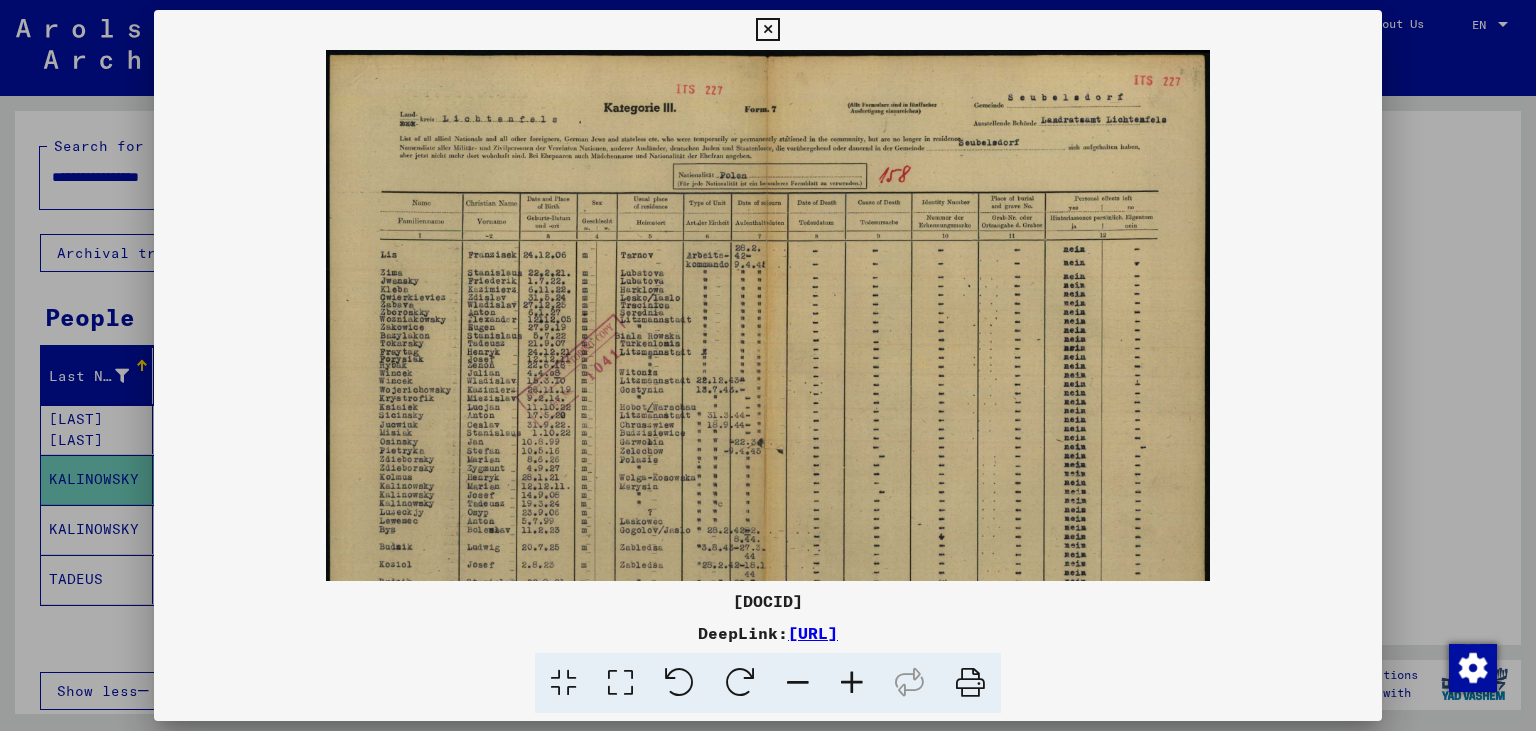 click at bounding box center (852, 683) 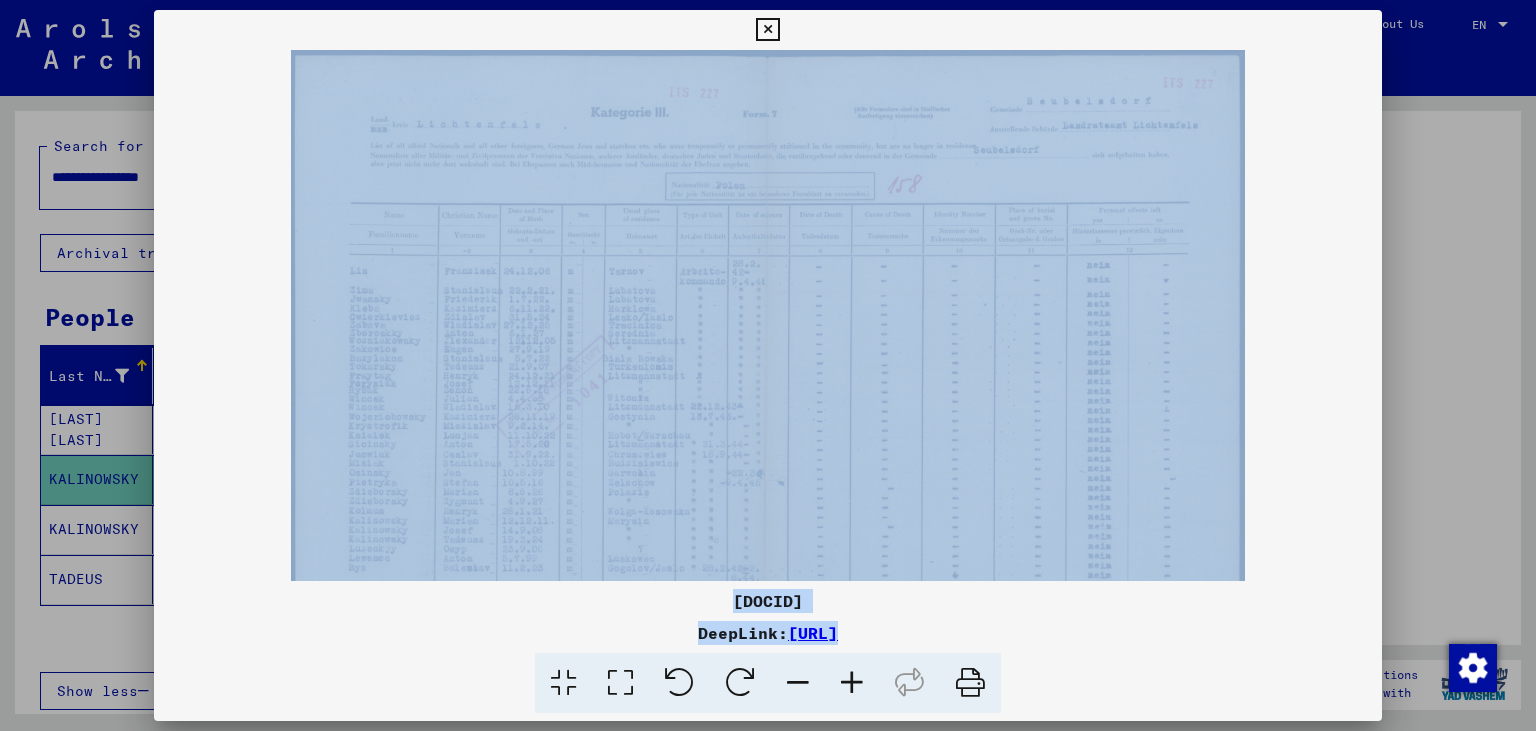 click at bounding box center [852, 683] 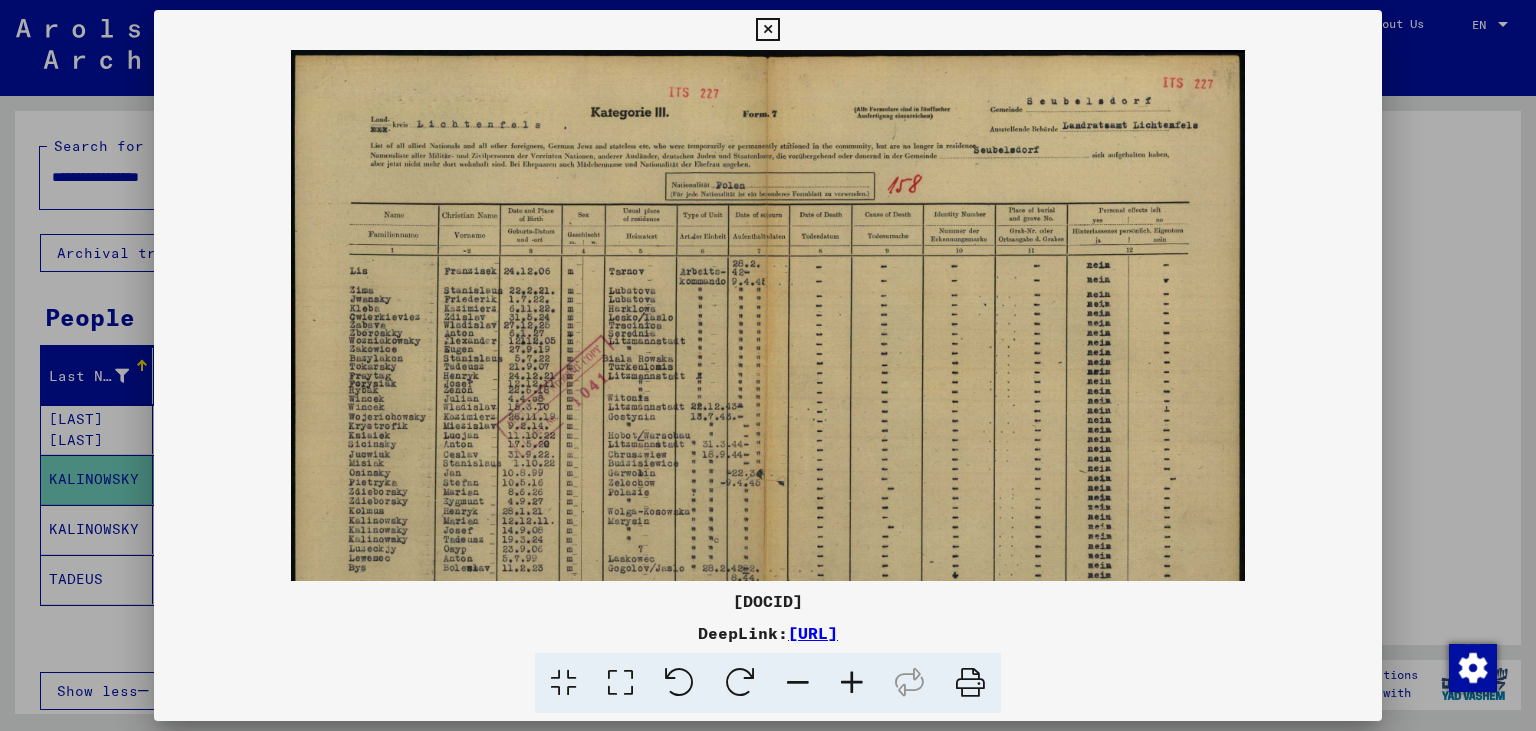 click at bounding box center [852, 683] 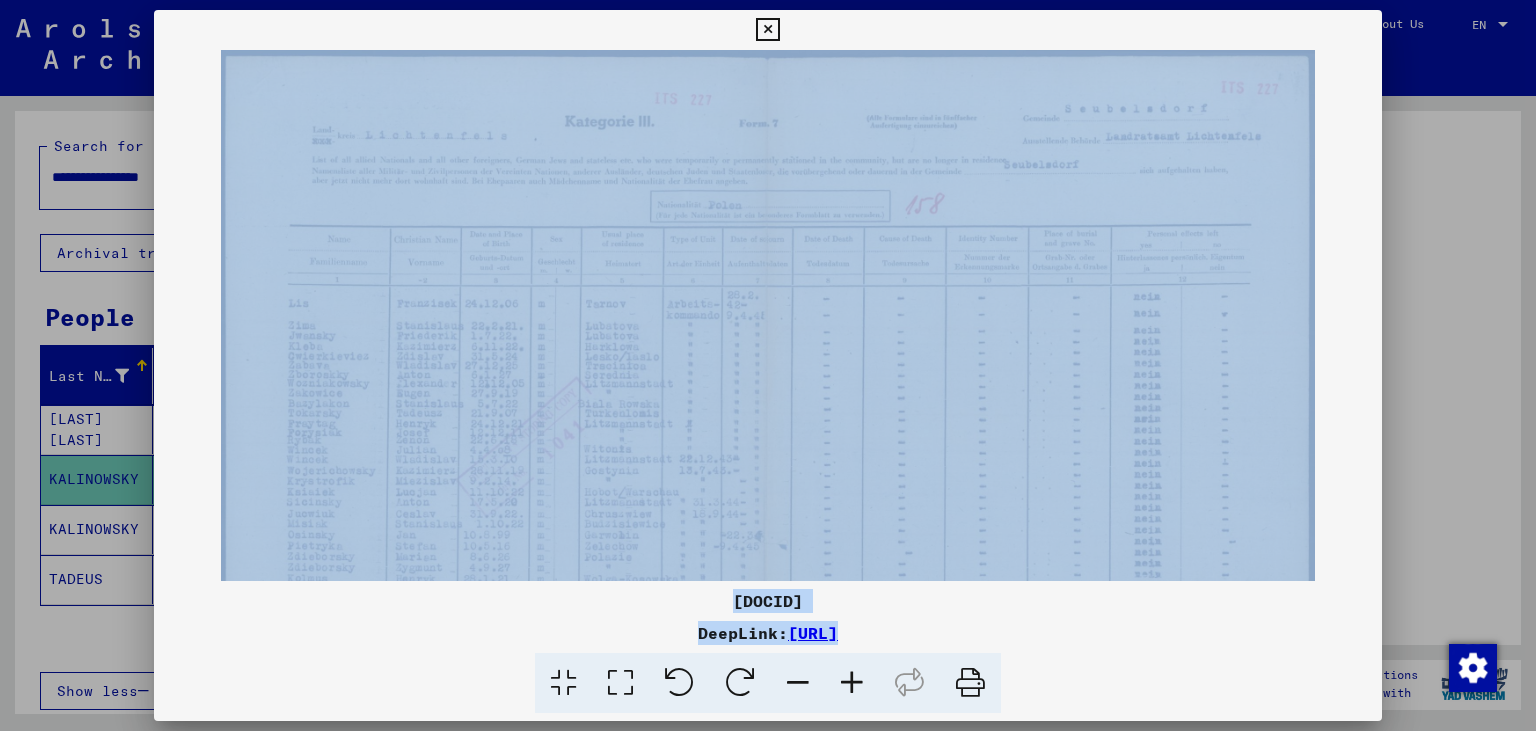 click at bounding box center [852, 683] 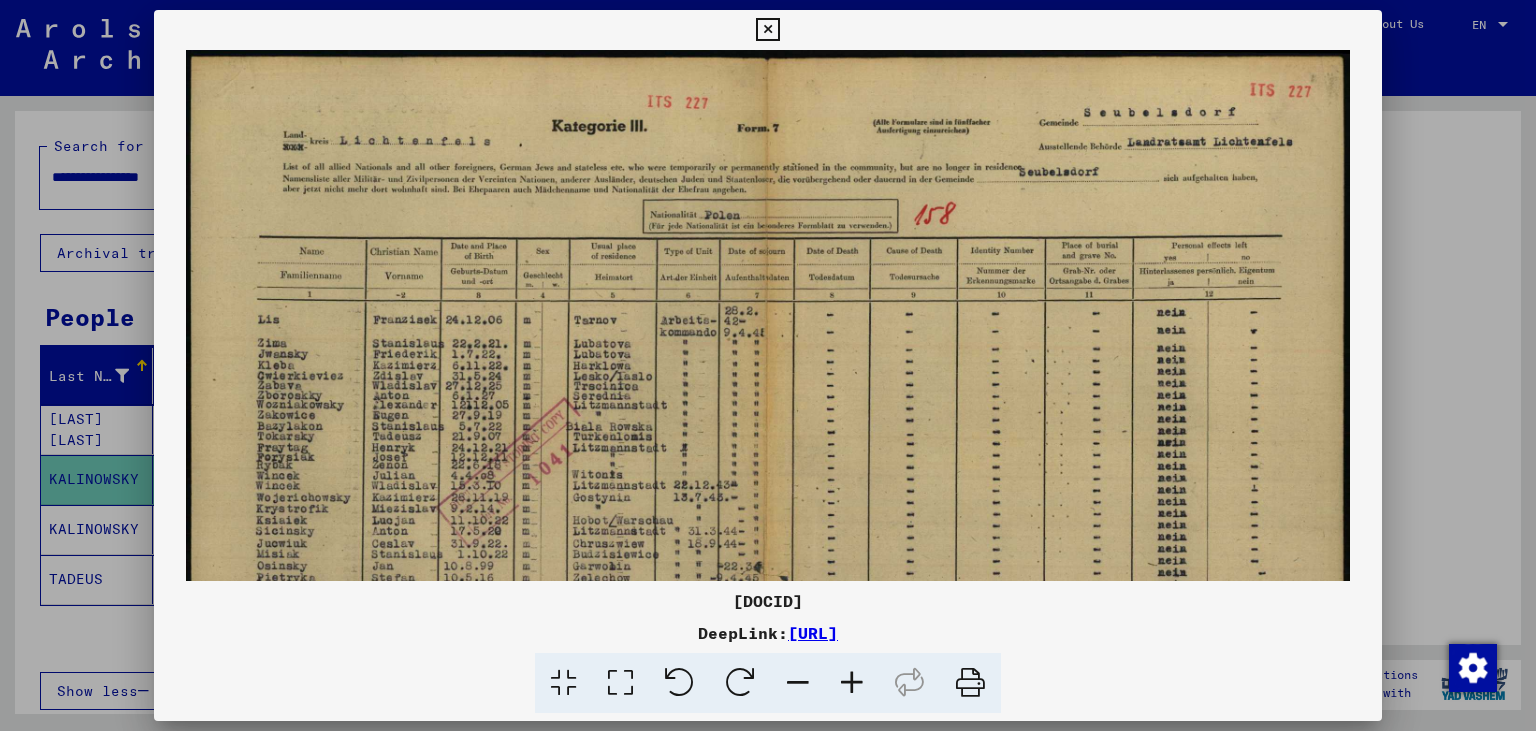 click at bounding box center (852, 683) 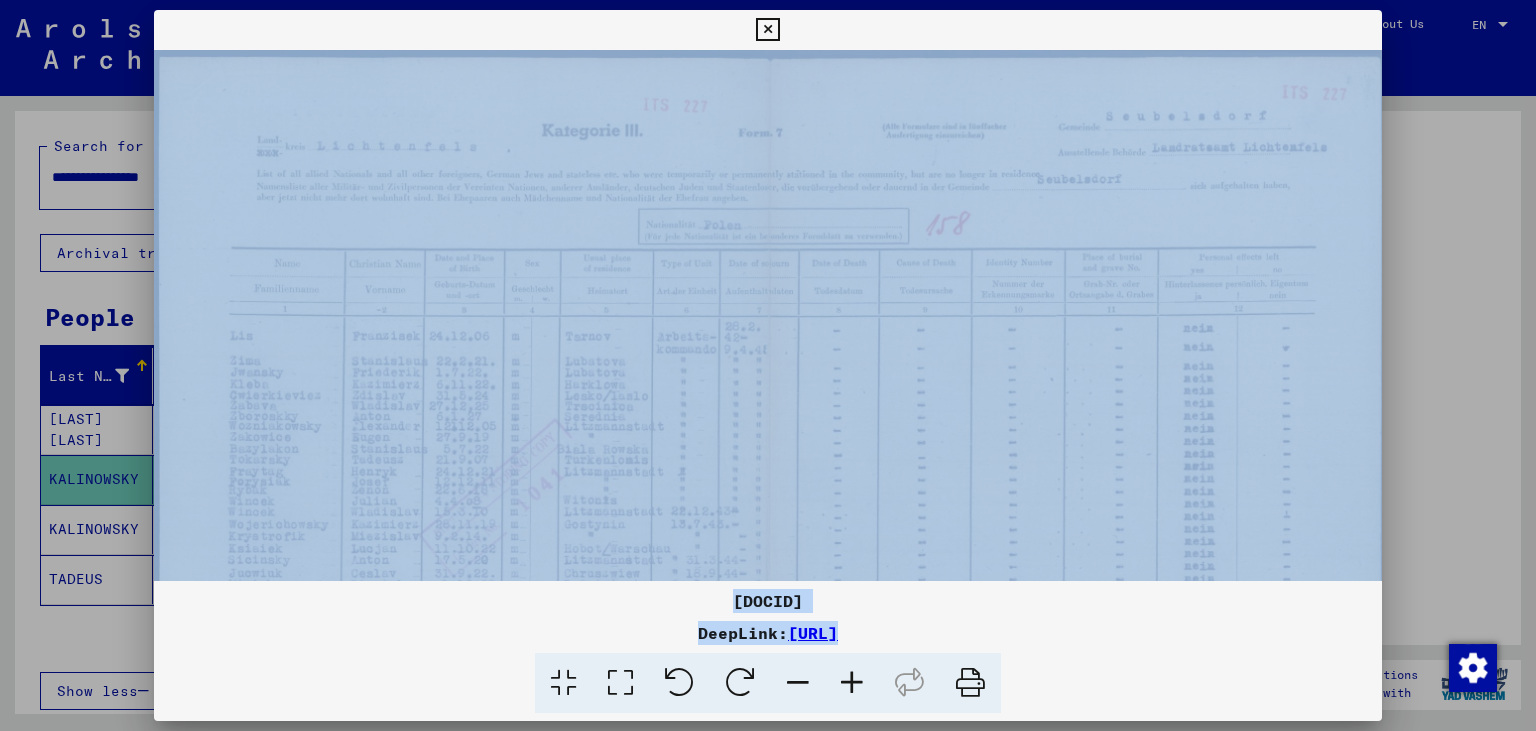 click at bounding box center (852, 683) 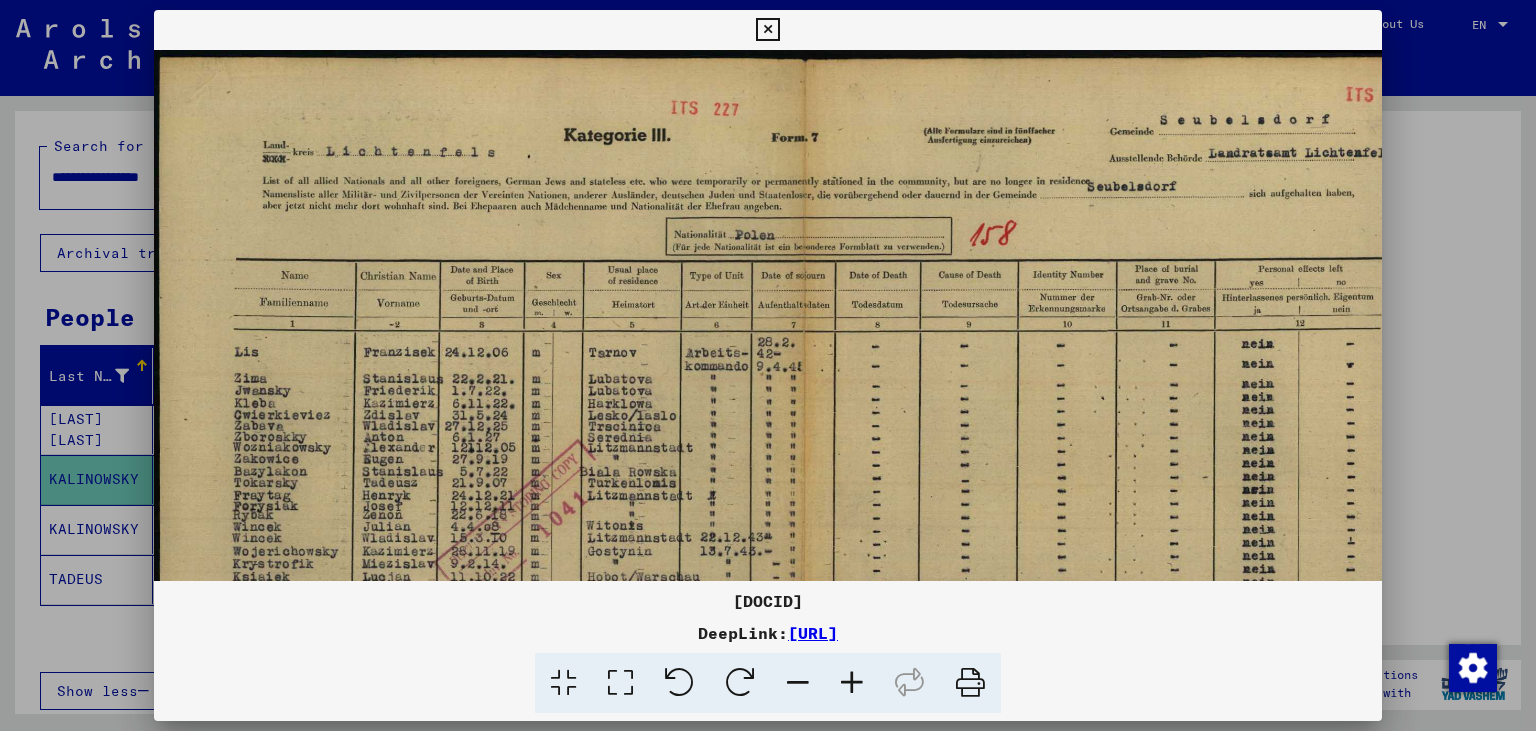 click at bounding box center [852, 683] 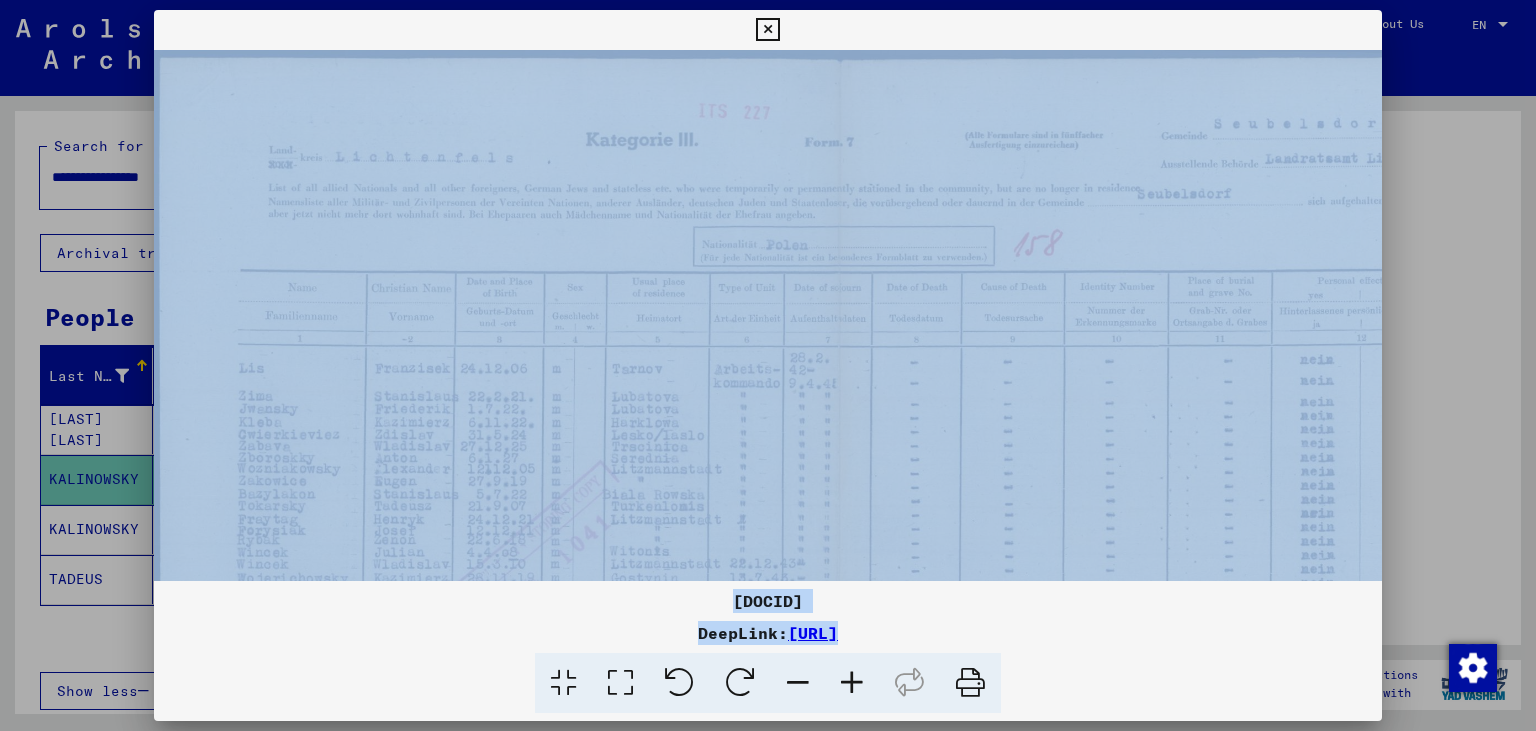 click at bounding box center [852, 683] 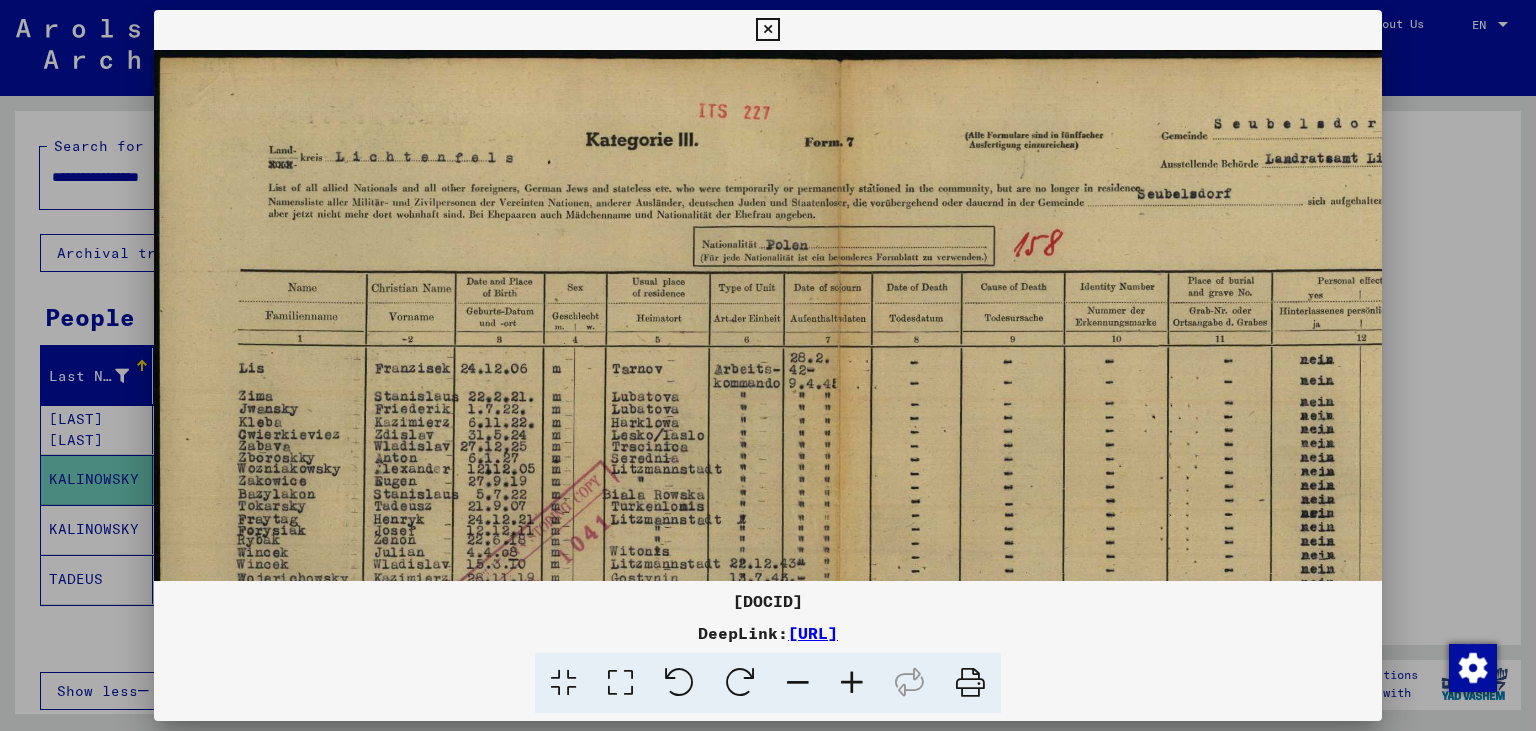 click at bounding box center [852, 683] 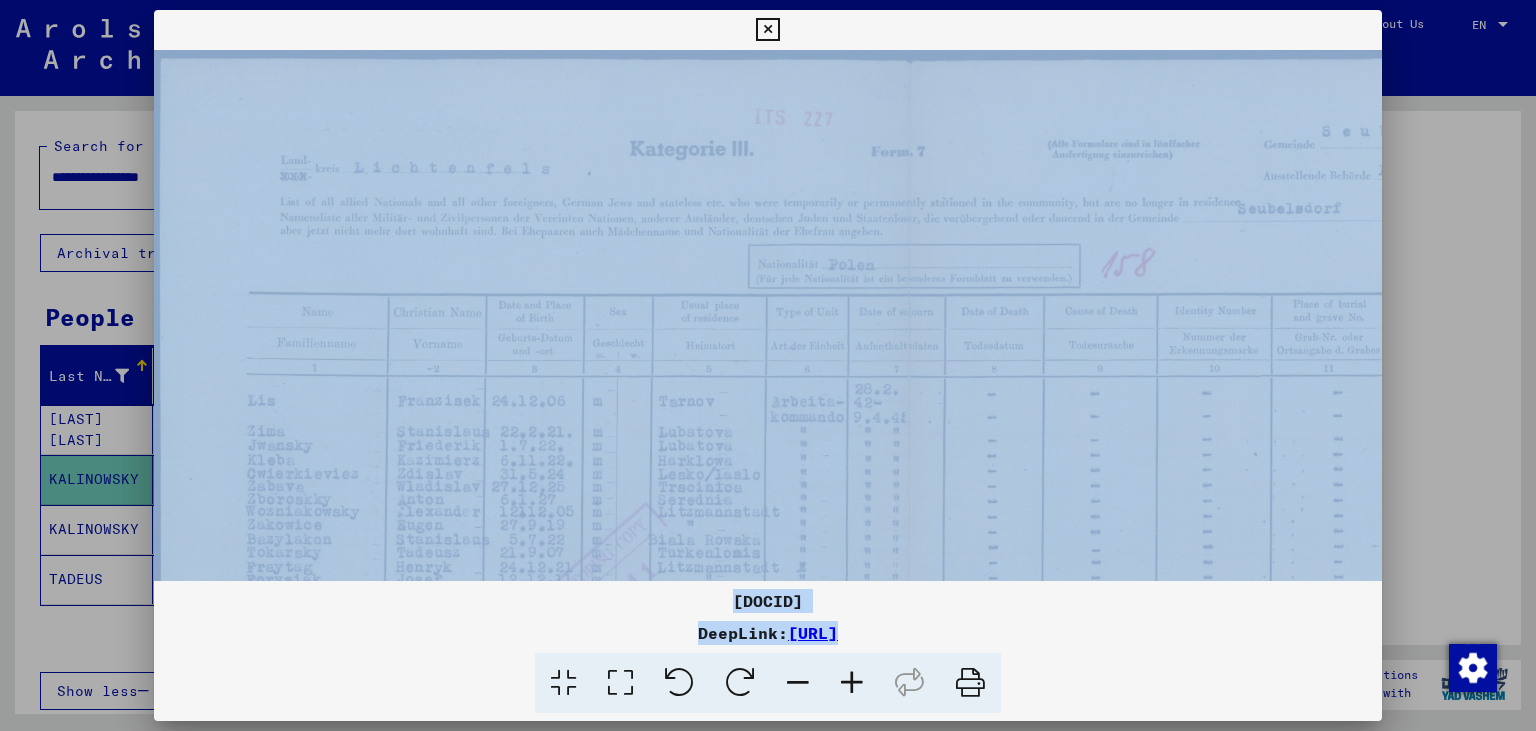 click at bounding box center (852, 683) 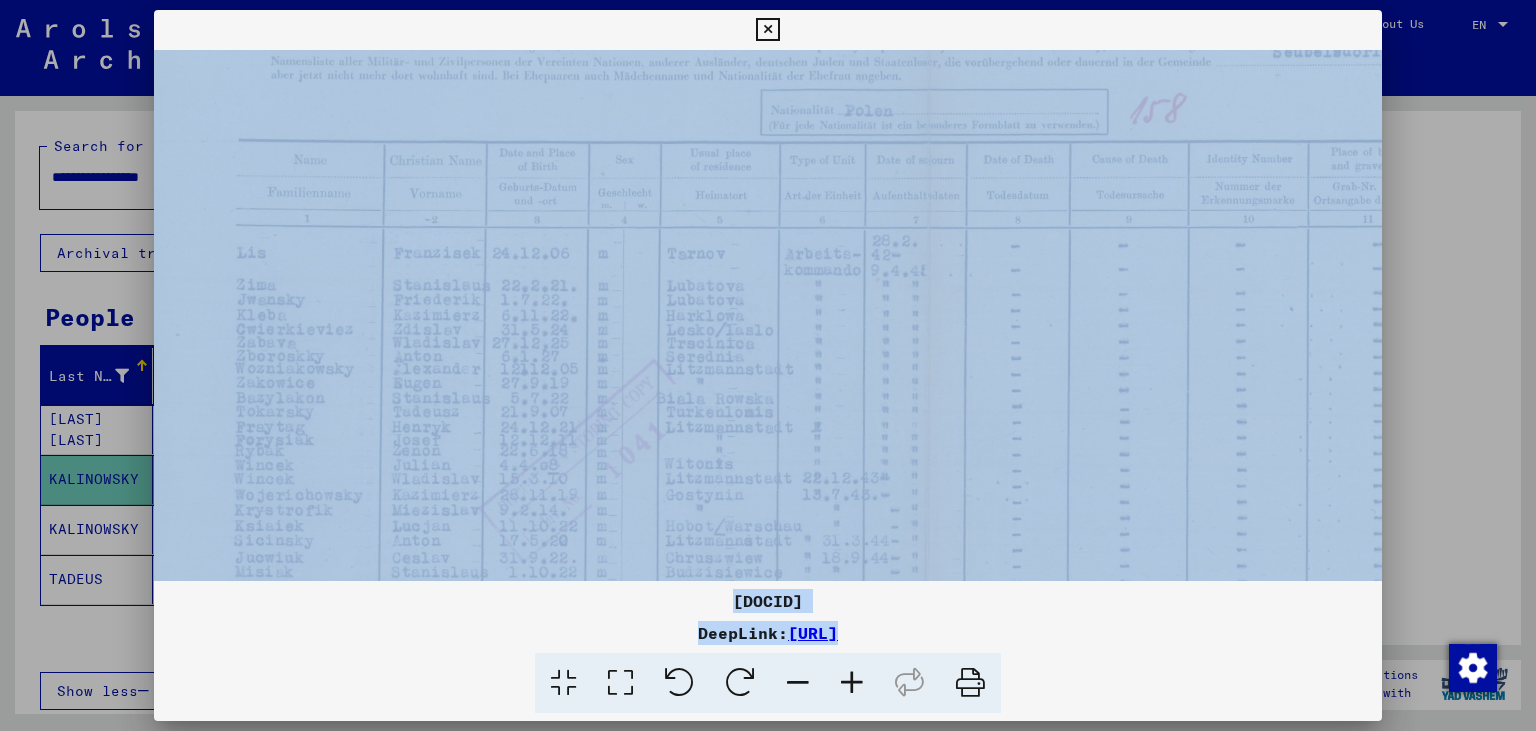 drag, startPoint x: 806, startPoint y: 462, endPoint x: 797, endPoint y: 303, distance: 159.25452 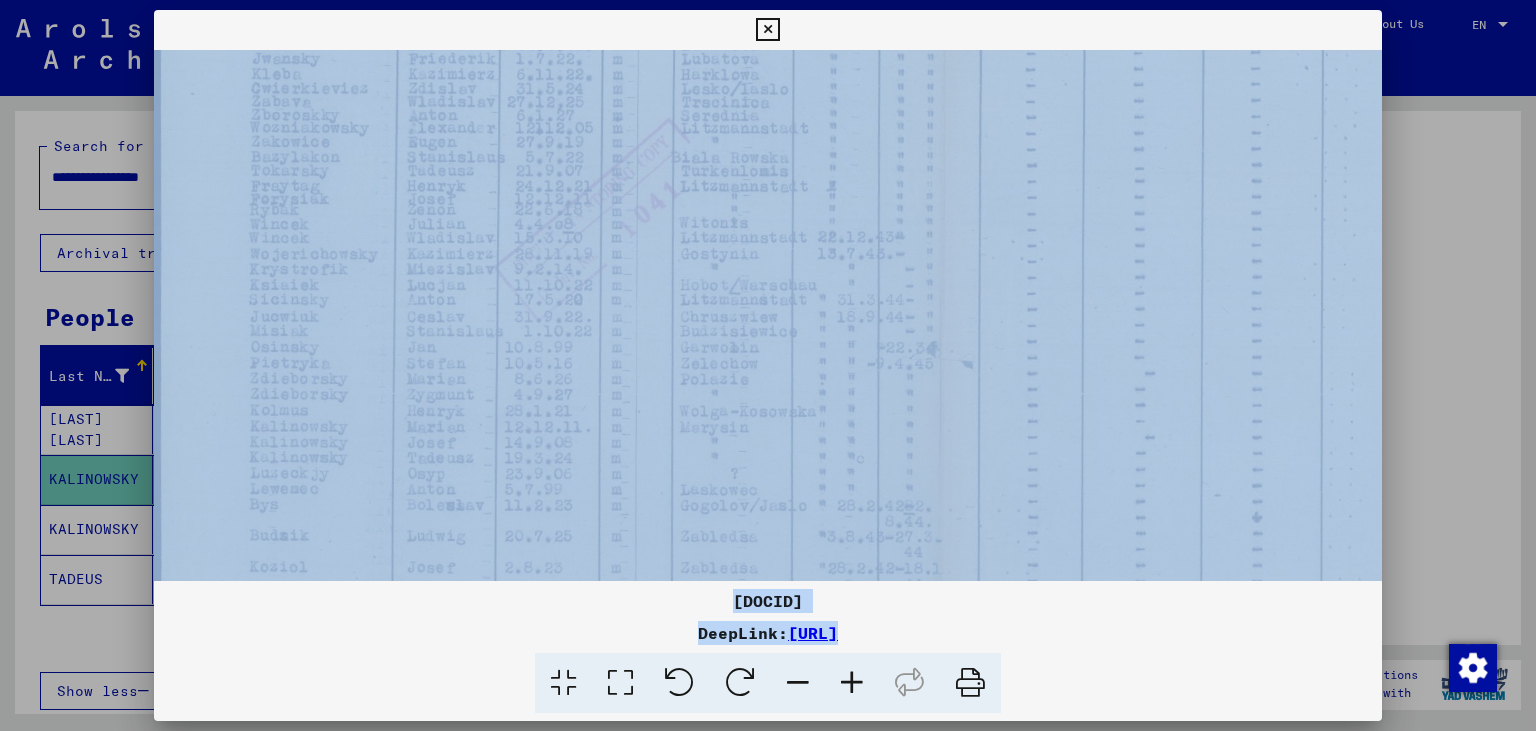 scroll, scrollTop: 408, scrollLeft: 0, axis: vertical 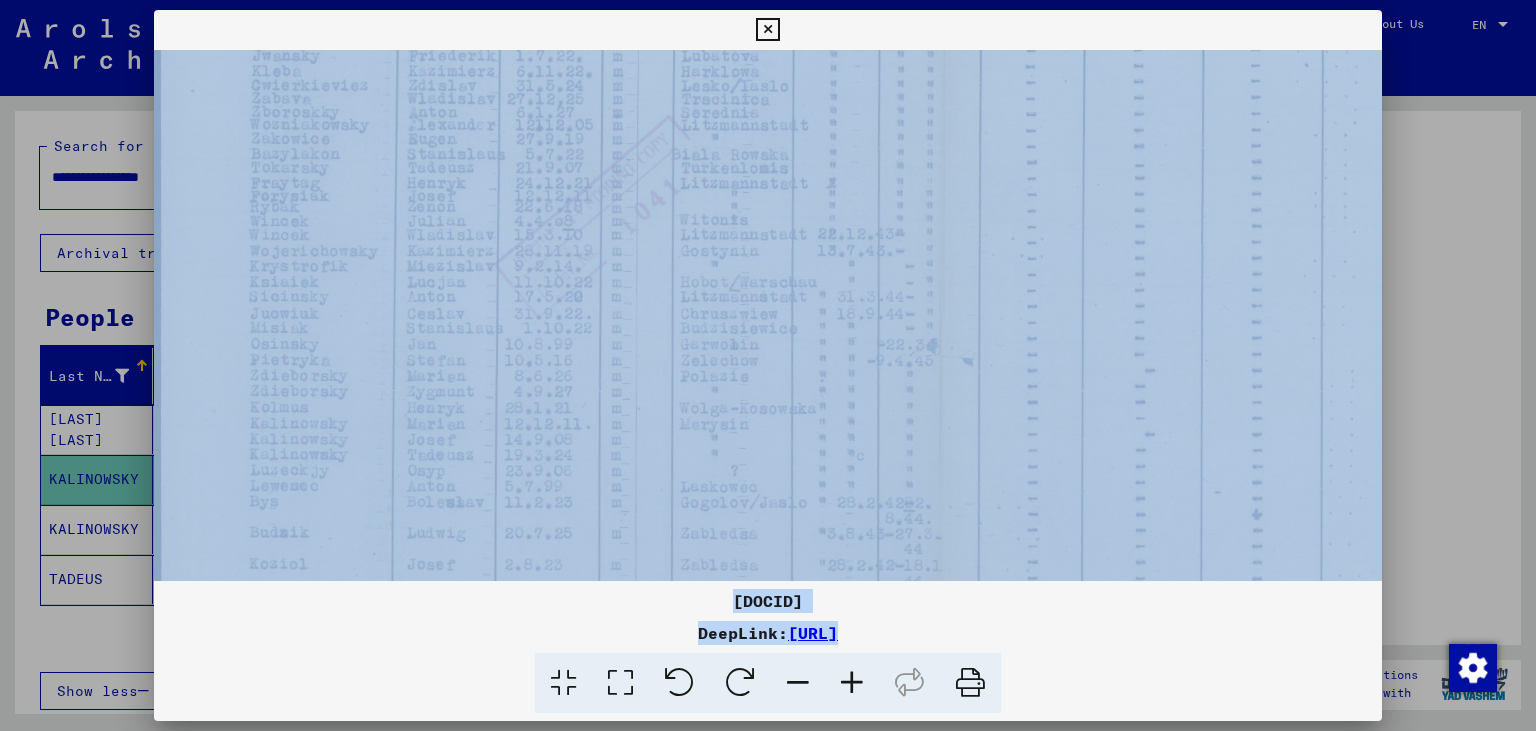 drag, startPoint x: 372, startPoint y: 478, endPoint x: 399, endPoint y: 234, distance: 245.4893 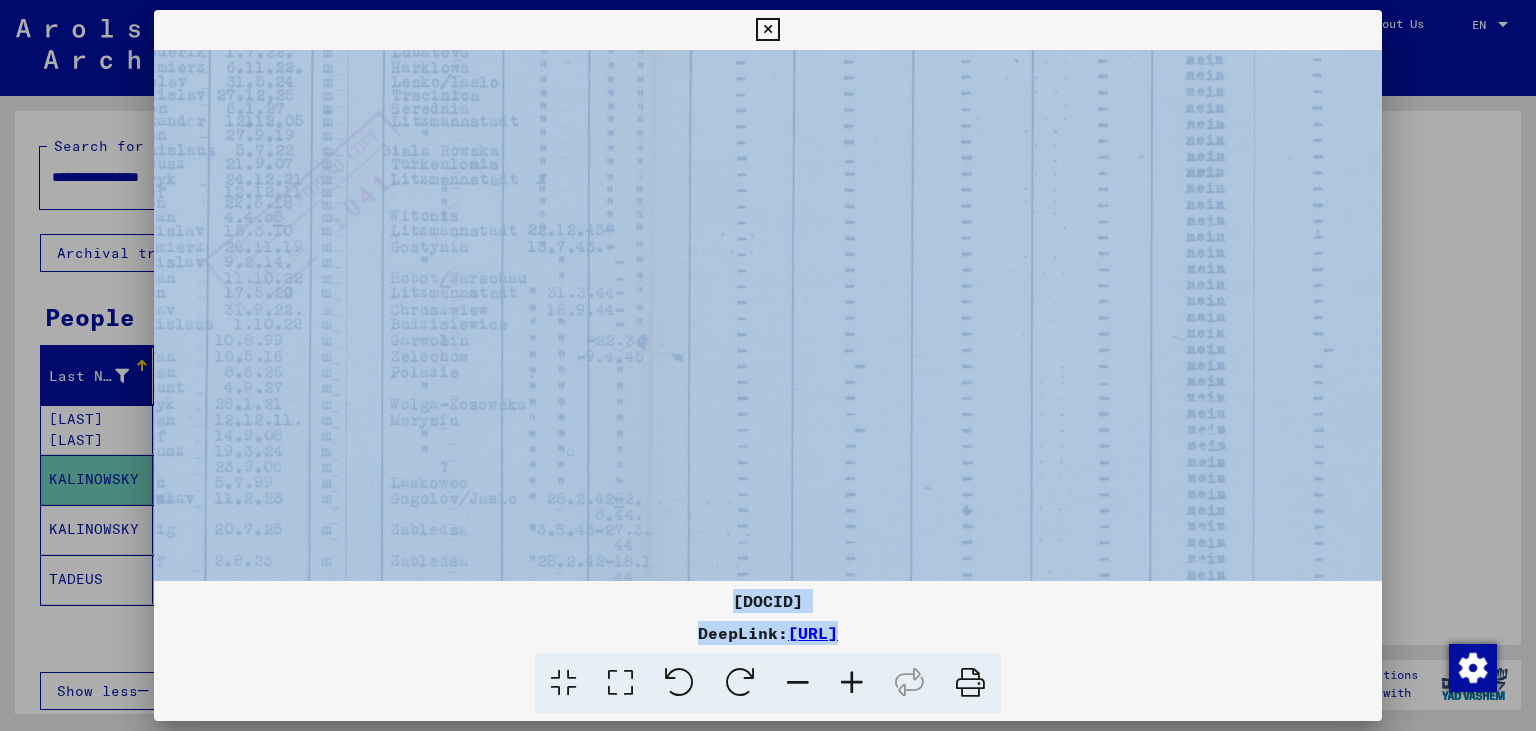 scroll, scrollTop: 411, scrollLeft: 356, axis: both 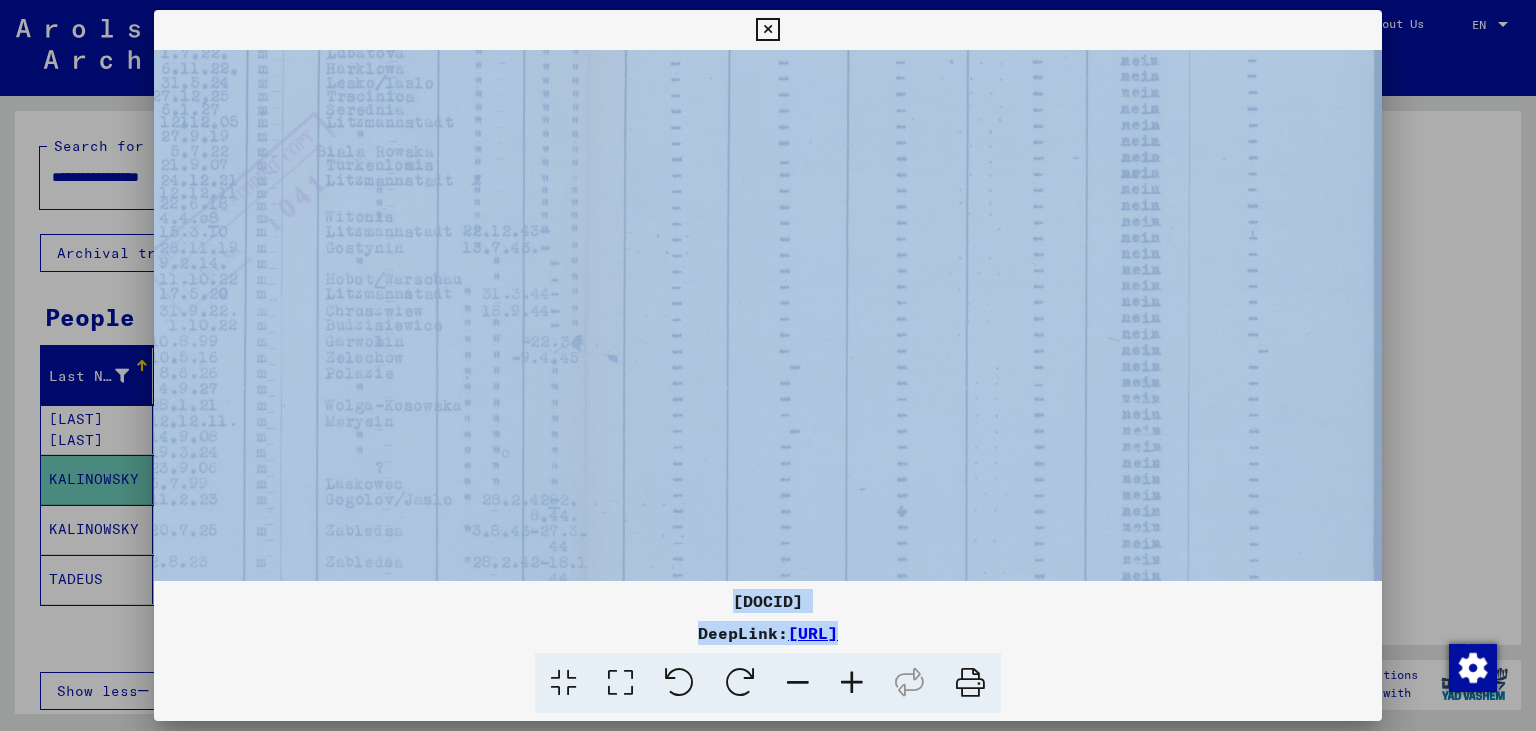 drag, startPoint x: 497, startPoint y: 470, endPoint x: 20, endPoint y: 467, distance: 477.00943 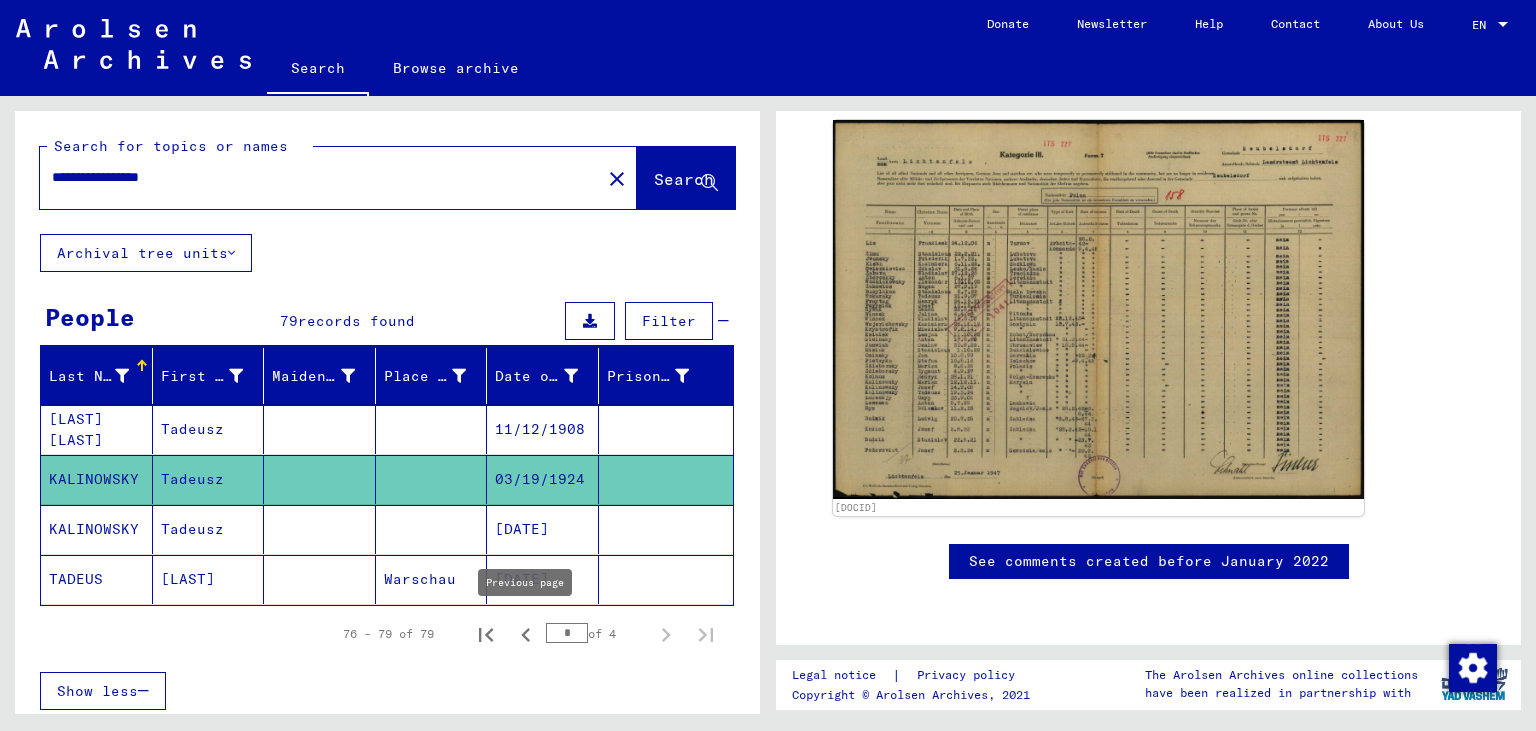 click 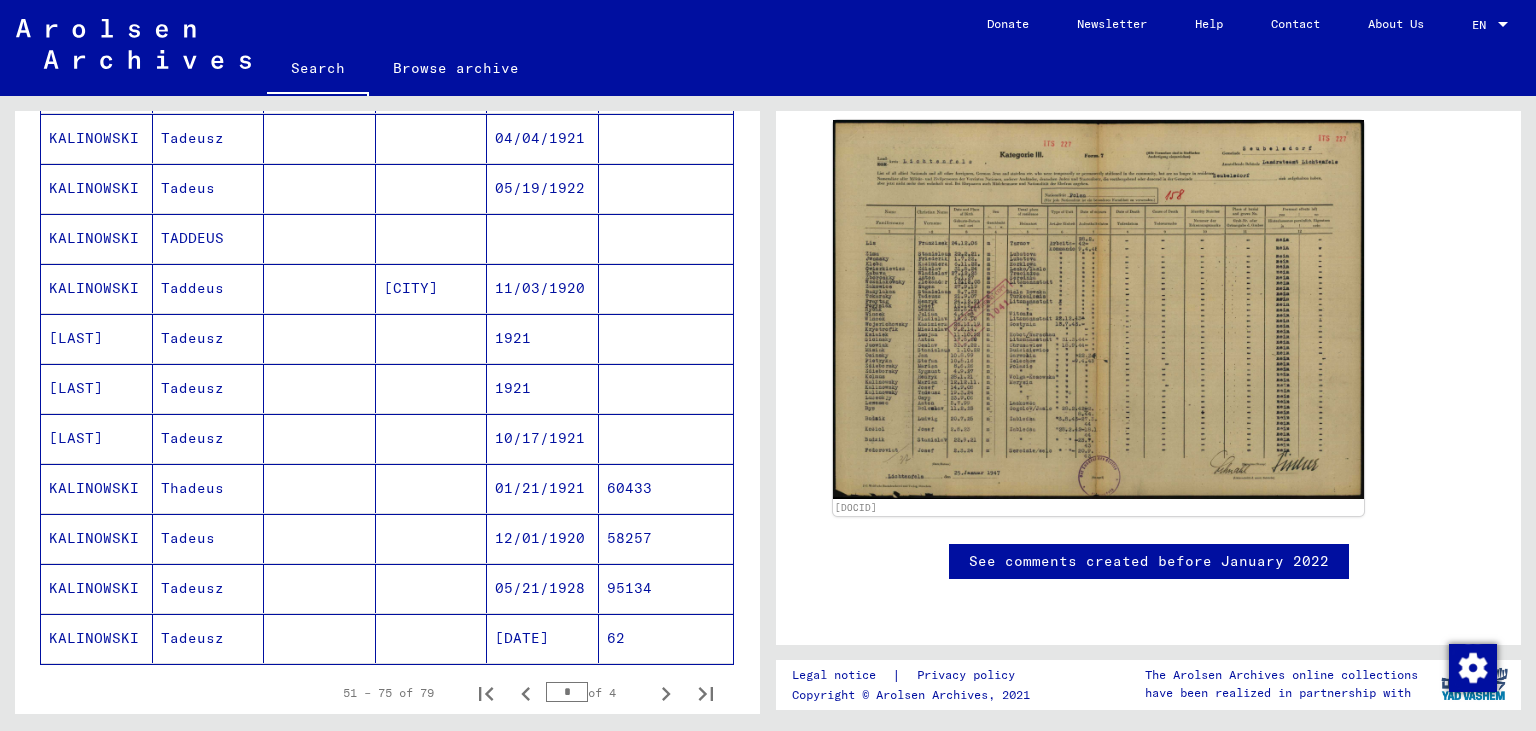 scroll, scrollTop: 994, scrollLeft: 0, axis: vertical 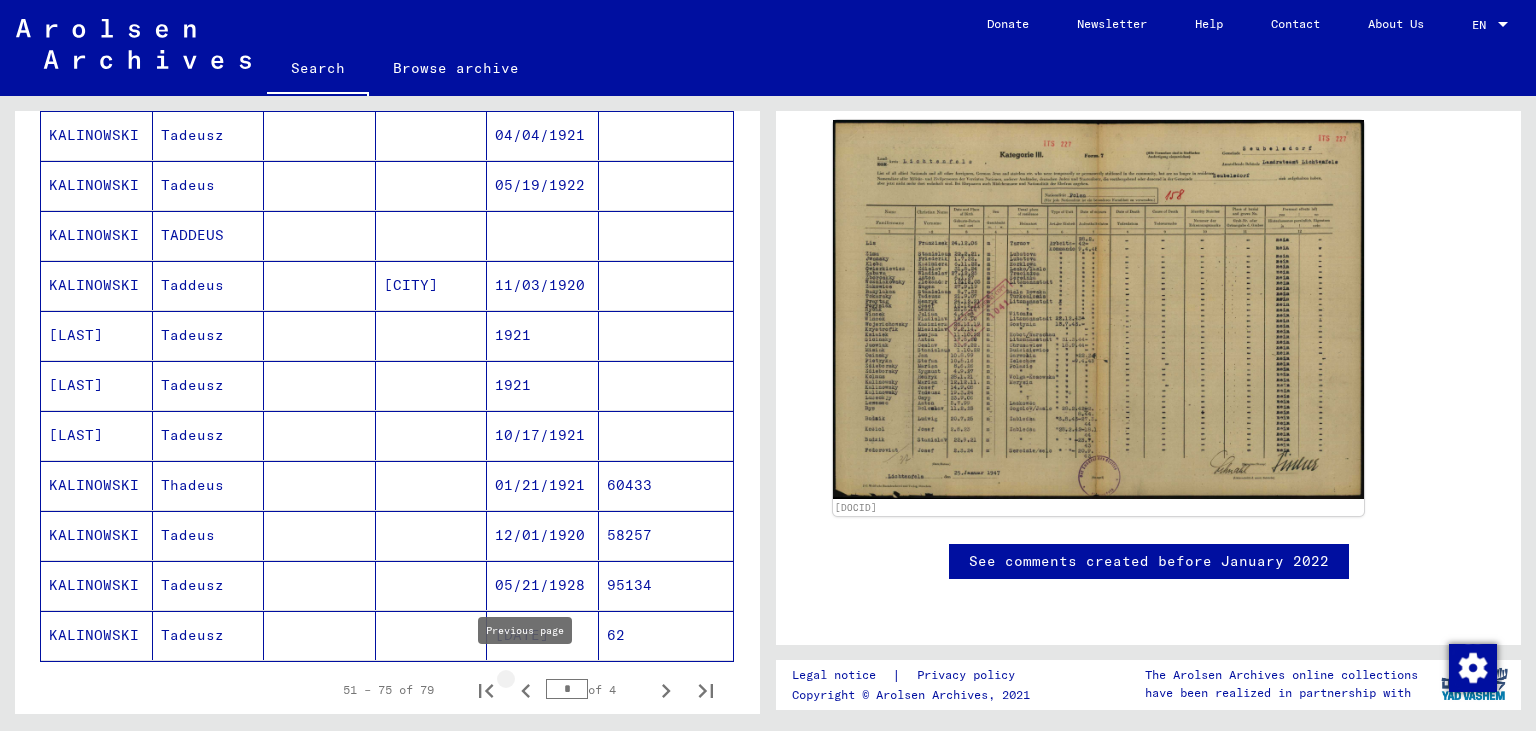 click at bounding box center (526, 690) 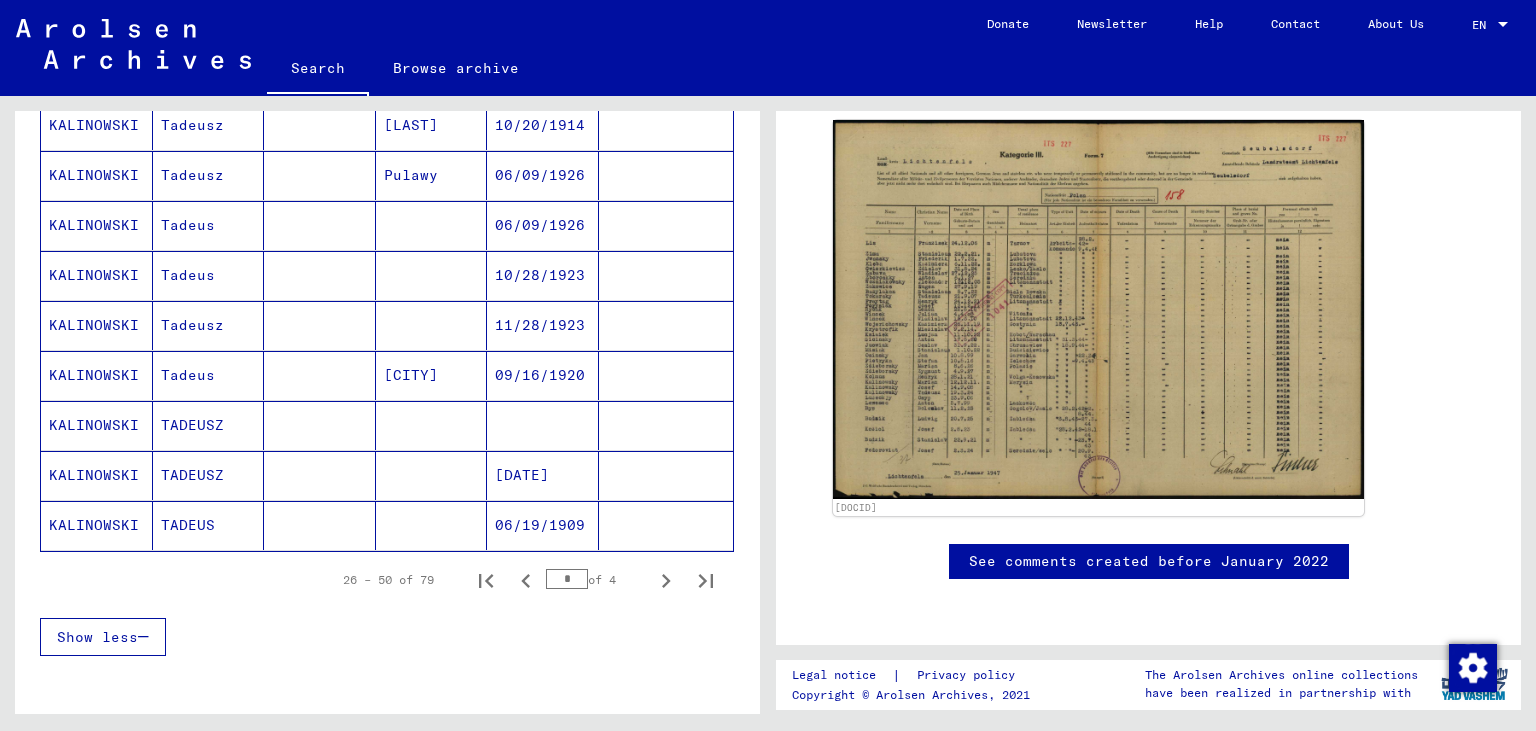 scroll, scrollTop: 1214, scrollLeft: 0, axis: vertical 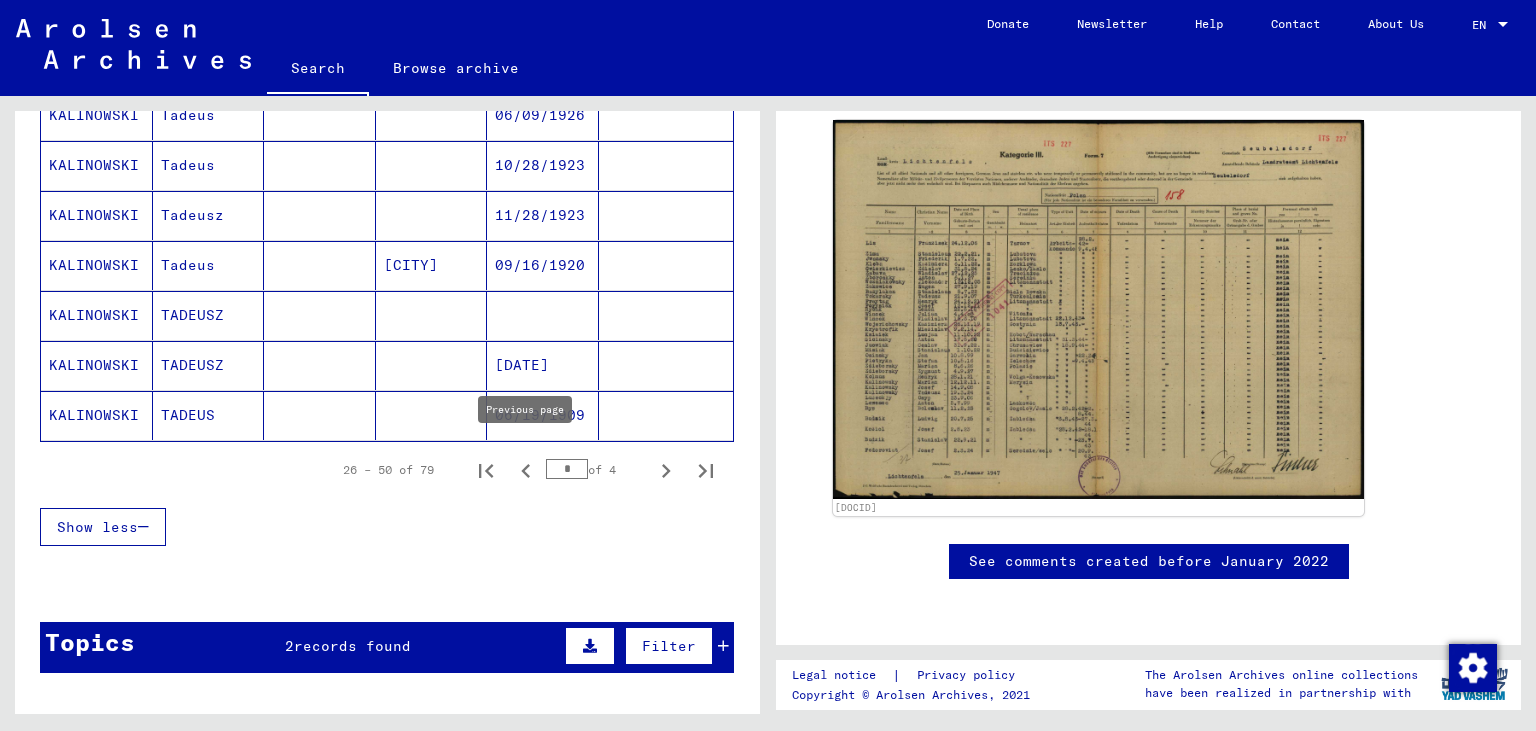 drag, startPoint x: 534, startPoint y: 454, endPoint x: 525, endPoint y: 488, distance: 35.17101 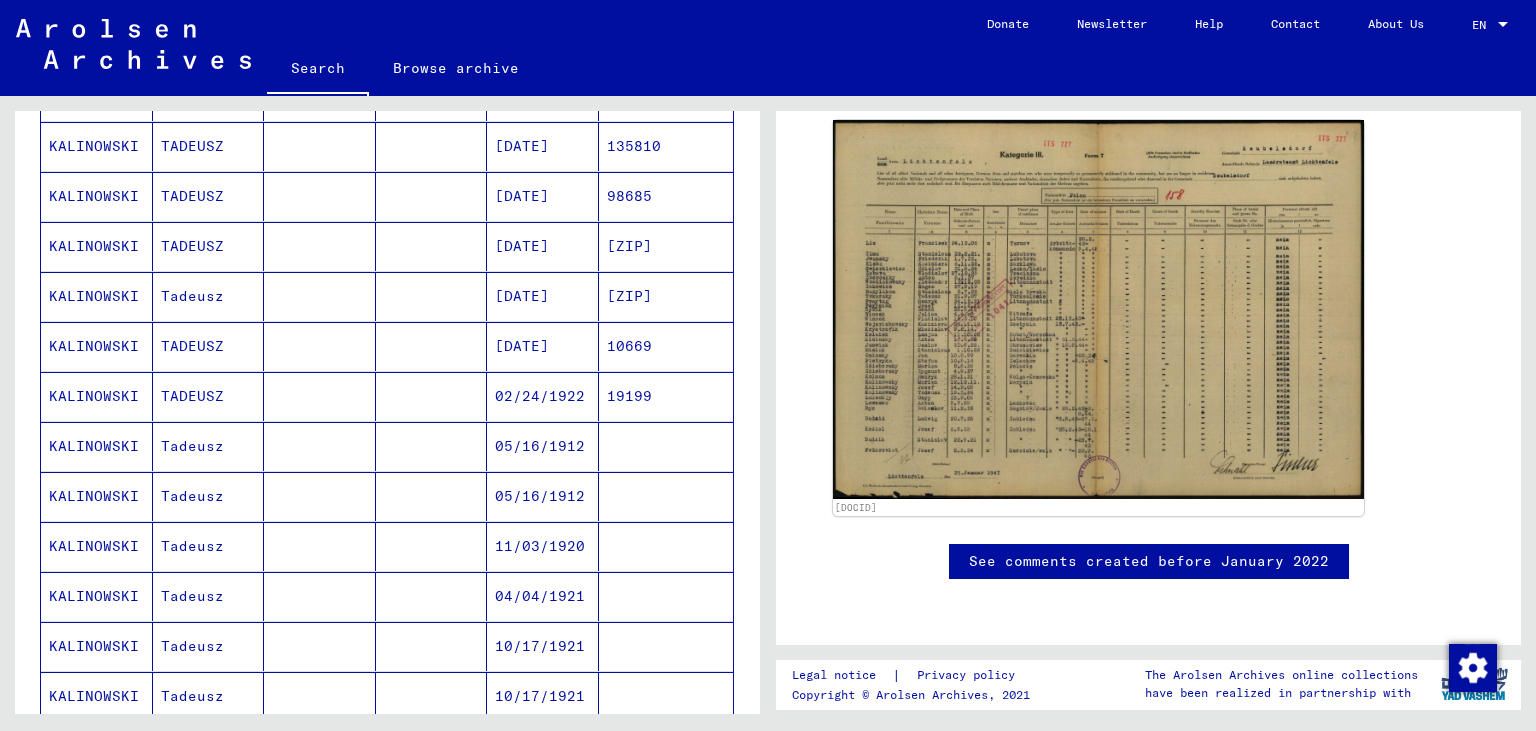 scroll, scrollTop: 1325, scrollLeft: 0, axis: vertical 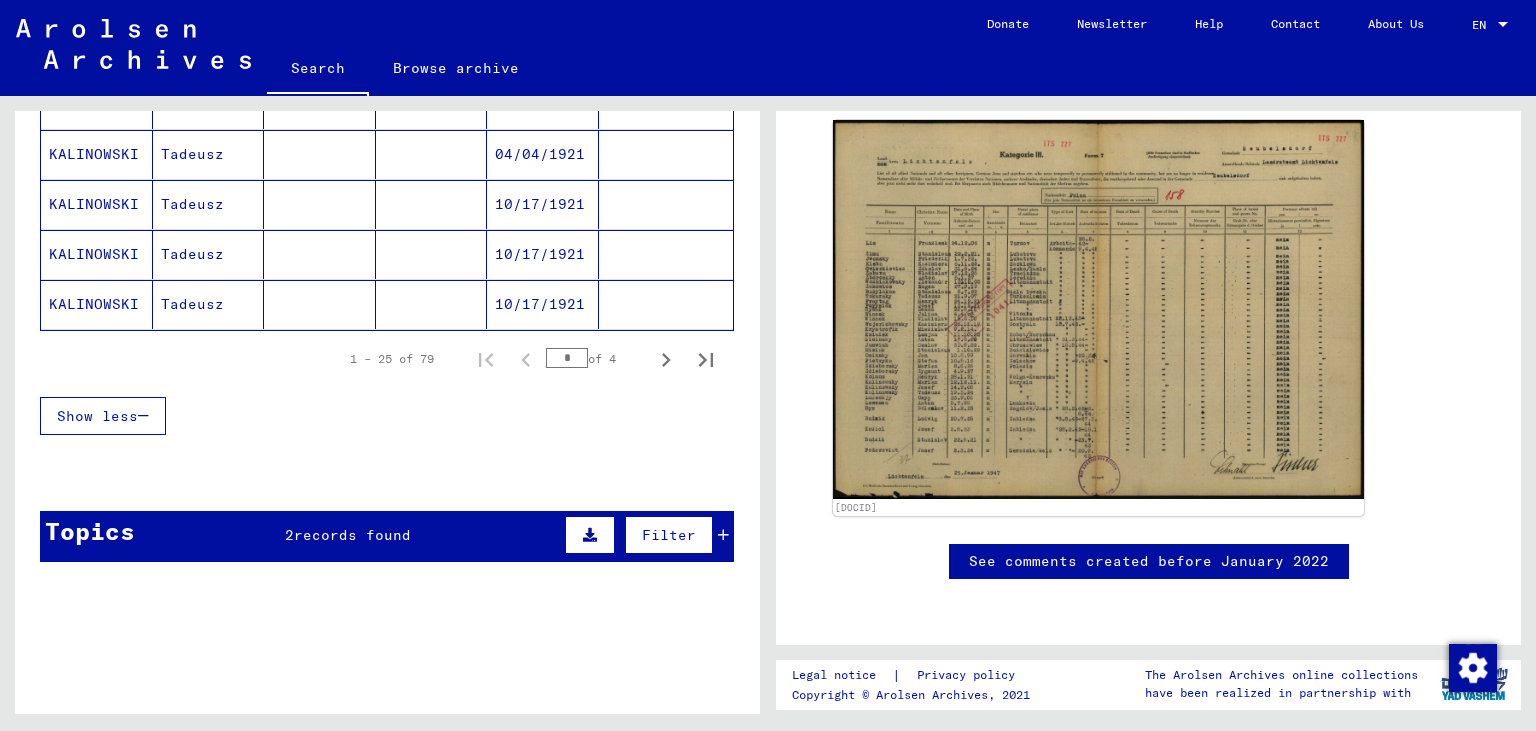 click on "Topics 2  records found  Filter" at bounding box center [387, 536] 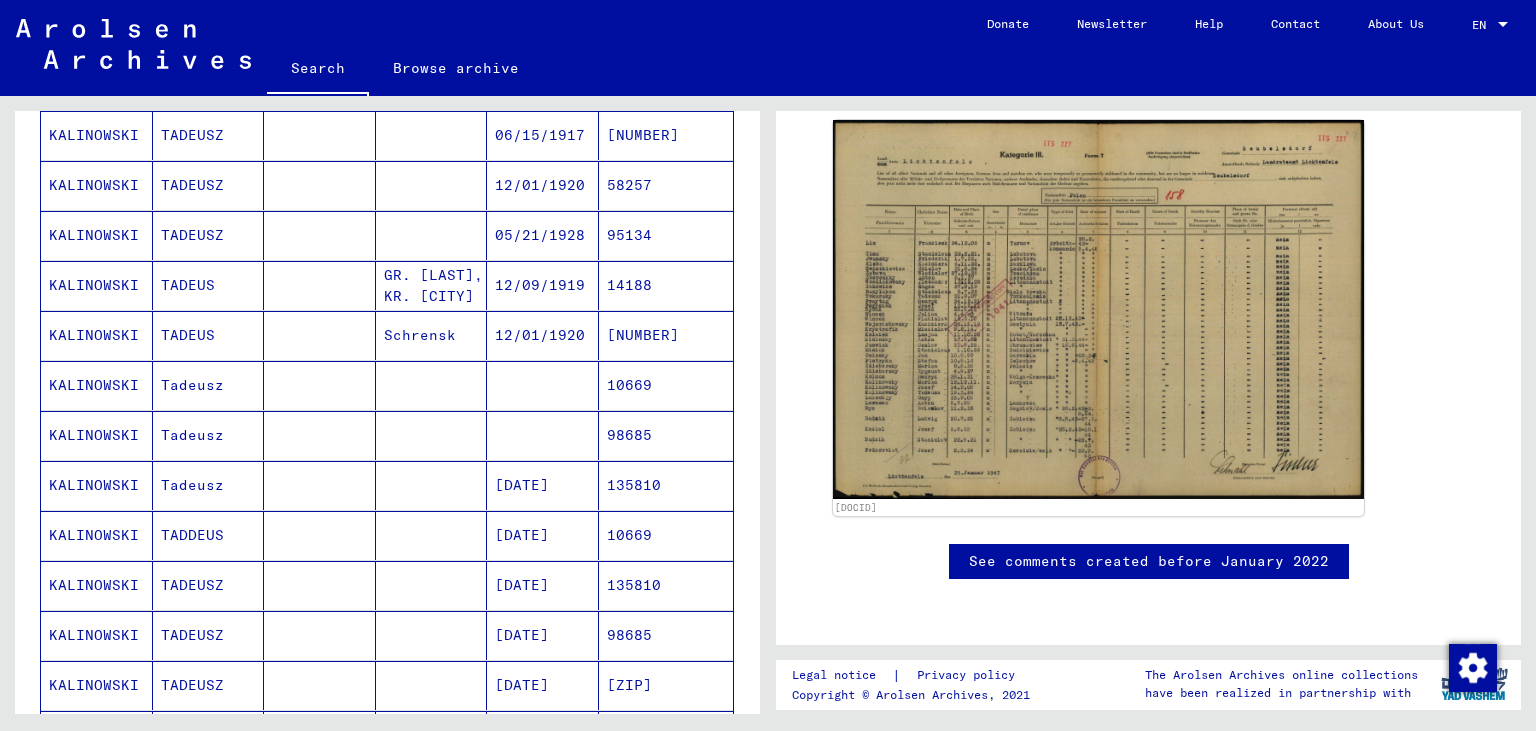 scroll, scrollTop: 0, scrollLeft: 0, axis: both 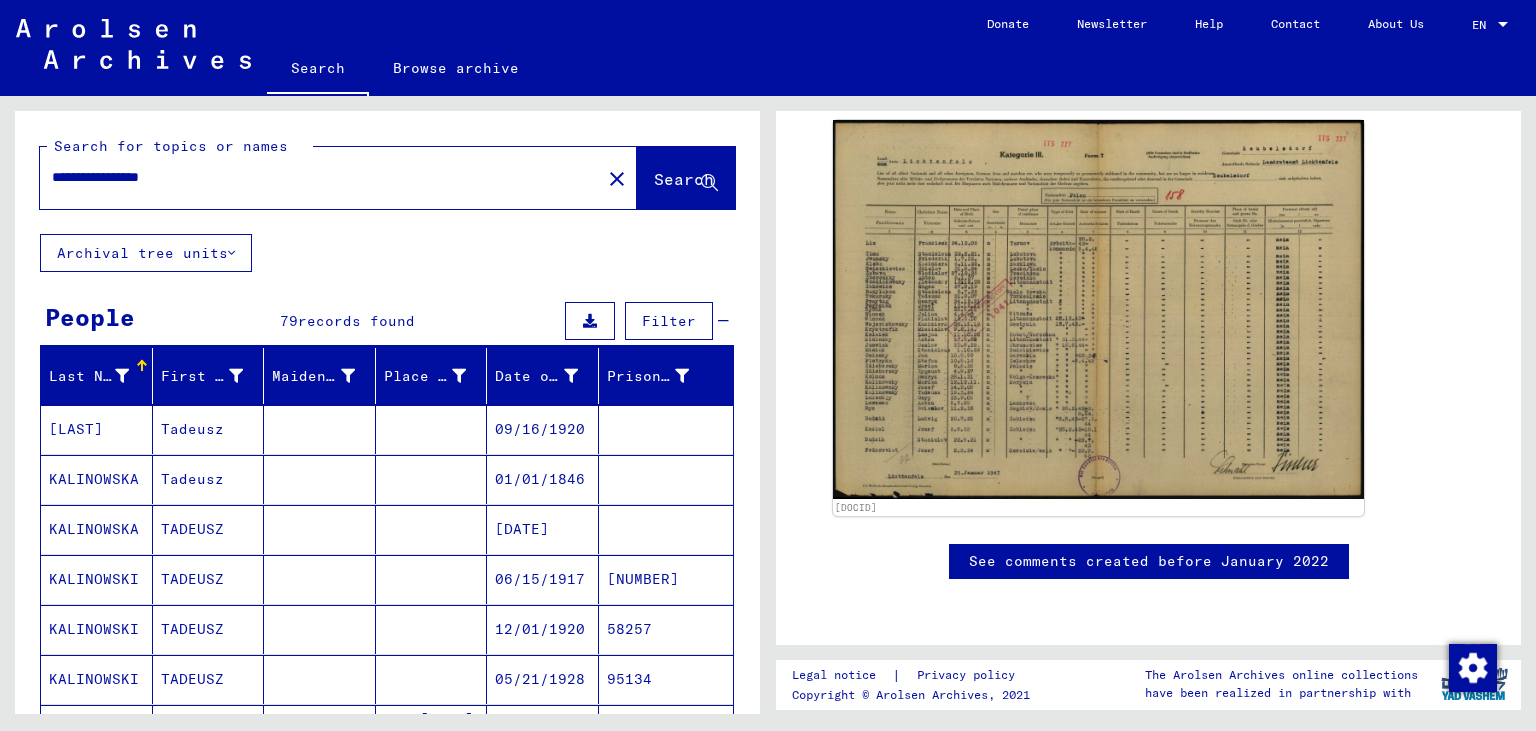 click on "**********" at bounding box center [320, 177] 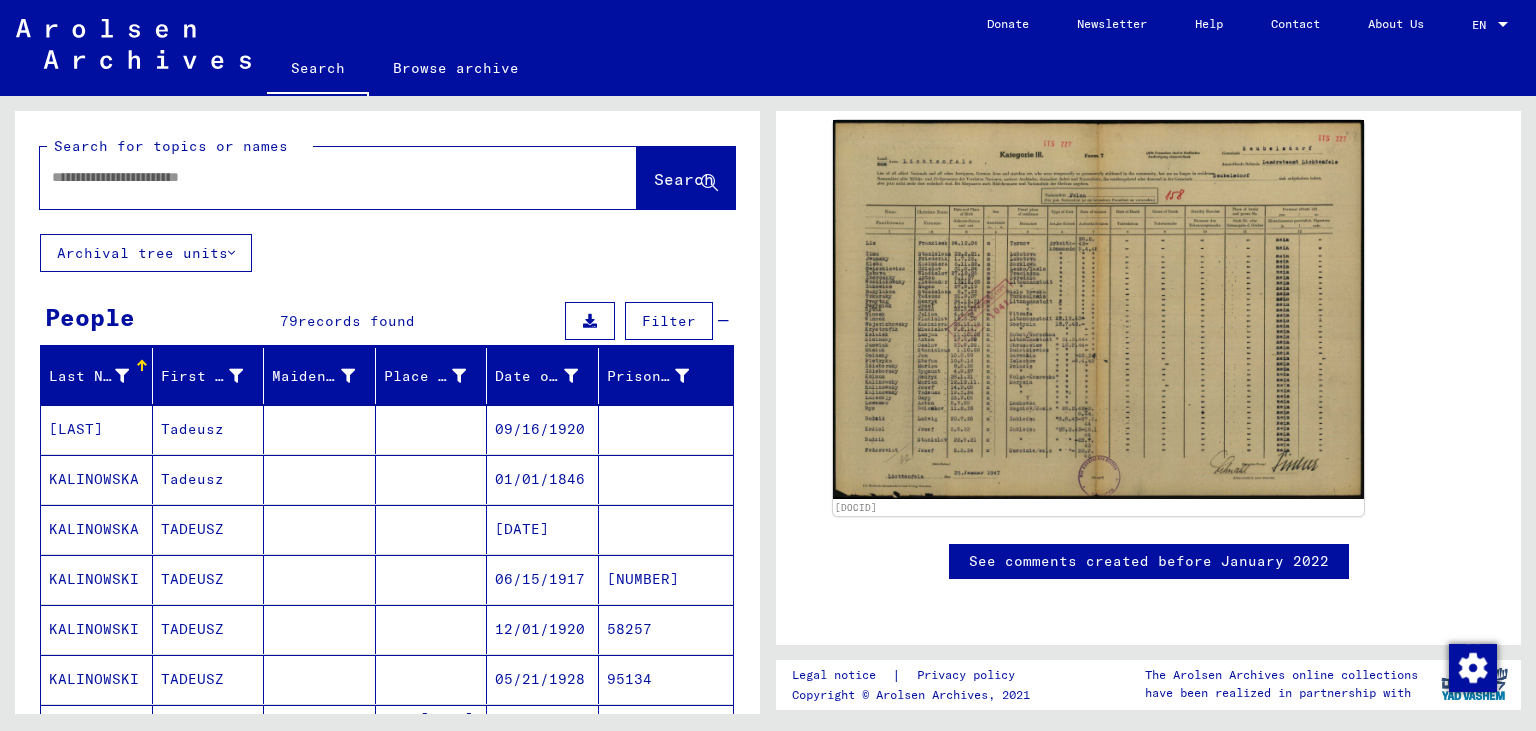type 